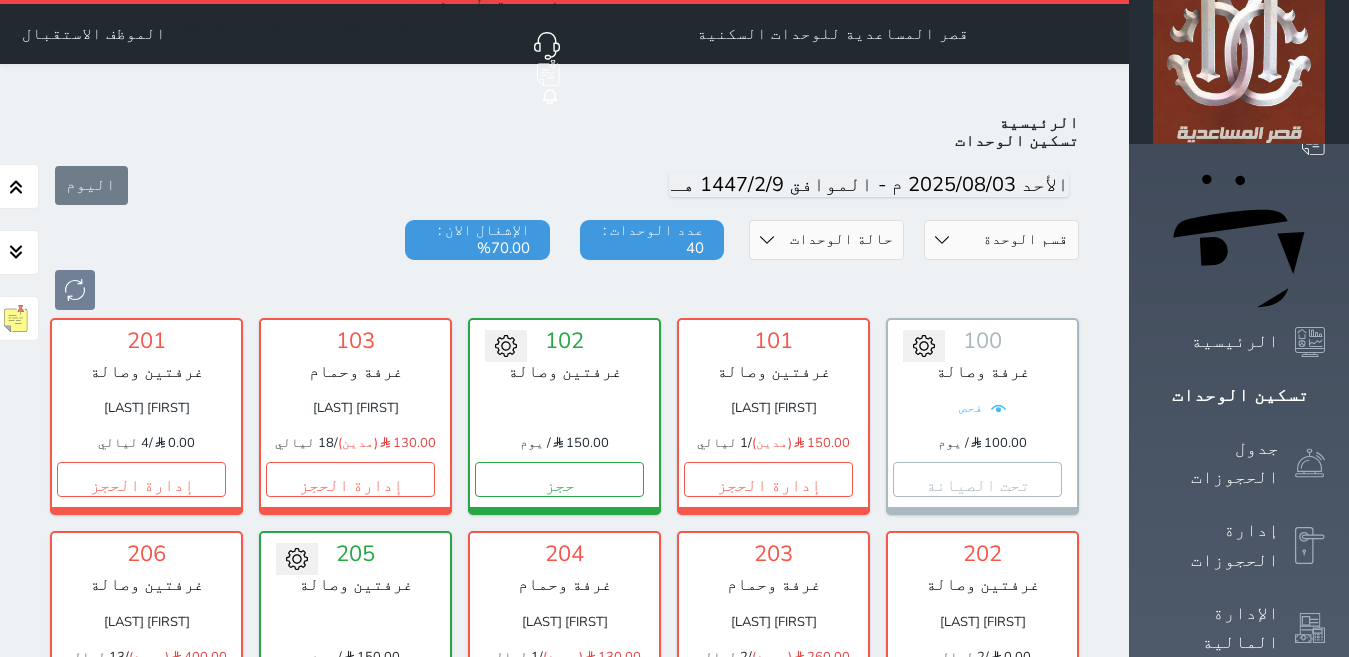 scroll, scrollTop: 0, scrollLeft: 0, axis: both 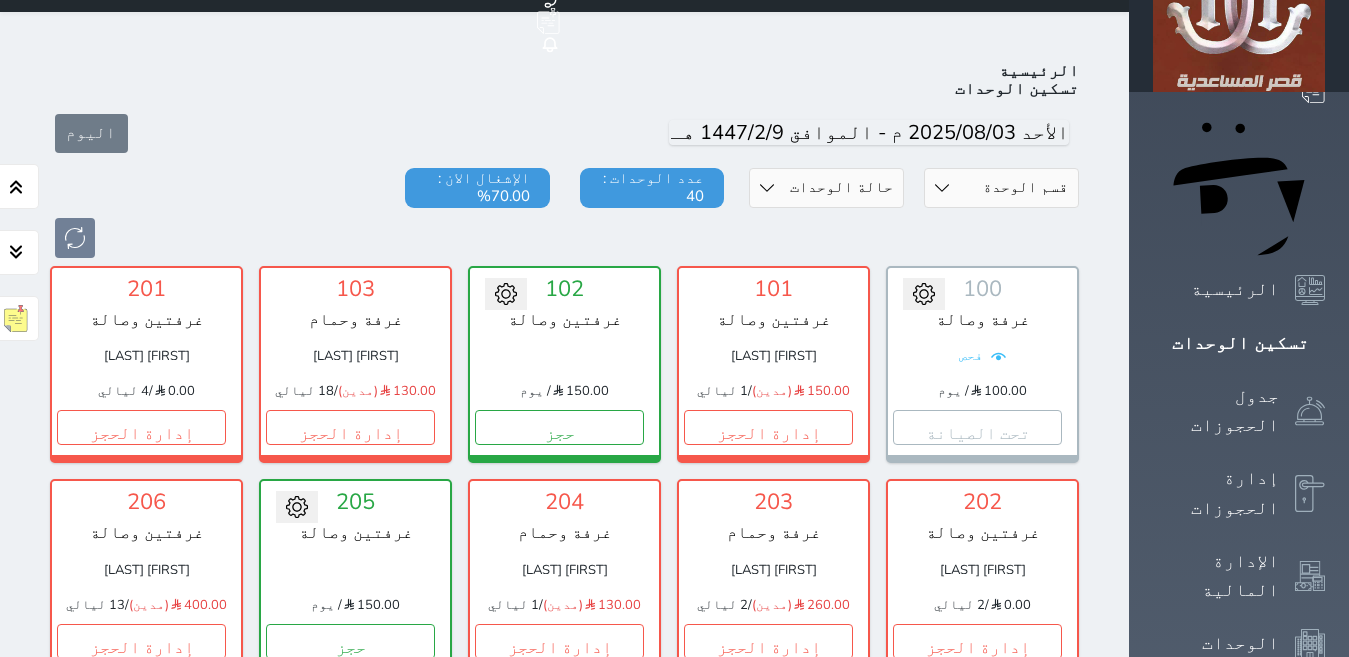 click on "جدول الحجوزات" at bounding box center [1239, 411] 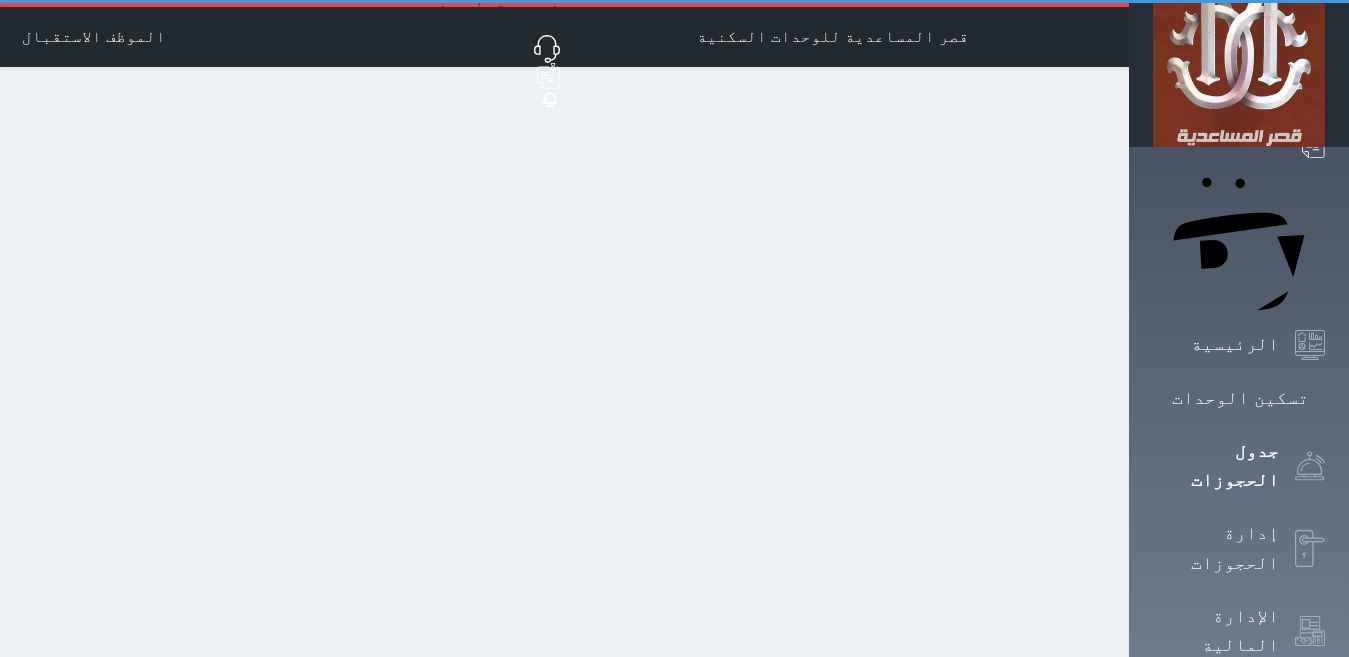 scroll, scrollTop: 0, scrollLeft: 0, axis: both 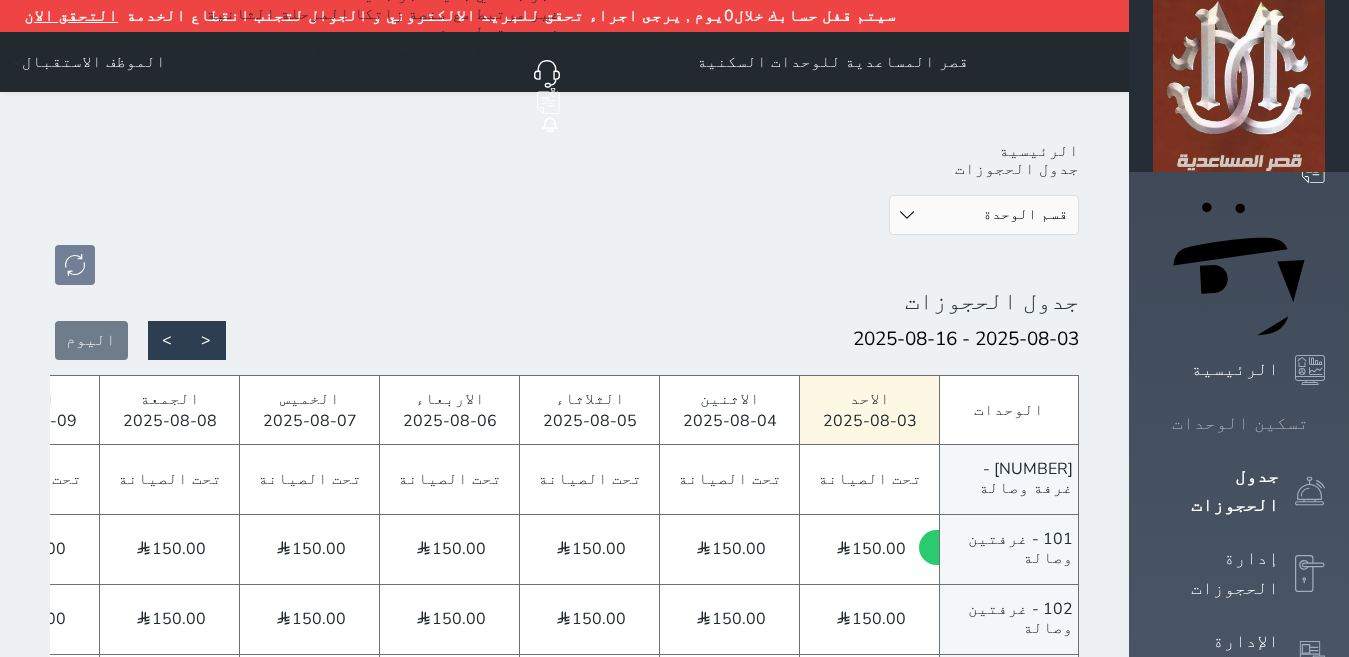 click 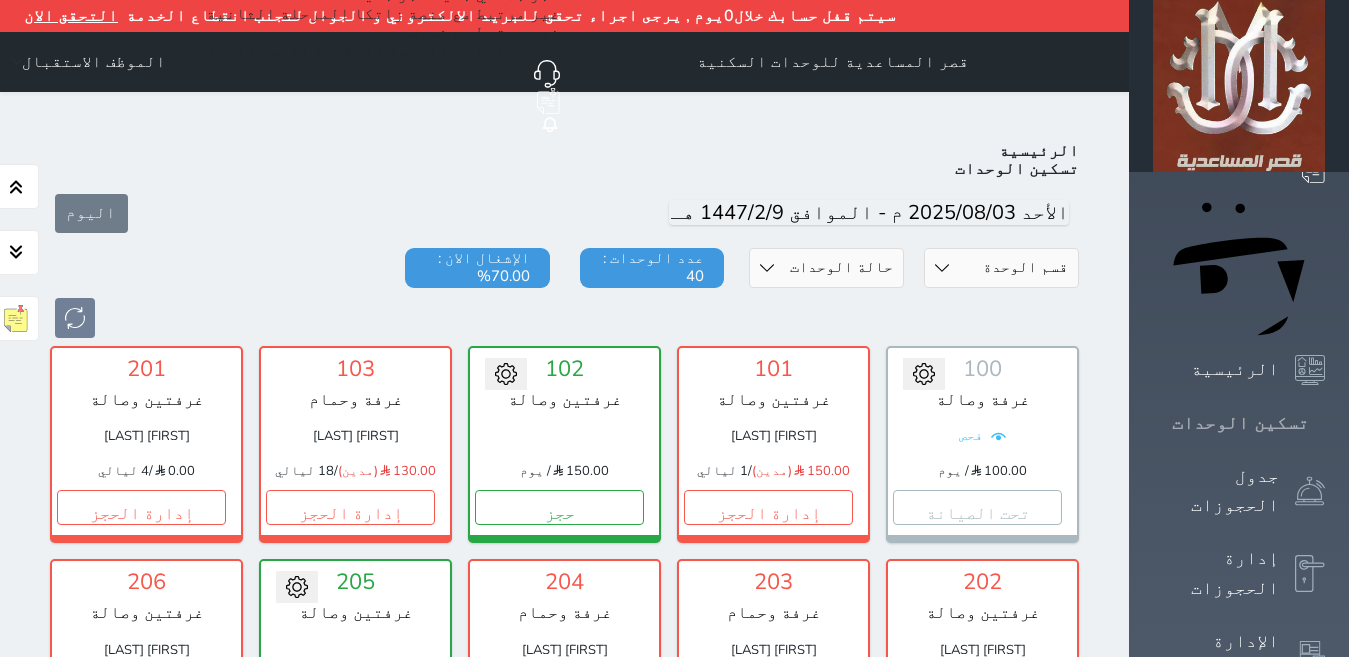 scroll, scrollTop: 110, scrollLeft: 0, axis: vertical 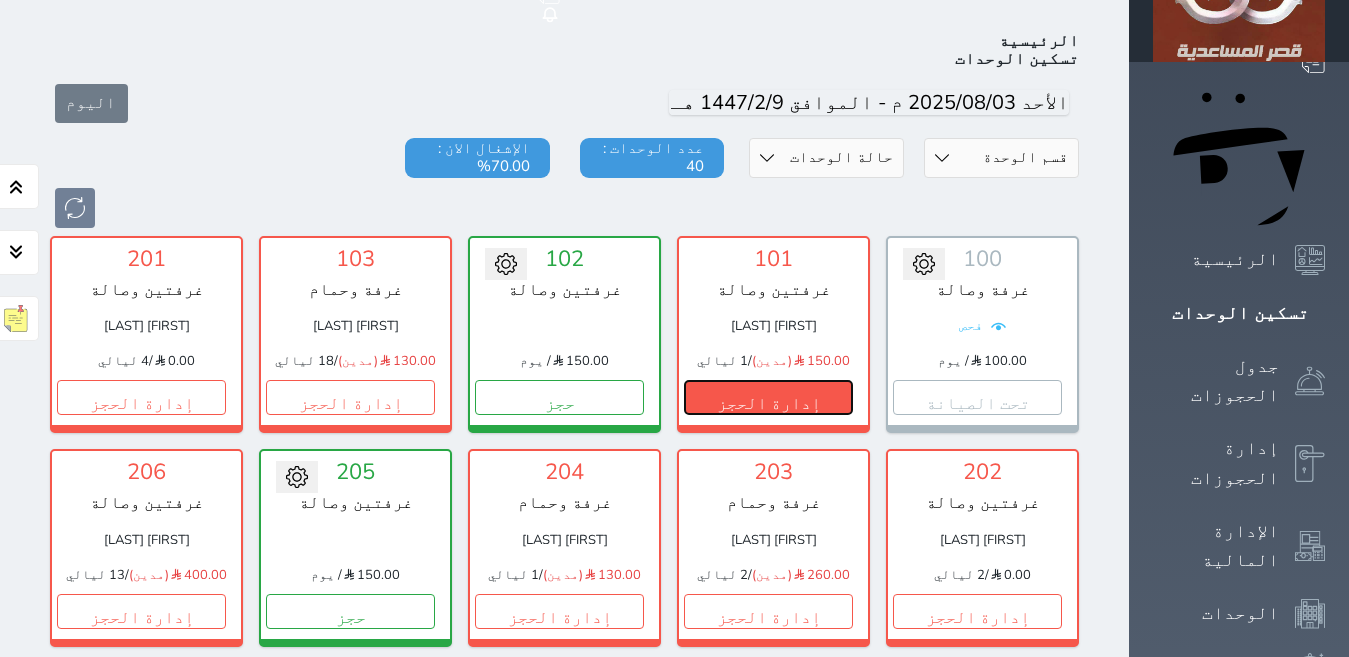 click on "إدارة الحجز" at bounding box center (768, 397) 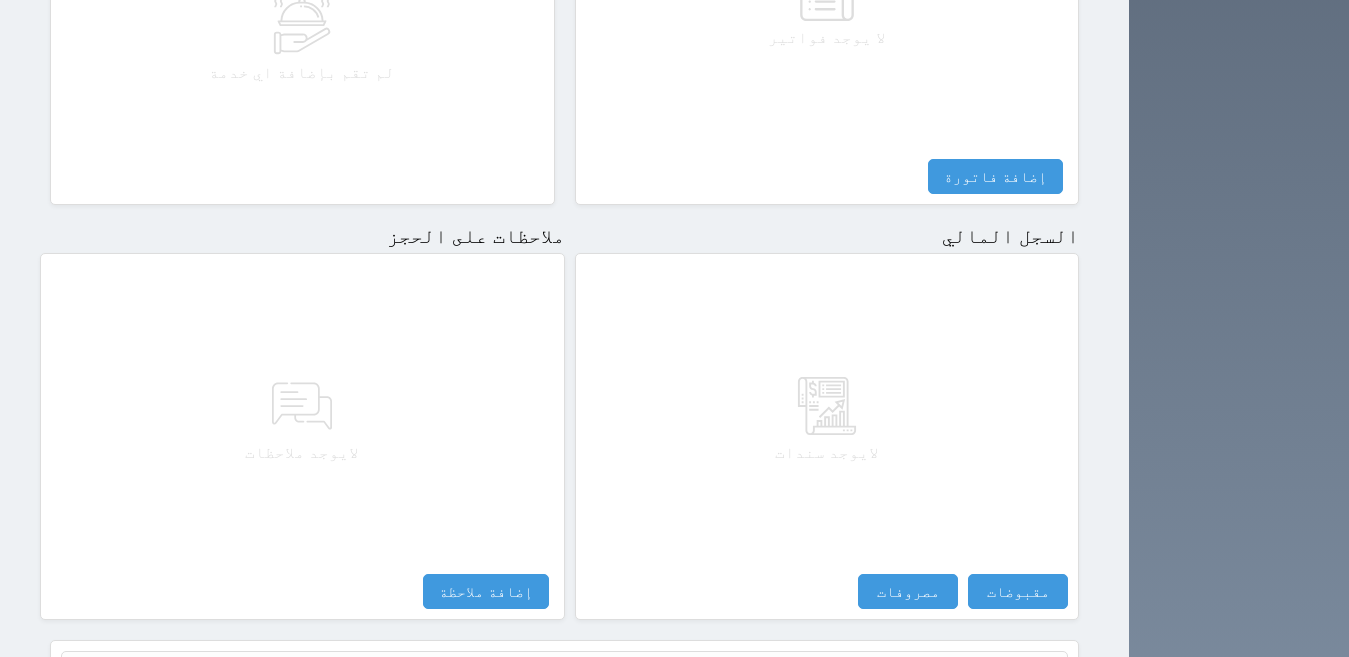 scroll, scrollTop: 1100, scrollLeft: 0, axis: vertical 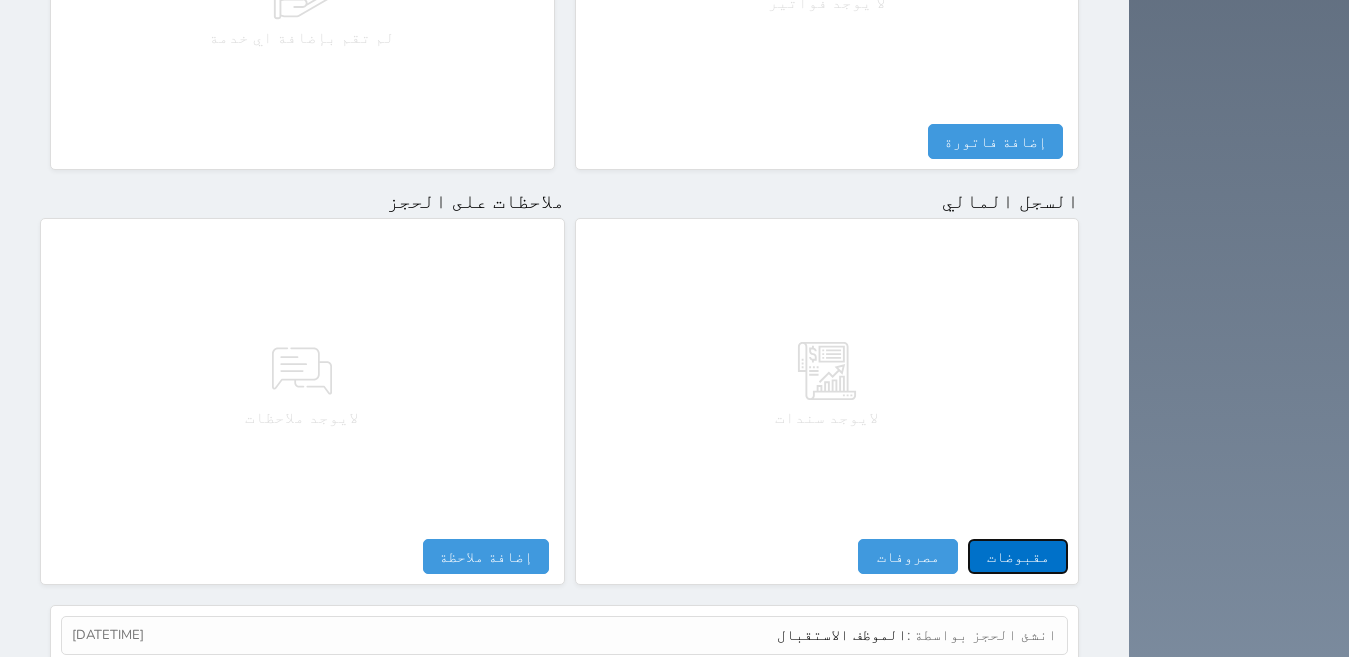 click on "مقبوضات" at bounding box center [1018, 556] 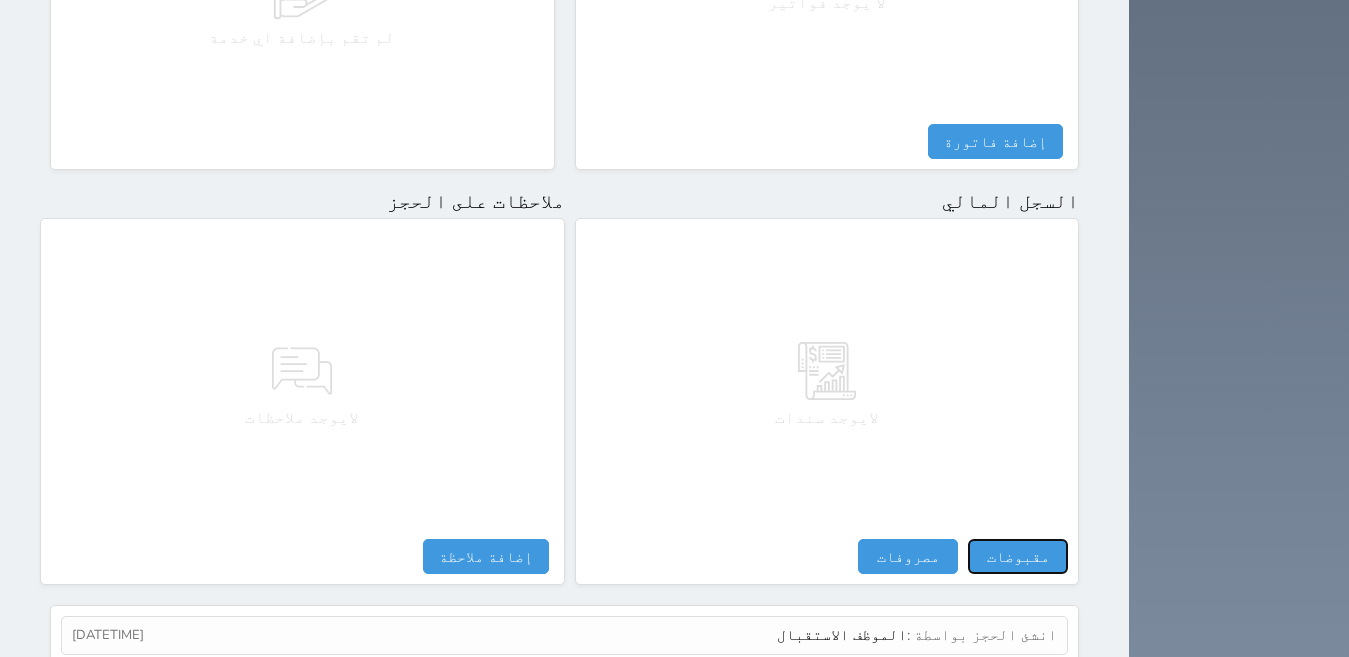 select 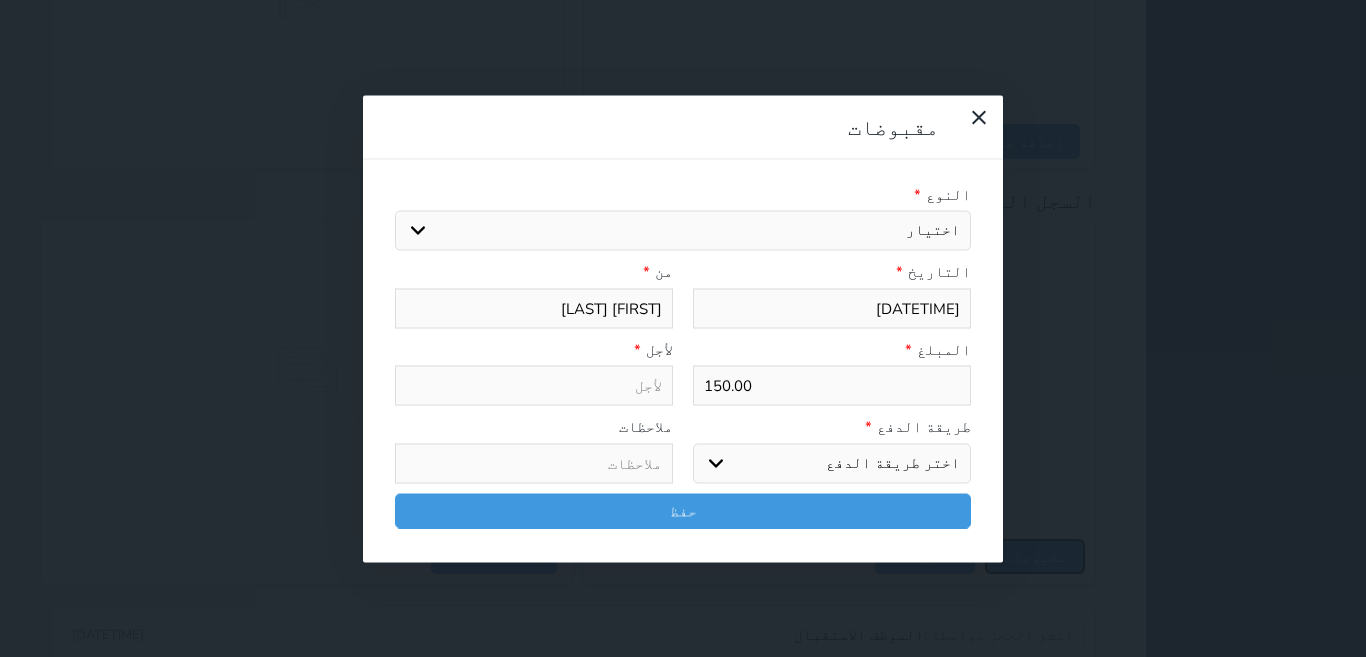 select 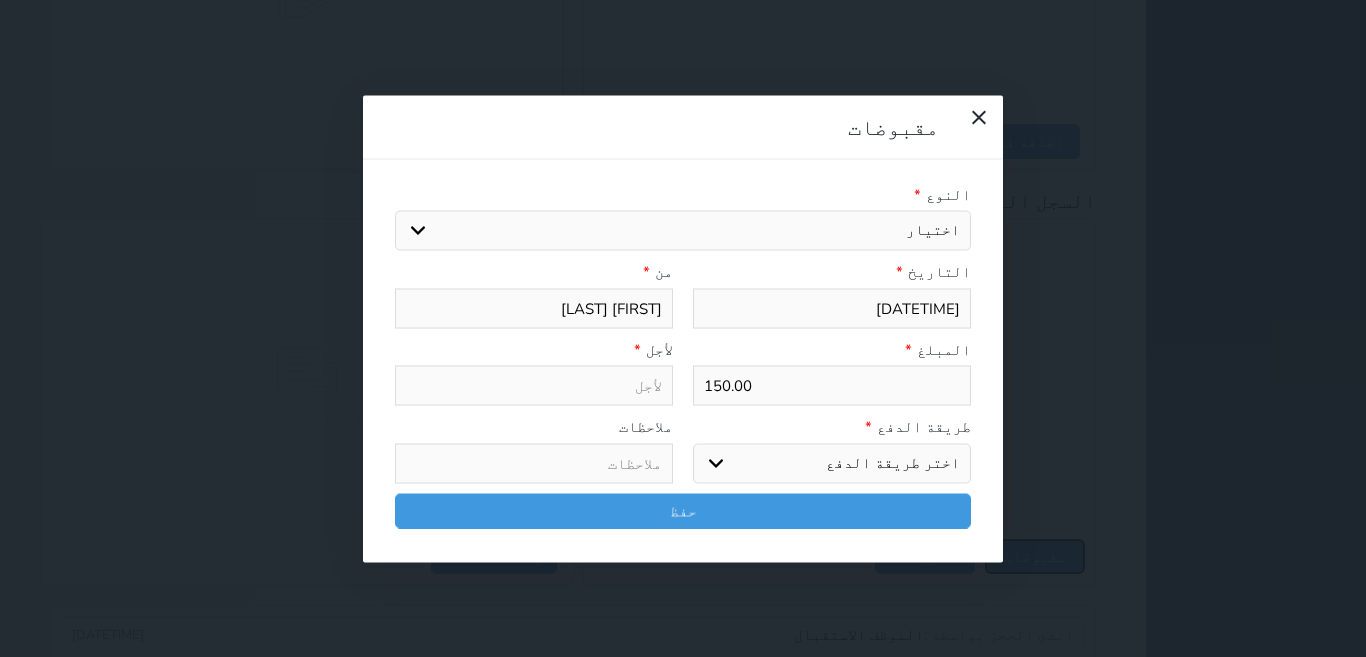 select 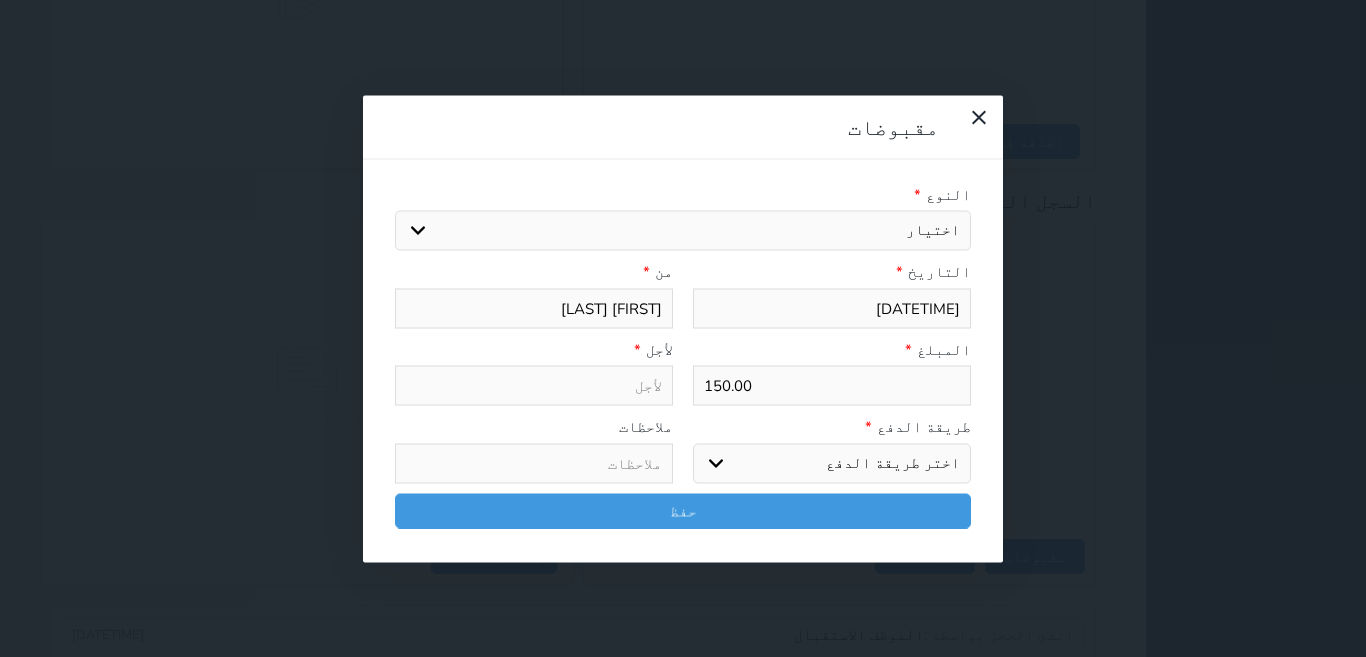 click on "اختيار   مقبوضات عامة قيمة إيجار فواتير تامين عربون لا ينطبق آخر مغسلة واي فاي - الإنترنت مواقف السيارات طعام الأغذية والمشروبات مشروبات المشروبات الباردة المشروبات الساخنة الإفطار غداء عشاء مخبز و كعك حمام سباحة الصالة الرياضية سبا و خدمات الجمال اختيار وإسقاط (خدمات النقل) ميني بار كابل - تلفزيون سرير إضافي تصفيف الشعر التسوق خدمات الجولات السياحية المنظمة خدمات الدليل السياحي" at bounding box center (683, 231) 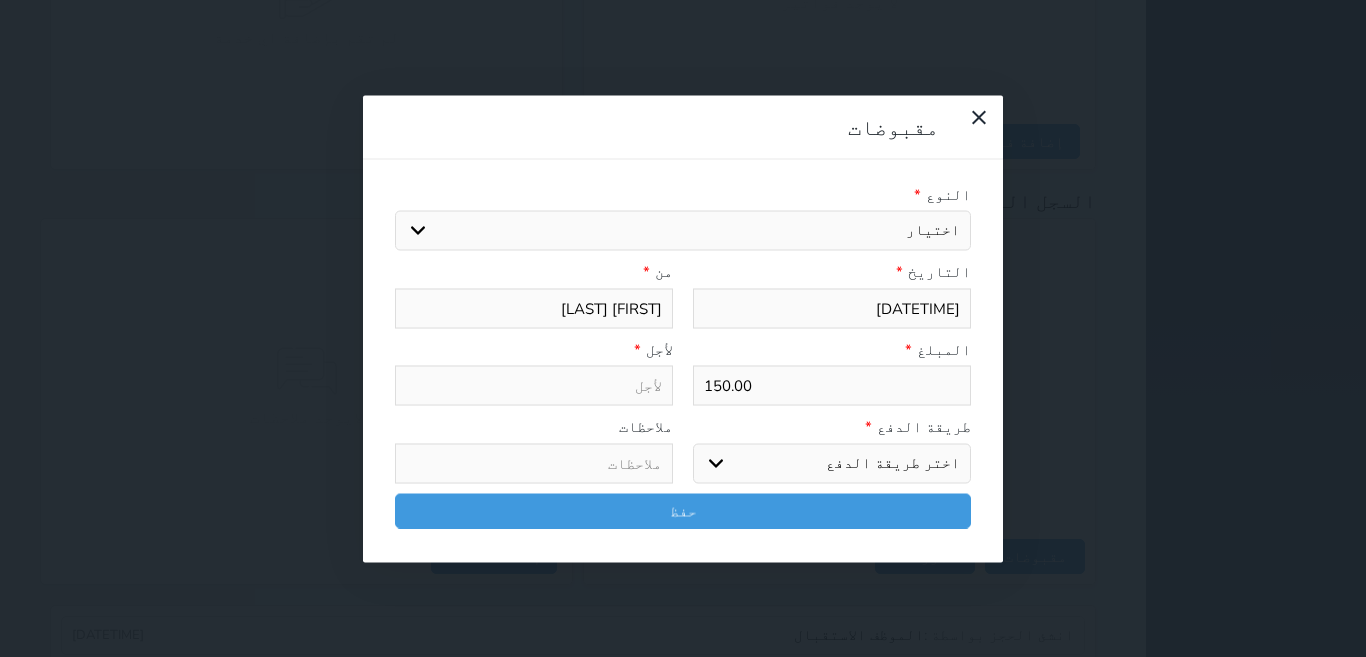 select on "162000" 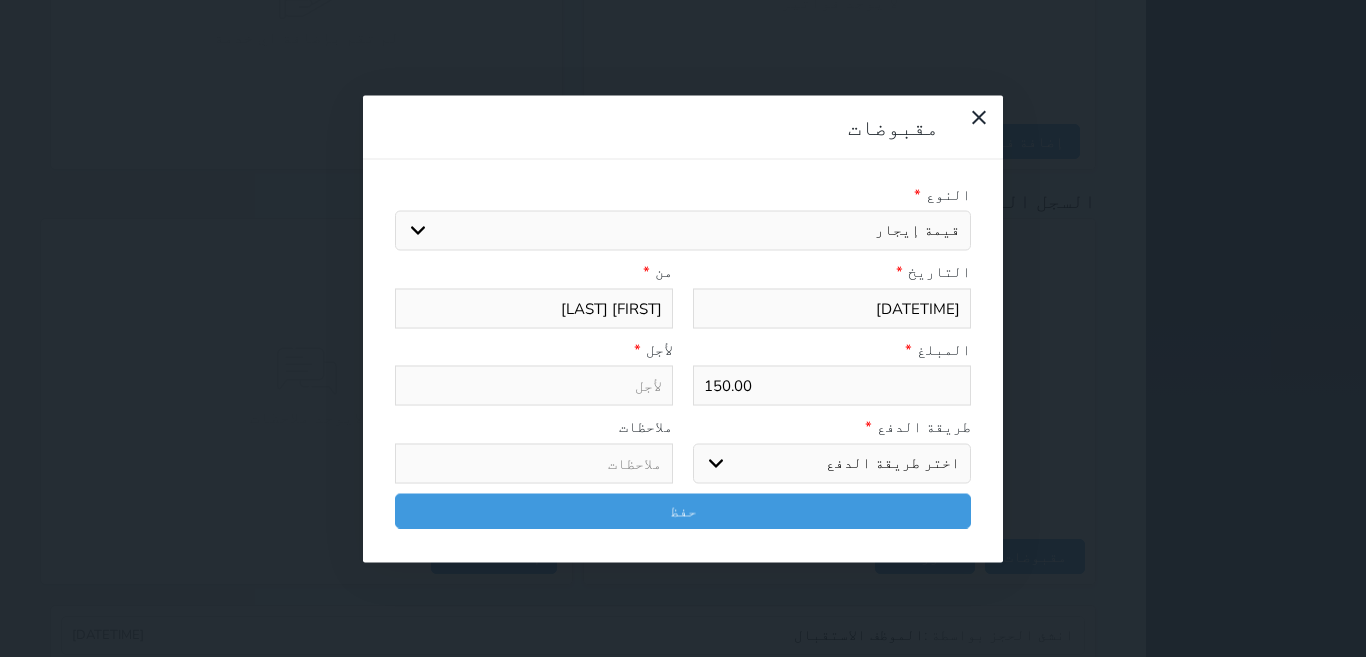click on "اختيار   مقبوضات عامة قيمة إيجار فواتير تامين عربون لا ينطبق آخر مغسلة واي فاي - الإنترنت مواقف السيارات طعام الأغذية والمشروبات مشروبات المشروبات الباردة المشروبات الساخنة الإفطار غداء عشاء مخبز و كعك حمام سباحة الصالة الرياضية سبا و خدمات الجمال اختيار وإسقاط (خدمات النقل) ميني بار كابل - تلفزيون سرير إضافي تصفيف الشعر التسوق خدمات الجولات السياحية المنظمة خدمات الدليل السياحي" at bounding box center (683, 231) 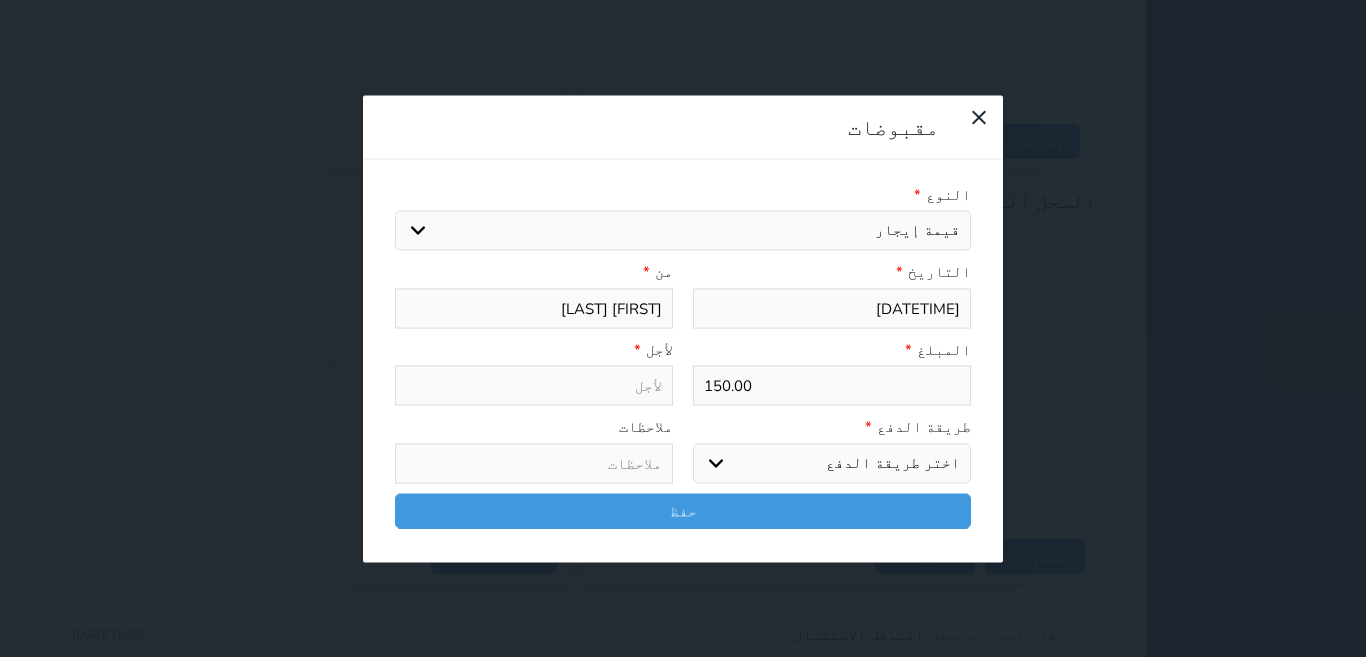 select 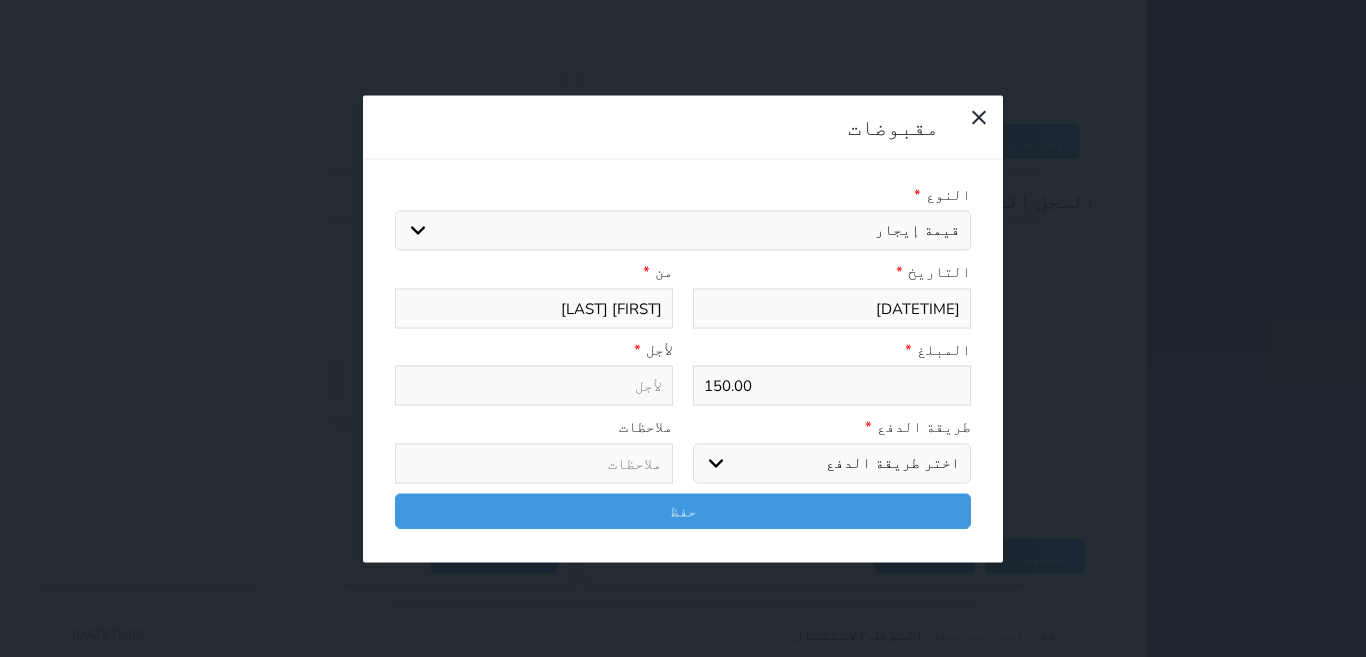 type on "قيمة إيجار - الوحدة - 101" 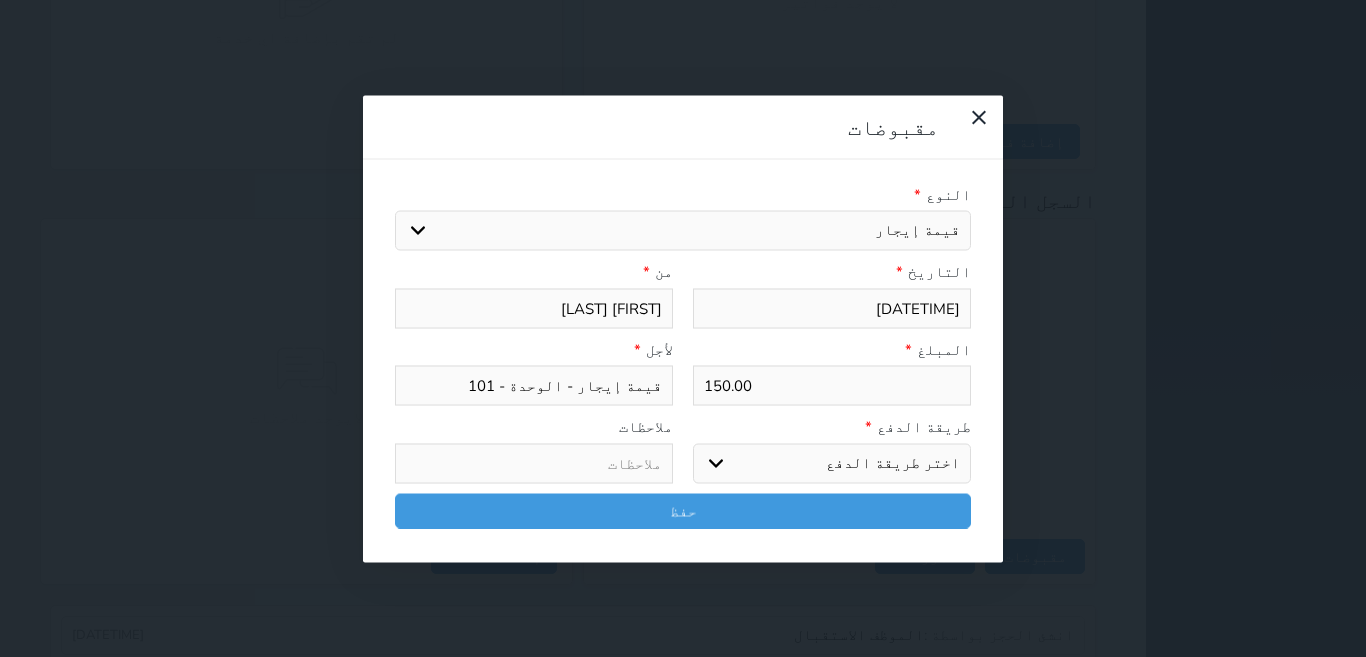 click on "اختر طريقة الدفع   دفع نقدى   تحويل بنكى   مدى   بطاقة ائتمان   آجل" at bounding box center (832, 463) 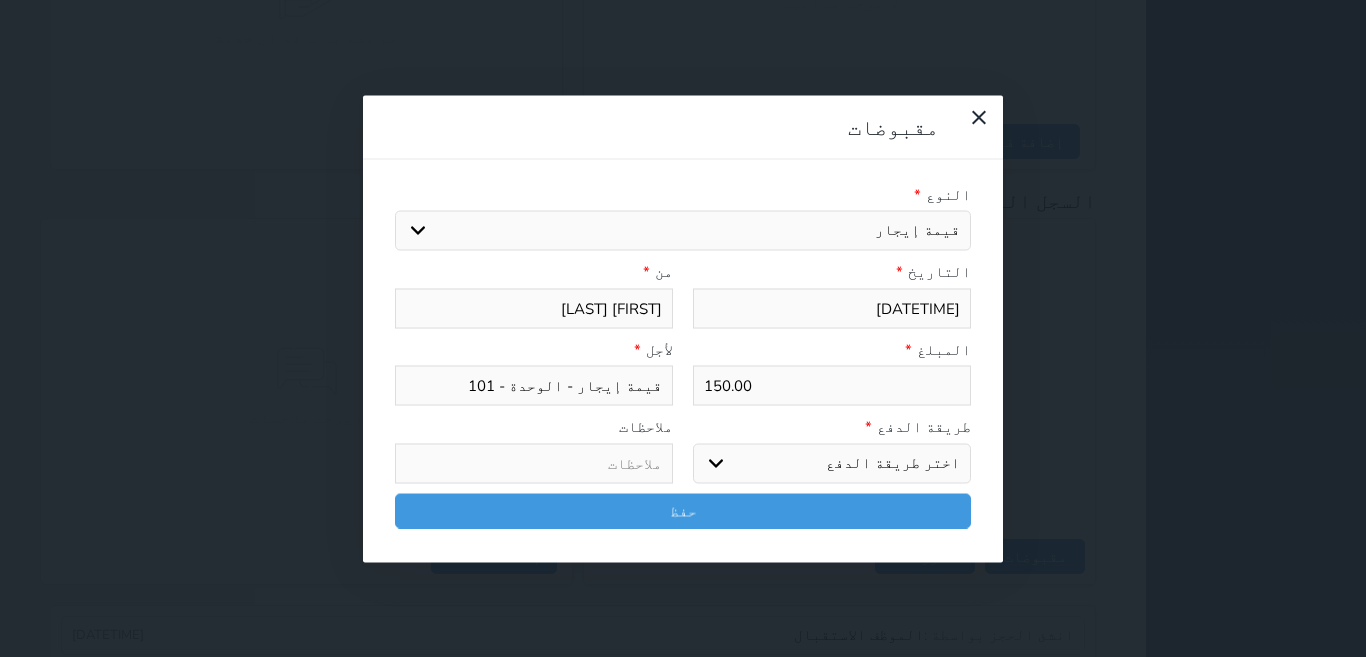 select on "cash" 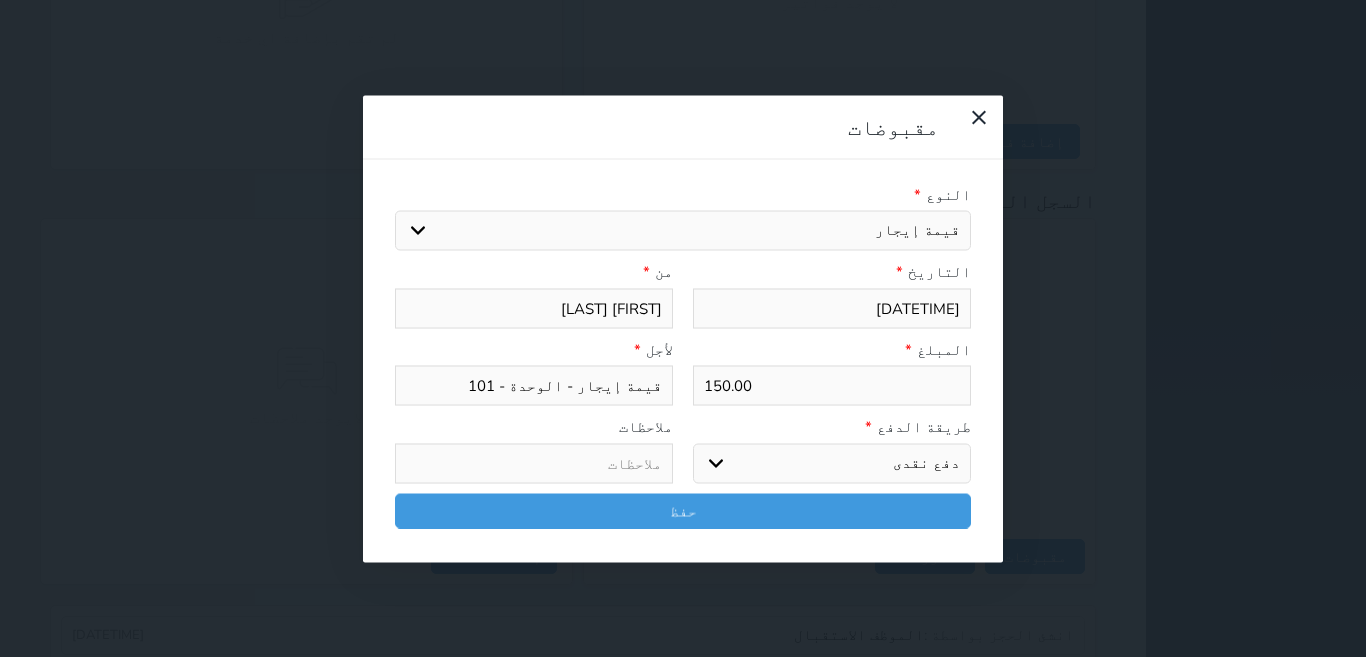click on "اختر طريقة الدفع   دفع نقدى   تحويل بنكى   مدى   بطاقة ائتمان   آجل" at bounding box center [832, 463] 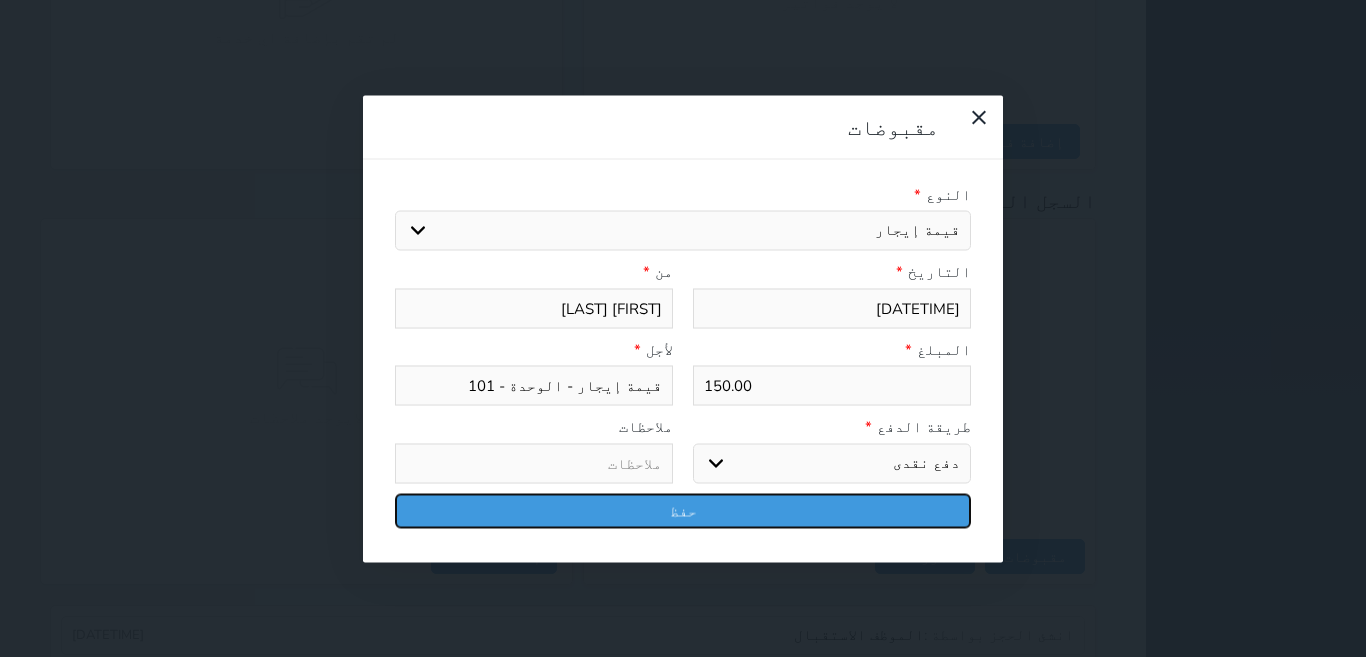 click on "حفظ" at bounding box center (683, 510) 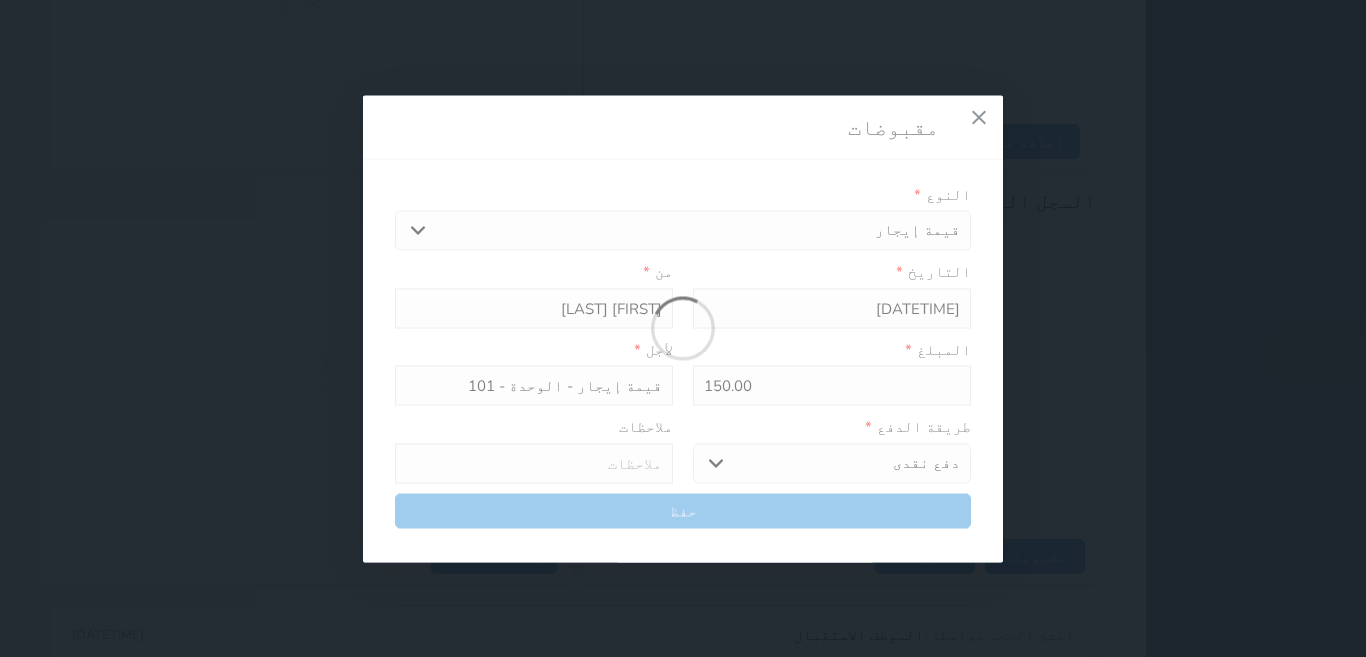 select 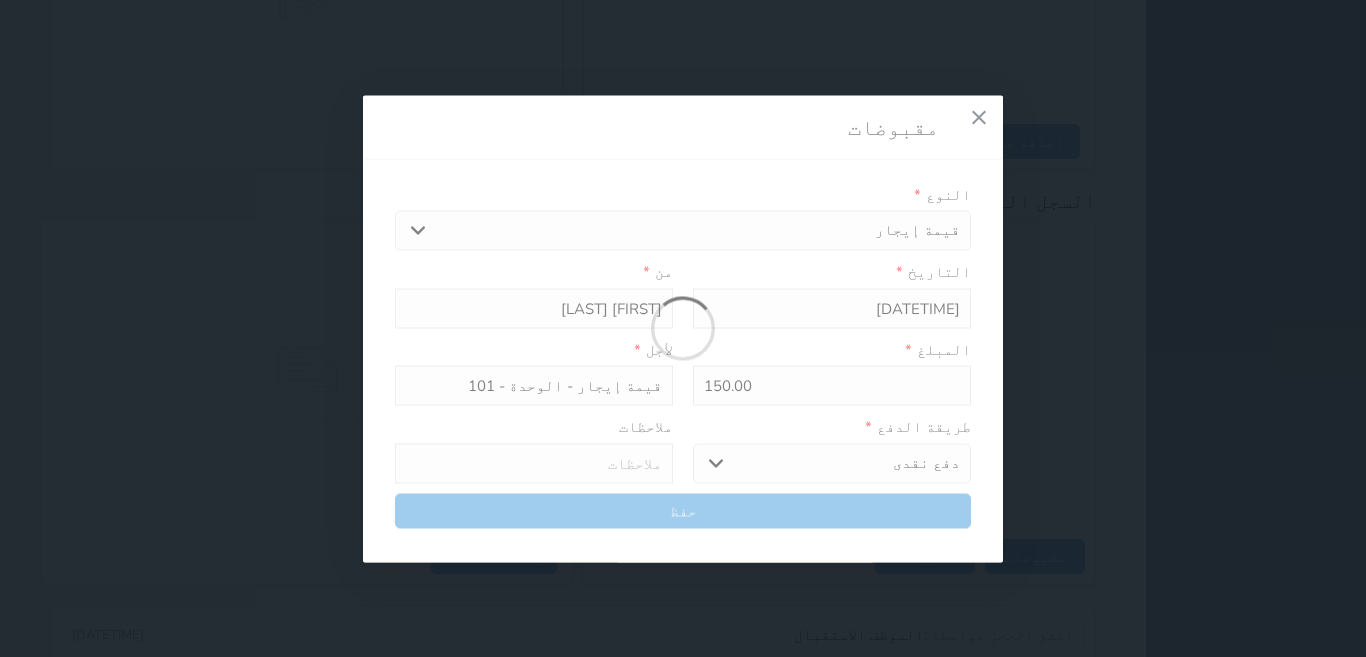 type 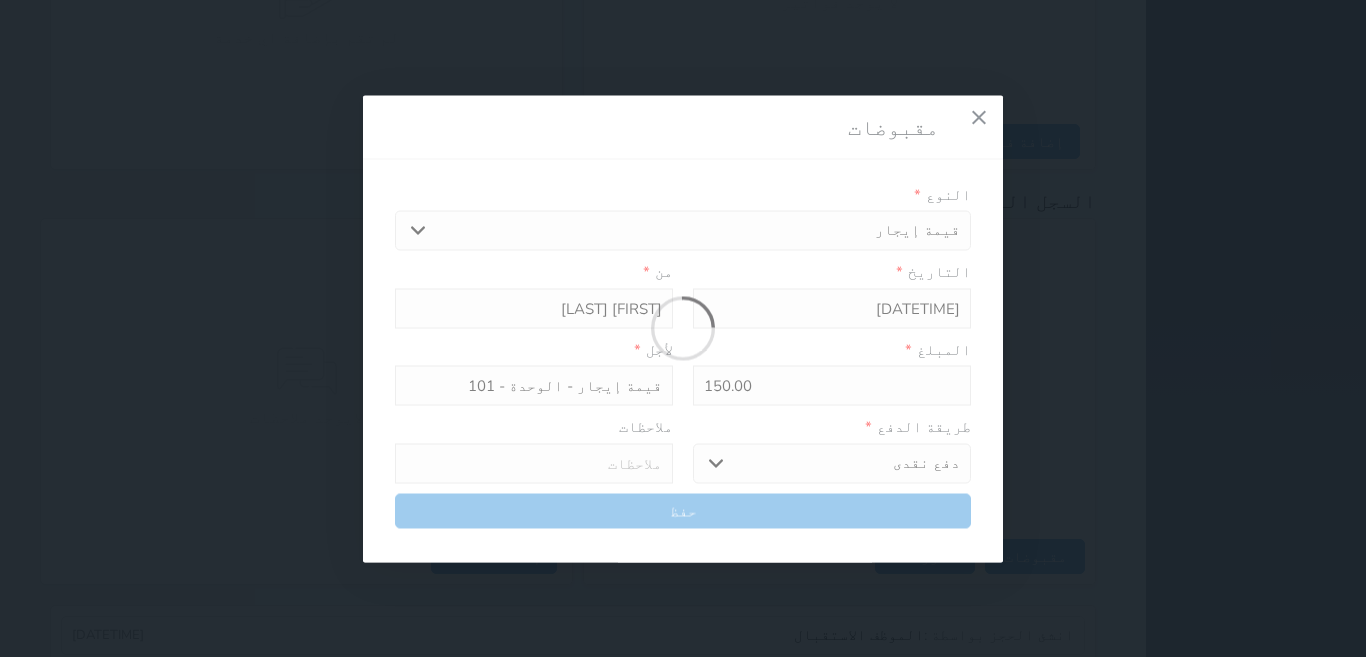 type on "0" 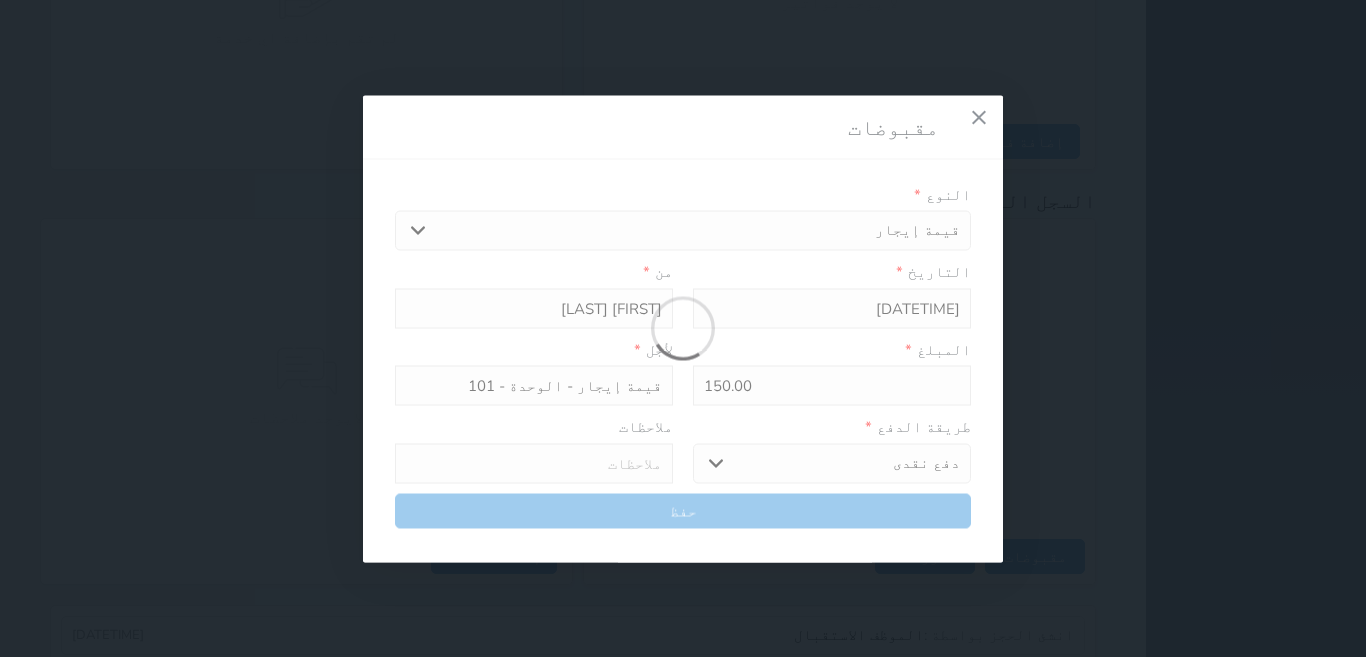 select 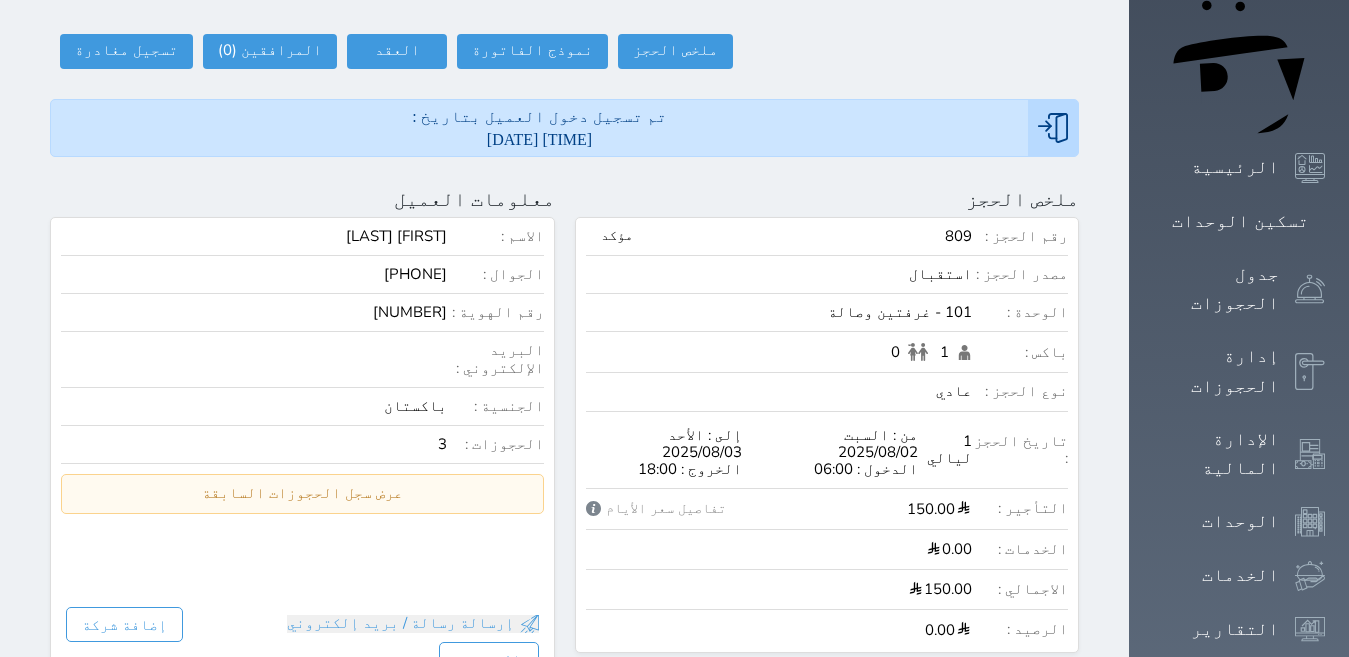 scroll, scrollTop: 200, scrollLeft: 0, axis: vertical 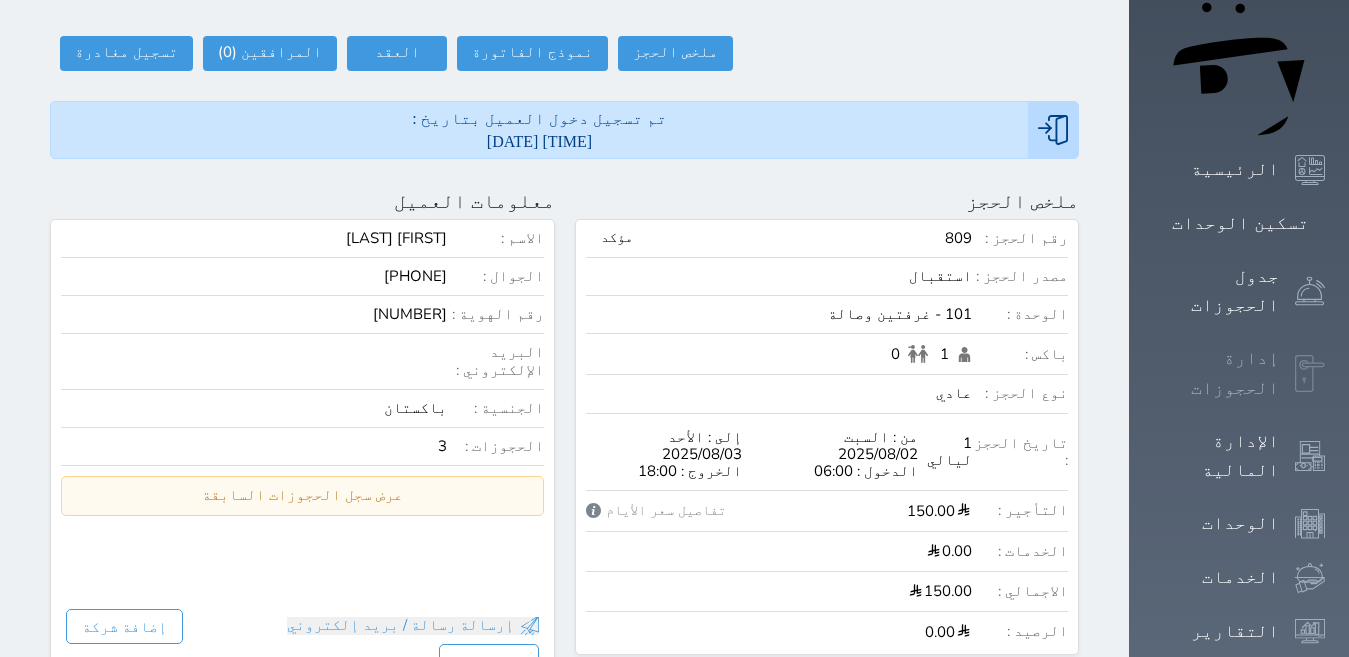 click 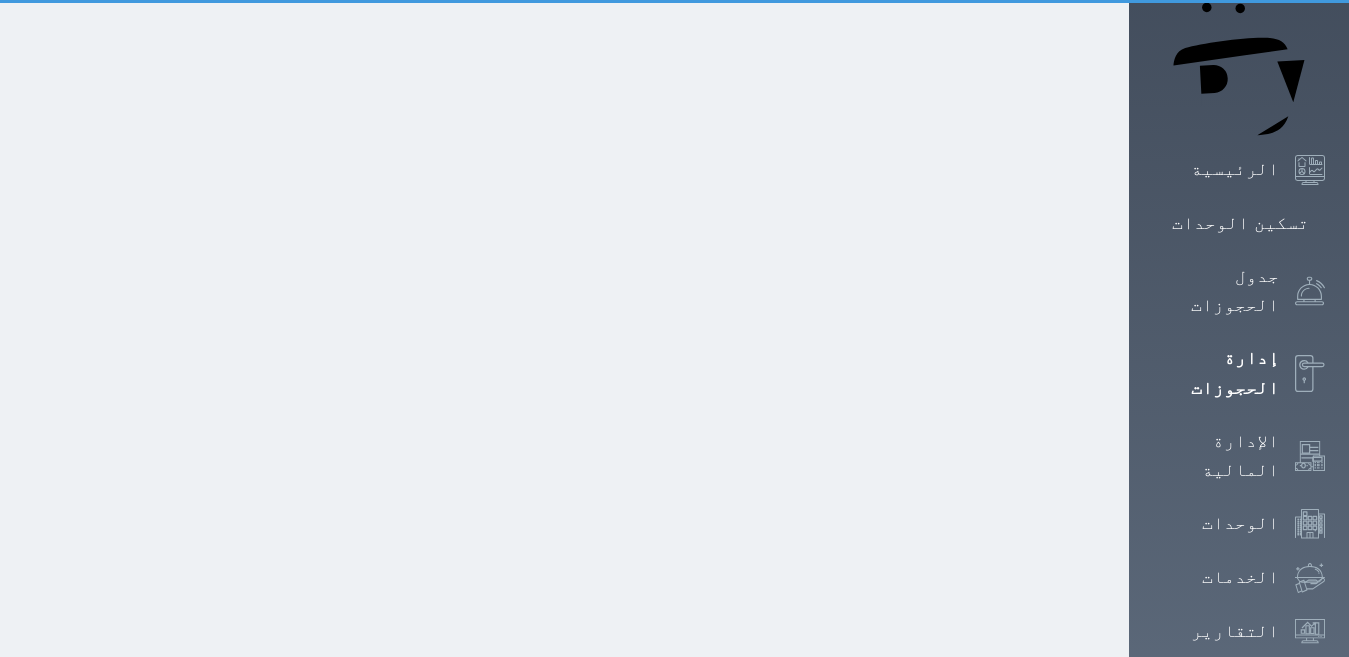 scroll, scrollTop: 34, scrollLeft: 0, axis: vertical 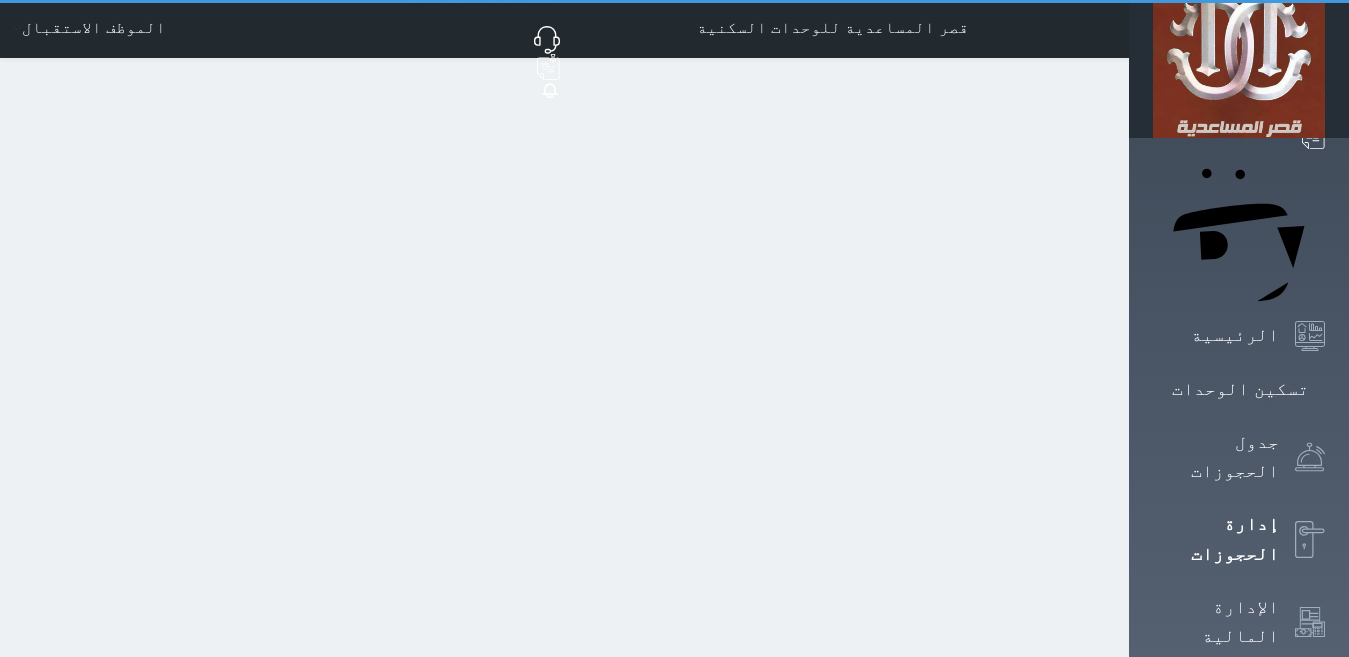 select on "open_all" 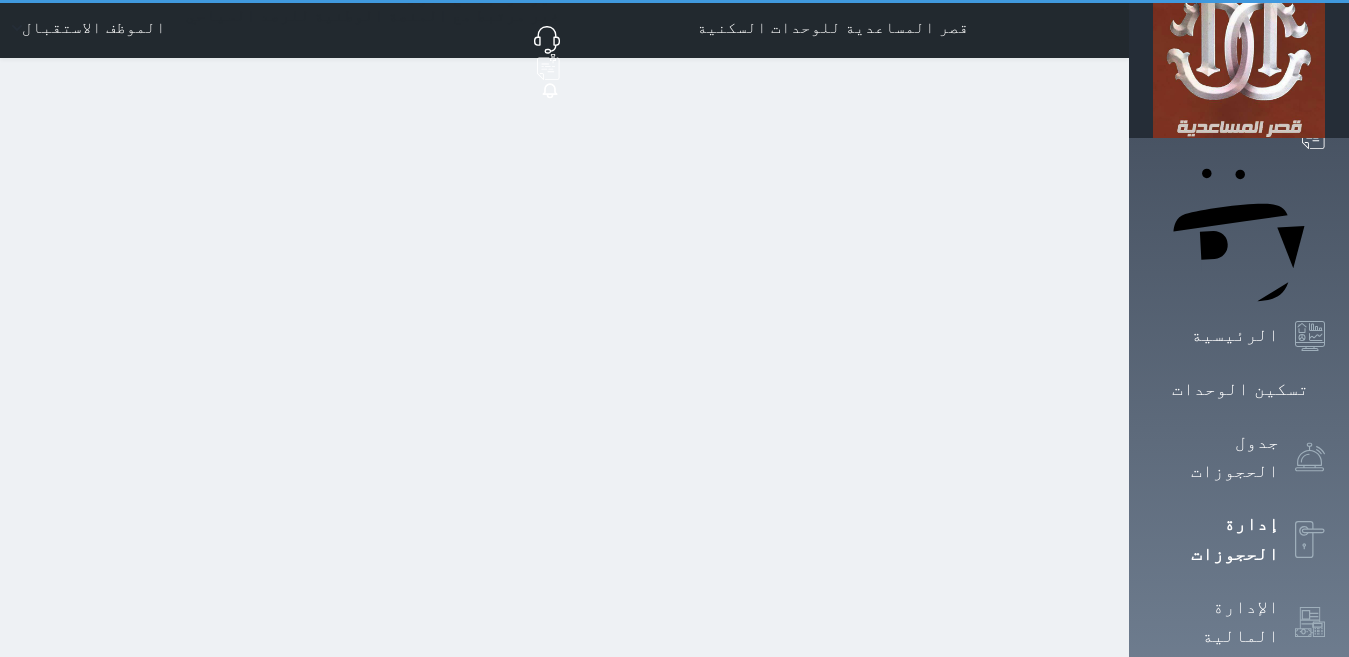 scroll, scrollTop: 0, scrollLeft: 0, axis: both 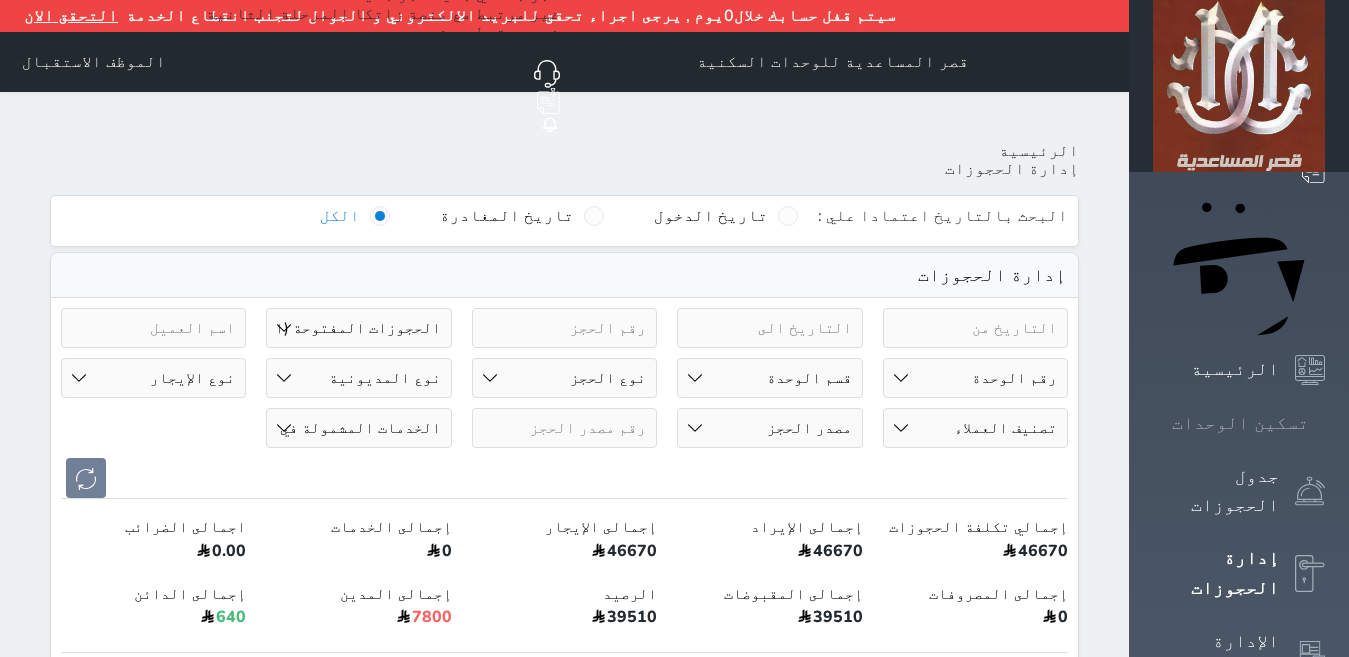 drag, startPoint x: 1282, startPoint y: 209, endPoint x: 1242, endPoint y: 220, distance: 41.484936 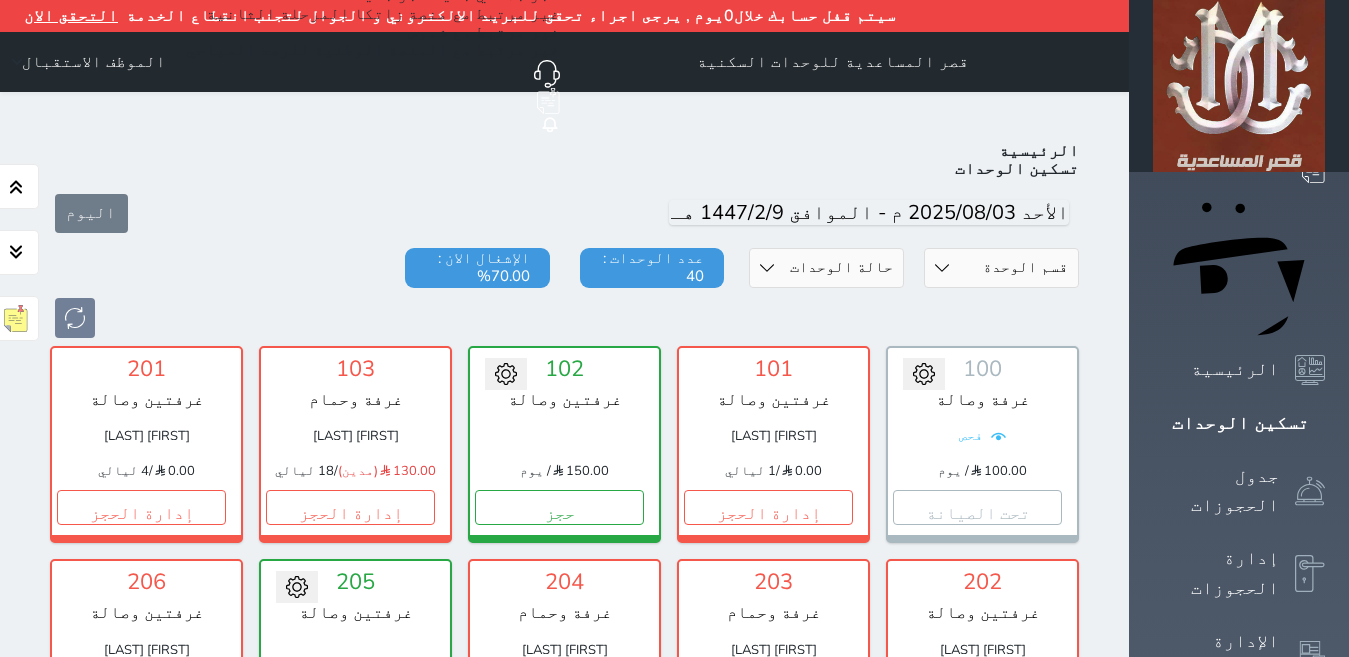 scroll, scrollTop: 110, scrollLeft: 0, axis: vertical 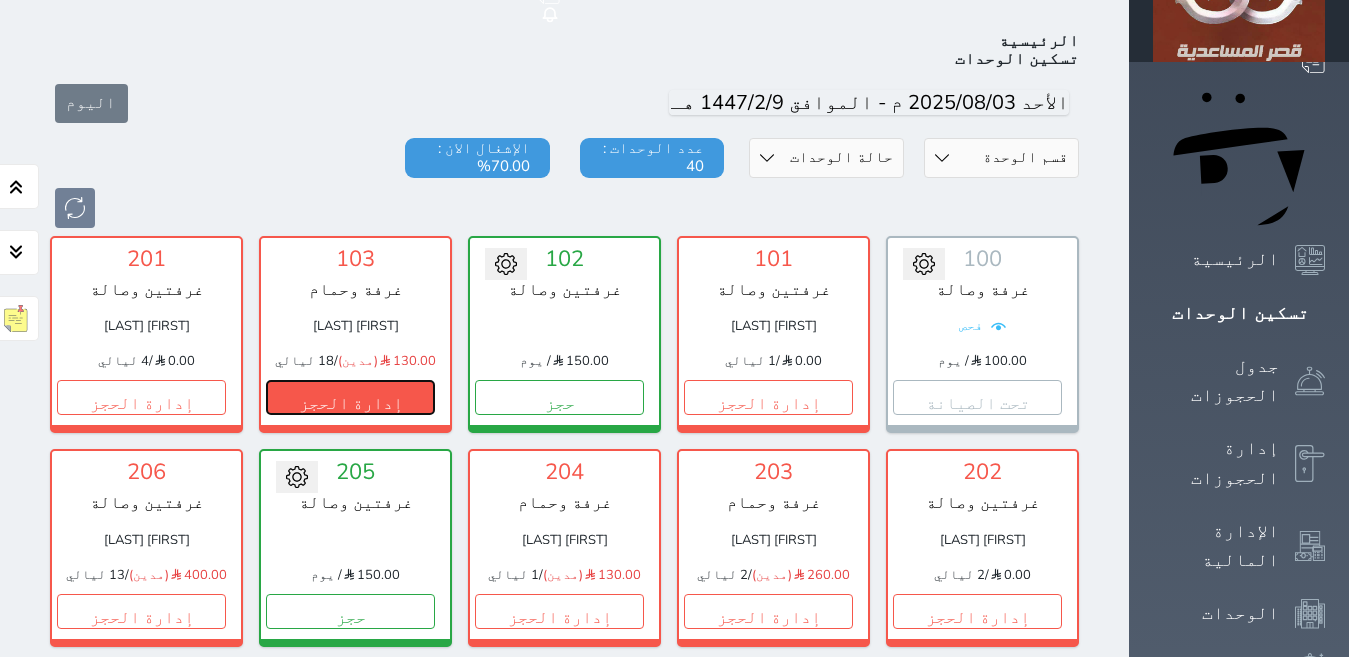 click on "إدارة الحجز" at bounding box center (350, 397) 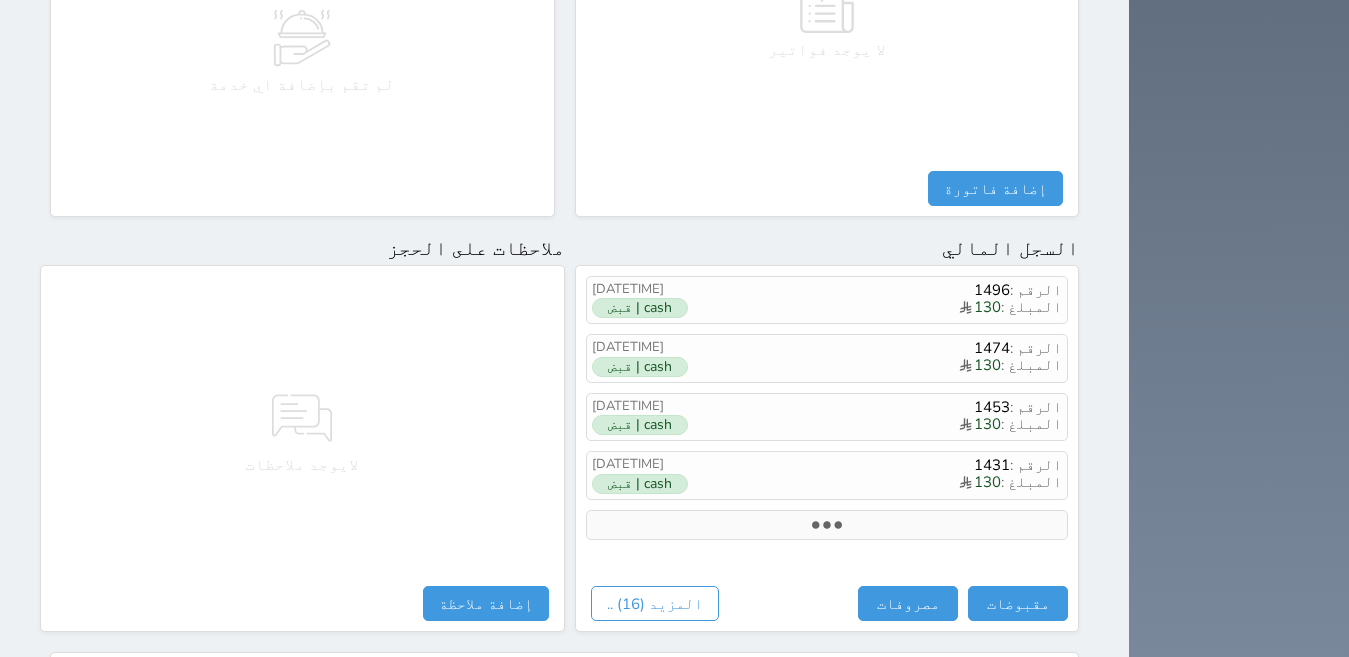scroll, scrollTop: 1100, scrollLeft: 0, axis: vertical 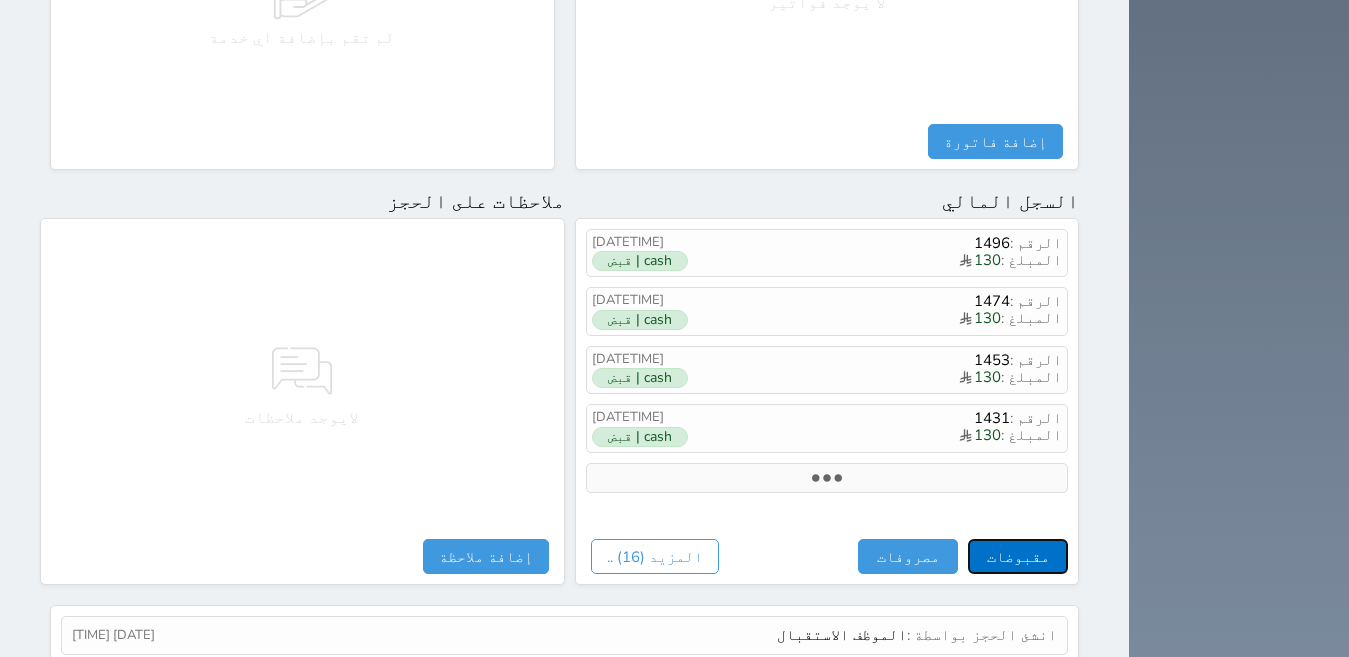 click on "مقبوضات" at bounding box center [1018, 556] 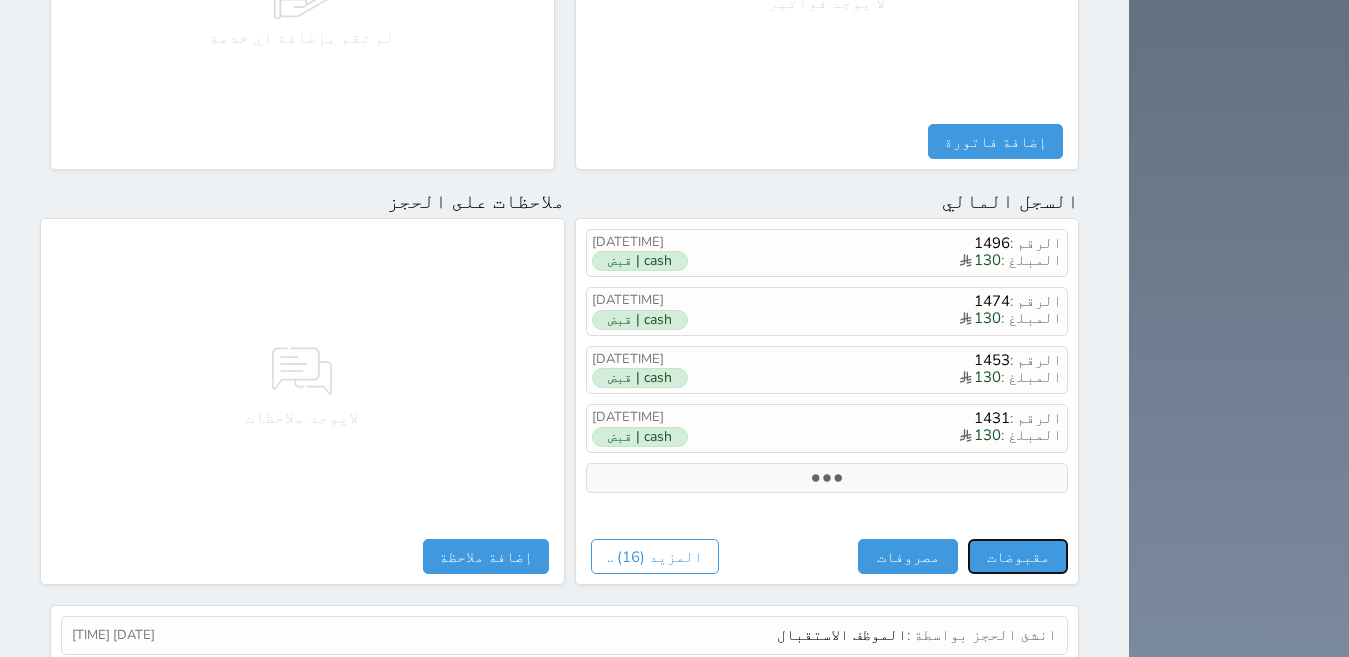 select 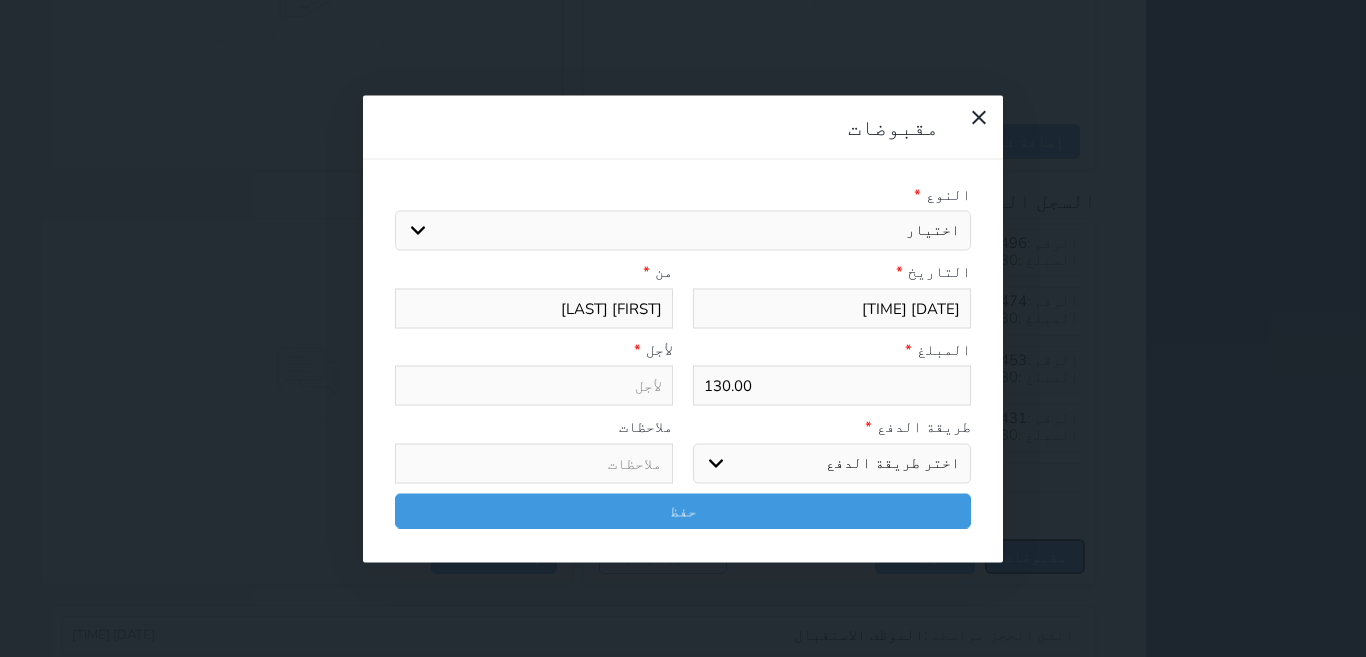 select 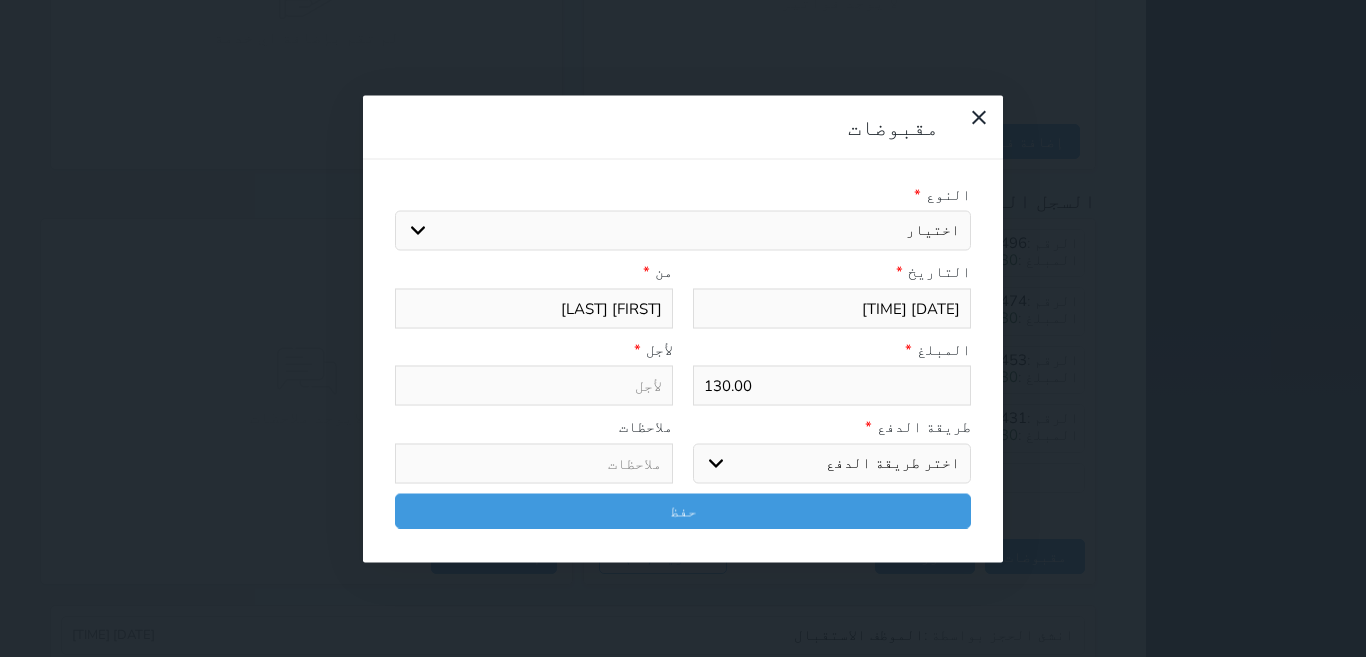 click on "اختيار   مقبوضات عامة قيمة إيجار فواتير تامين عربون لا ينطبق آخر مغسلة واي فاي - الإنترنت مواقف السيارات طعام الأغذية والمشروبات مشروبات المشروبات الباردة المشروبات الساخنة الإفطار غداء عشاء مخبز و كعك حمام سباحة الصالة الرياضية سبا و خدمات الجمال اختيار وإسقاط (خدمات النقل) ميني بار كابل - تلفزيون سرير إضافي تصفيف الشعر التسوق خدمات الجولات السياحية المنظمة خدمات الدليل السياحي" at bounding box center (683, 231) 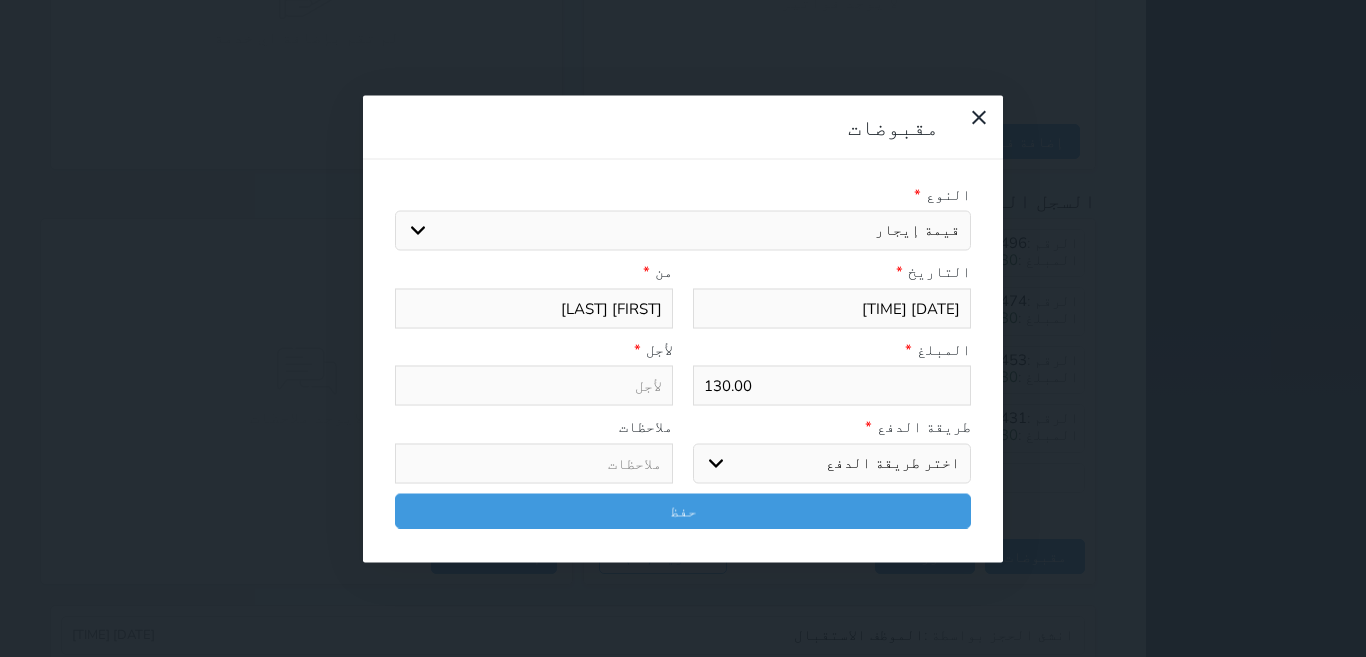 click on "اختيار   مقبوضات عامة قيمة إيجار فواتير تامين عربون لا ينطبق آخر مغسلة واي فاي - الإنترنت مواقف السيارات طعام الأغذية والمشروبات مشروبات المشروبات الباردة المشروبات الساخنة الإفطار غداء عشاء مخبز و كعك حمام سباحة الصالة الرياضية سبا و خدمات الجمال اختيار وإسقاط (خدمات النقل) ميني بار كابل - تلفزيون سرير إضافي تصفيف الشعر التسوق خدمات الجولات السياحية المنظمة خدمات الدليل السياحي" at bounding box center [683, 231] 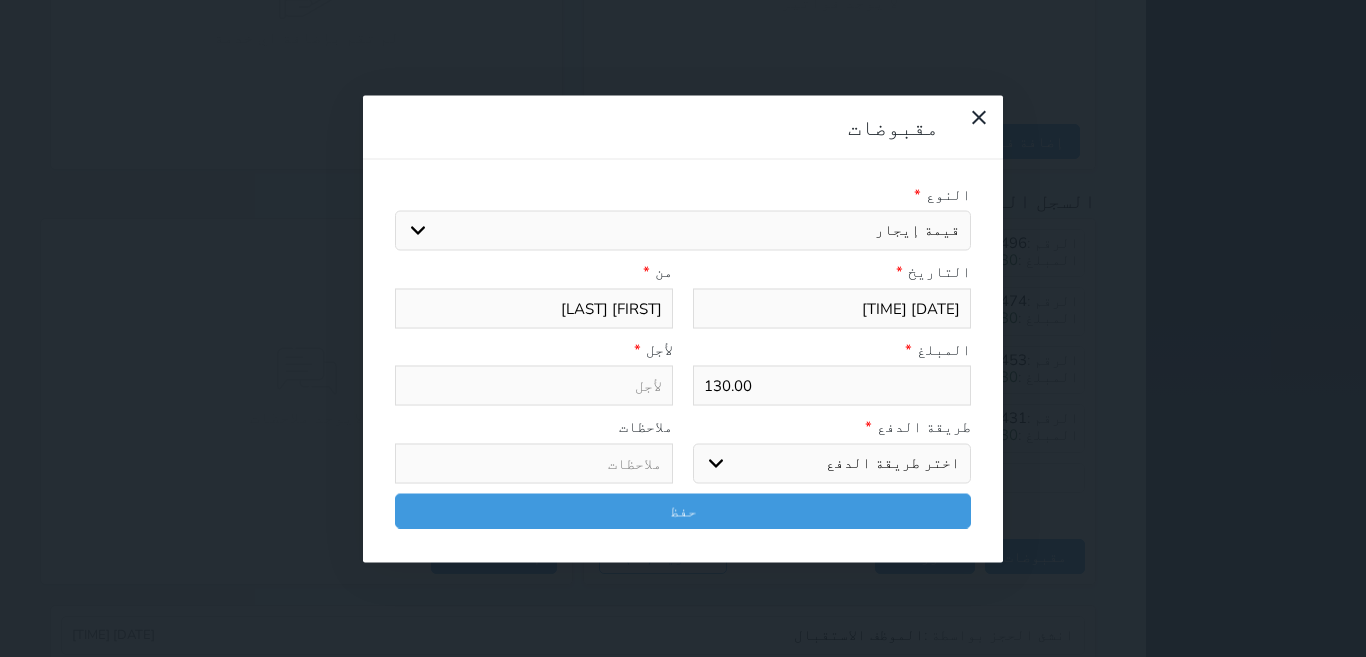 type on "قيمة إيجار - الوحدة - 103" 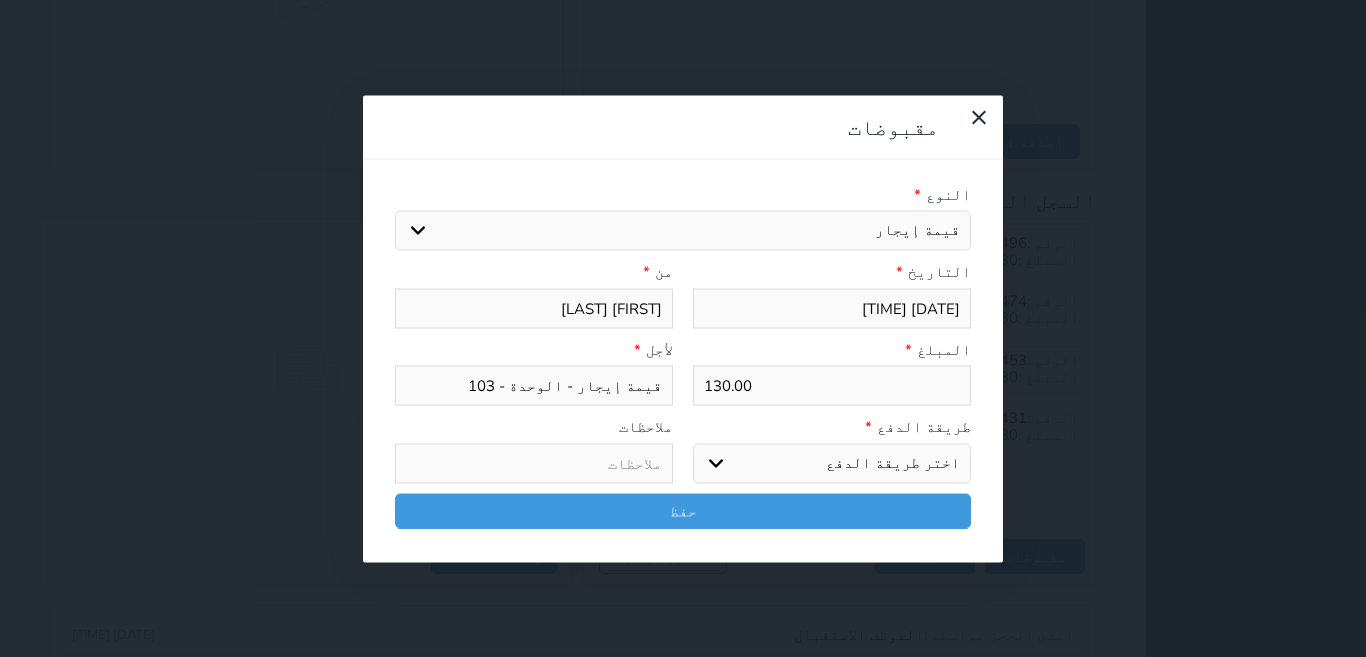 click on "اختر طريقة الدفع   دفع نقدى   تحويل بنكى   مدى   بطاقة ائتمان   آجل" at bounding box center (832, 463) 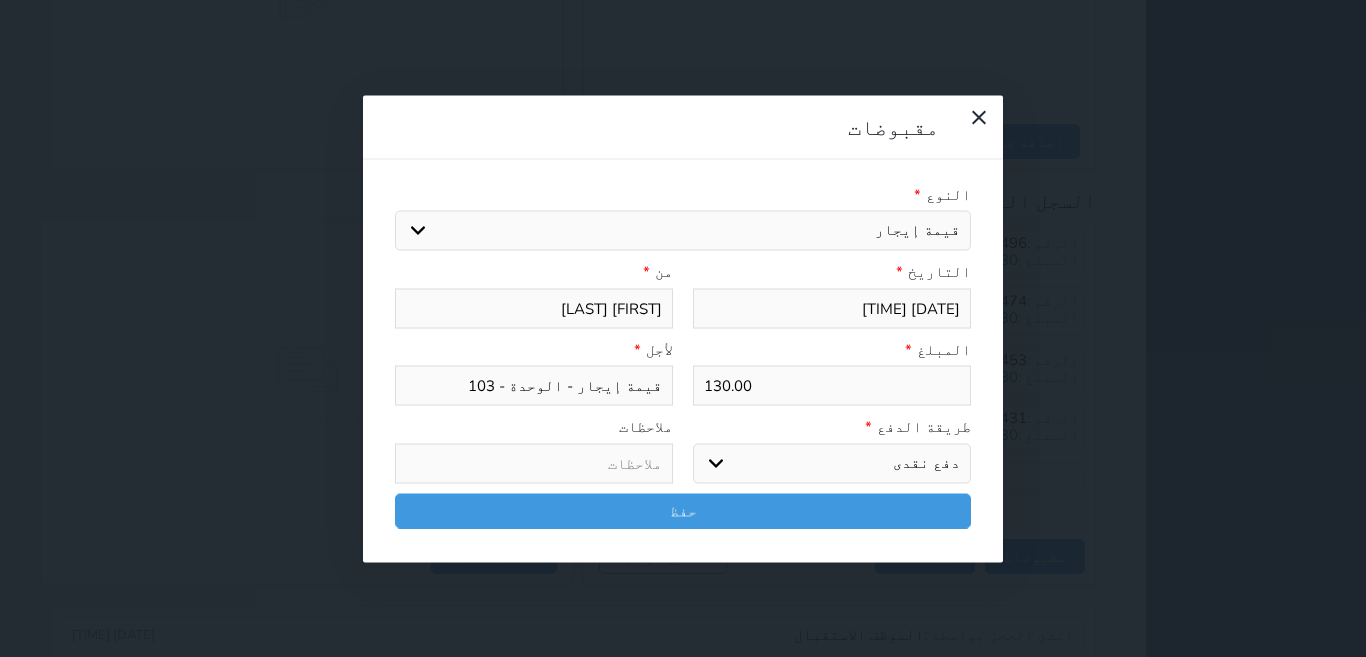 click on "اختر طريقة الدفع   دفع نقدى   تحويل بنكى   مدى   بطاقة ائتمان   آجل" at bounding box center (832, 463) 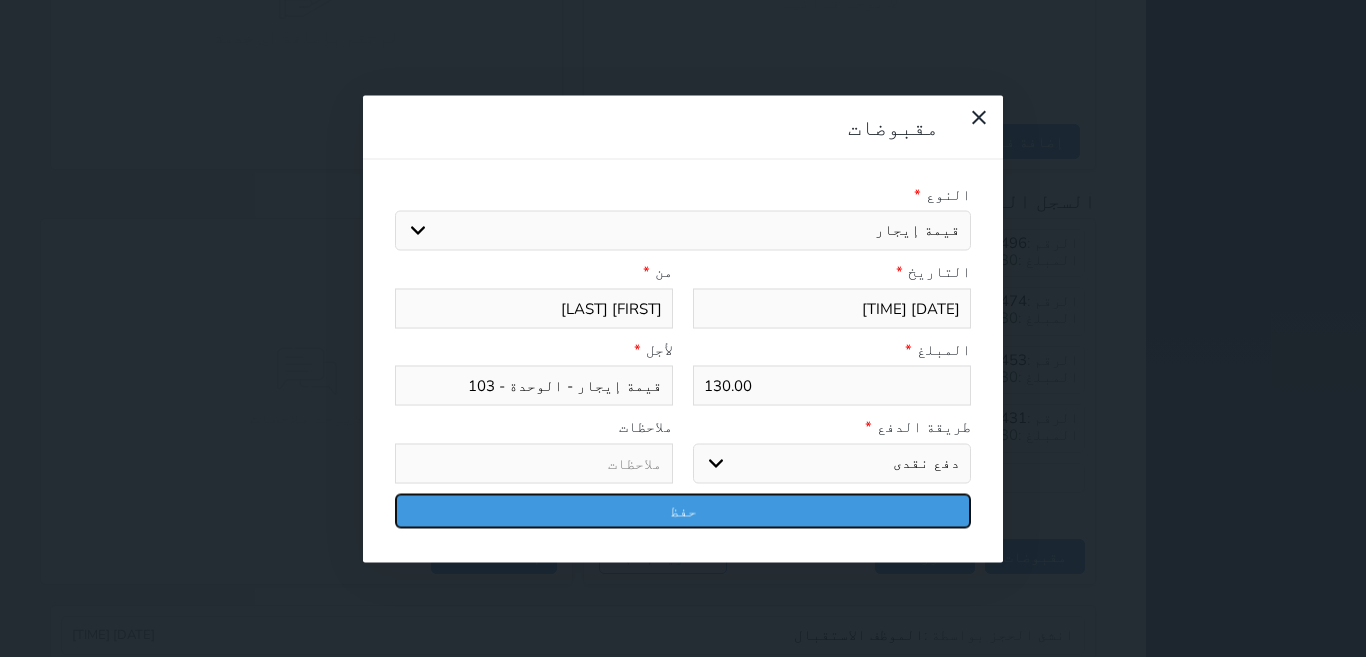click on "حفظ" at bounding box center [683, 510] 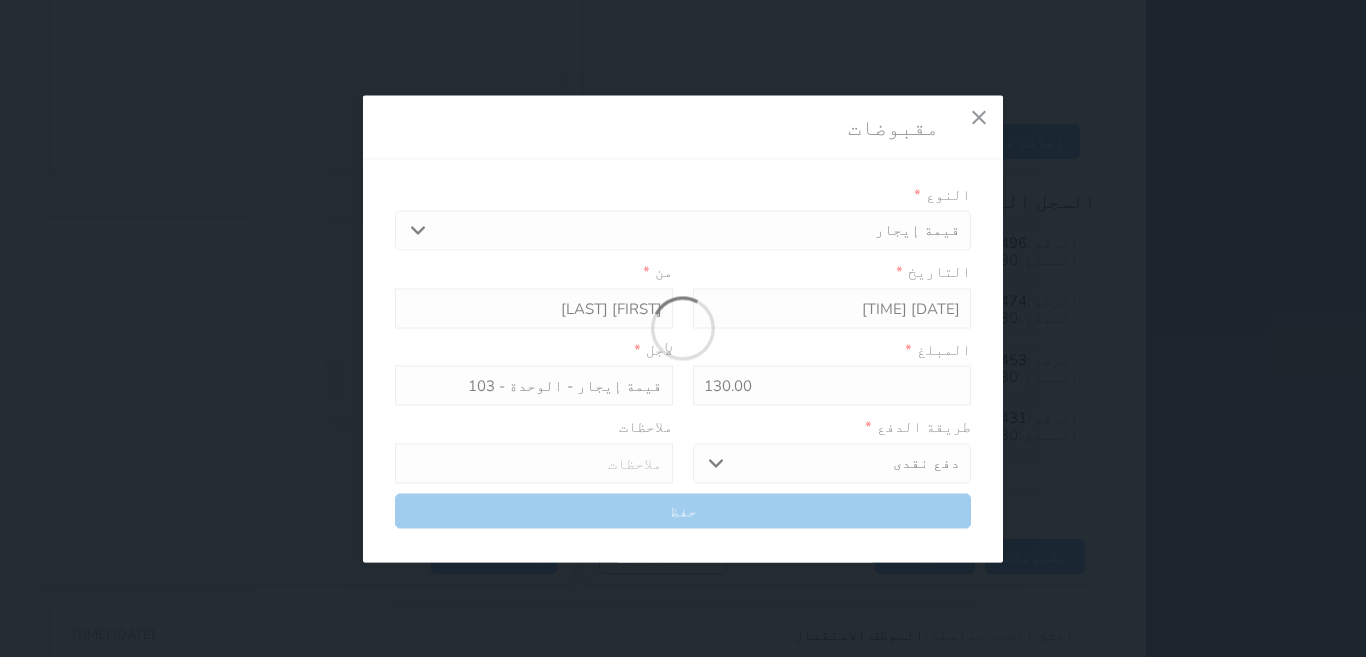 select 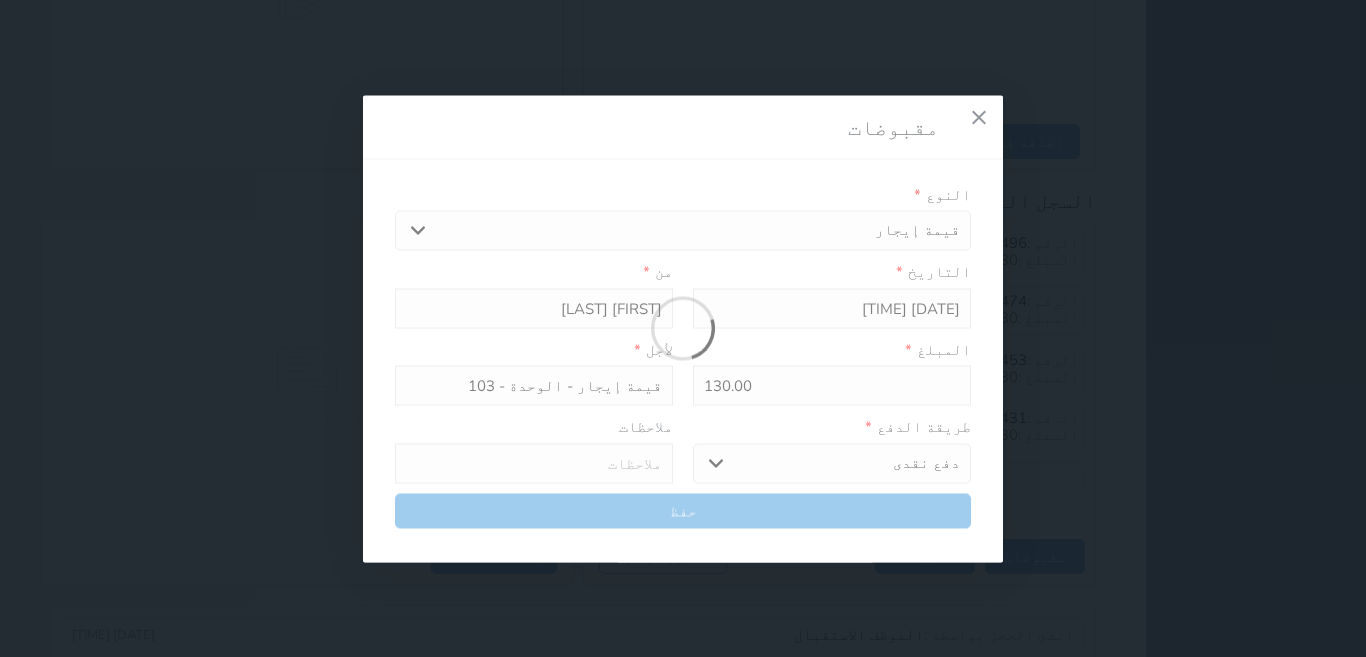 type 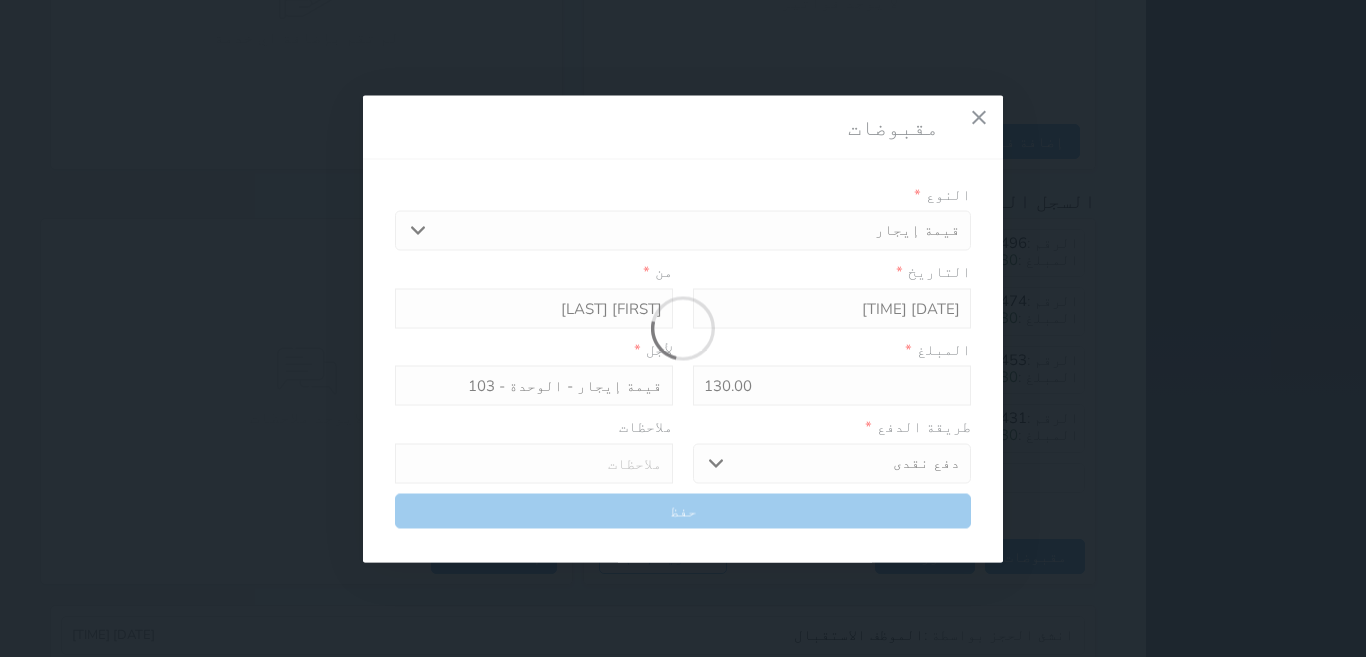 type on "0" 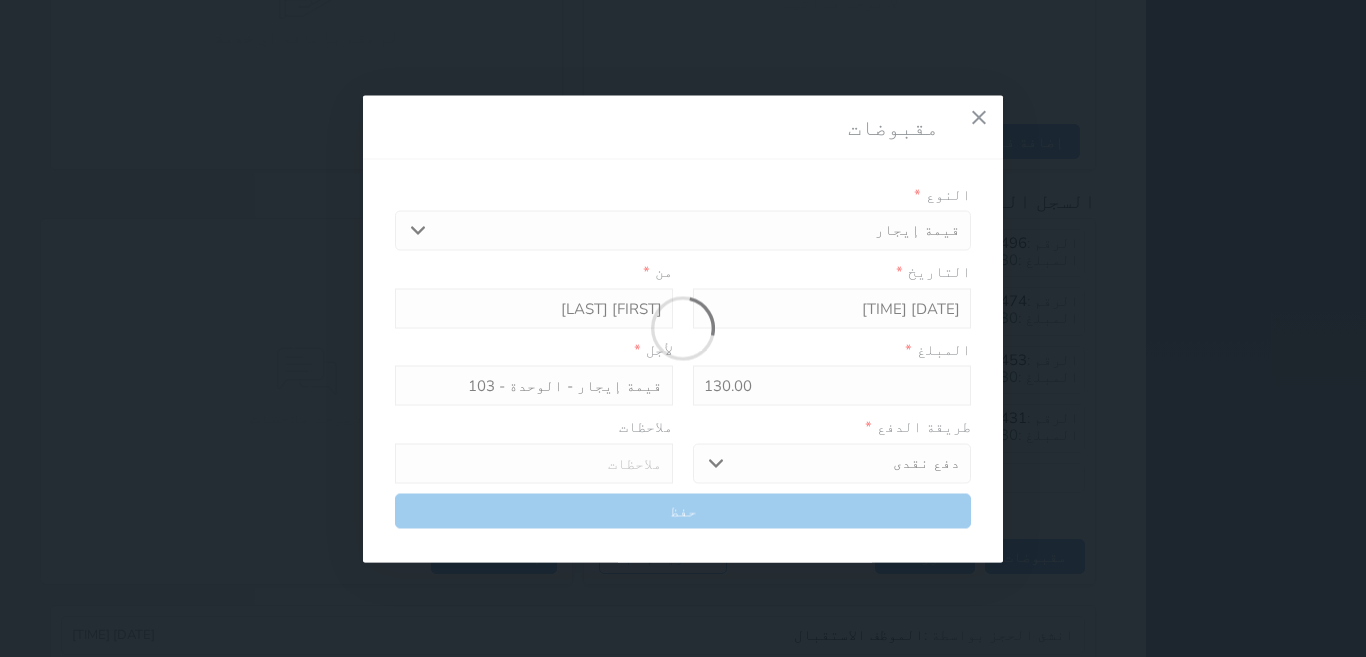 select 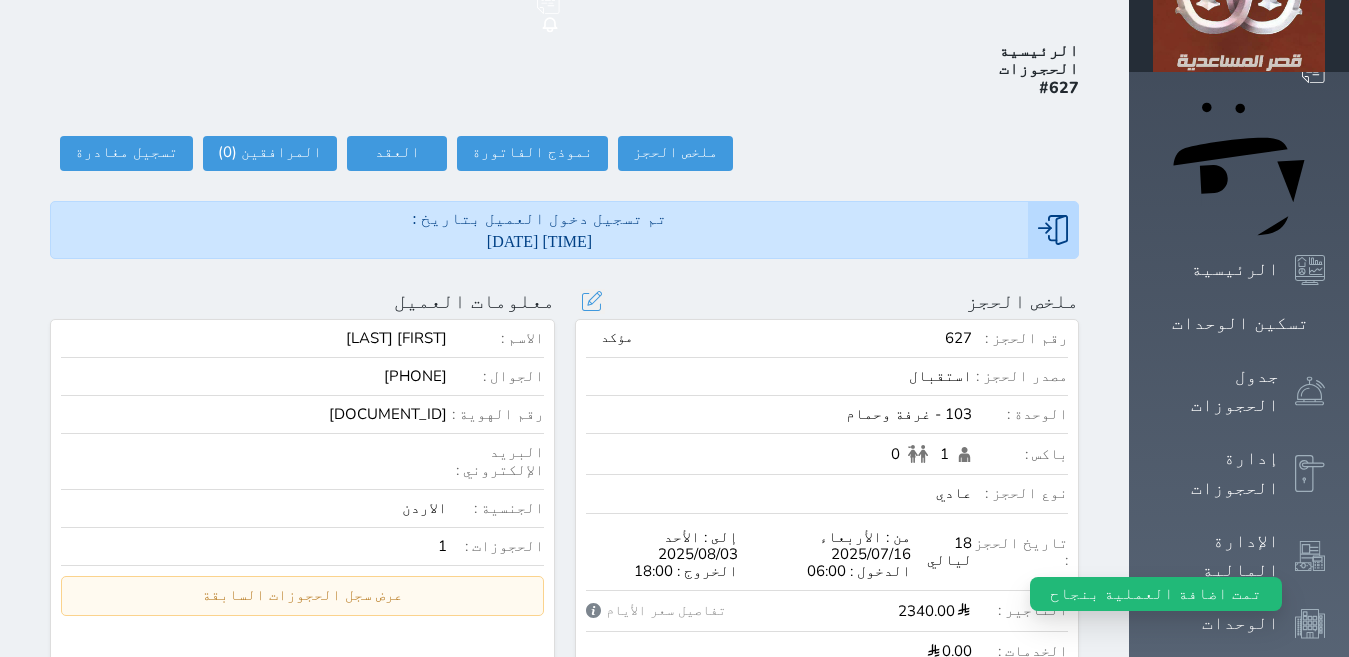 scroll, scrollTop: 0, scrollLeft: 0, axis: both 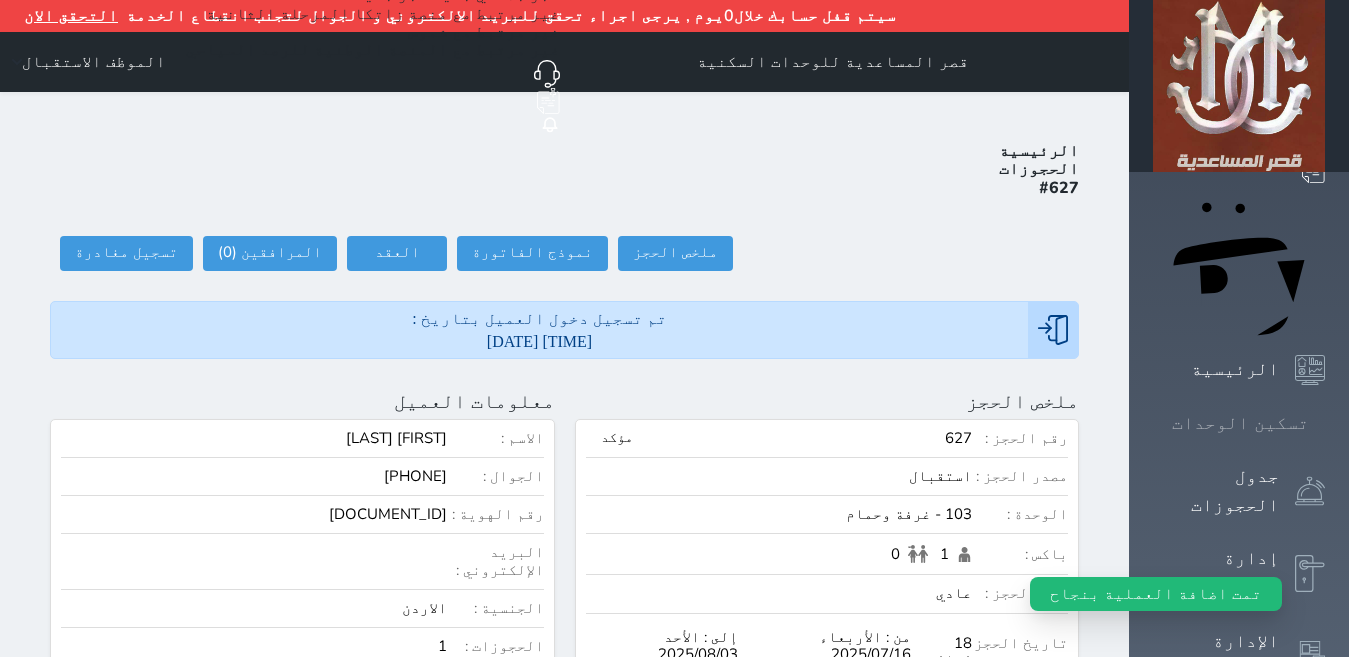 click 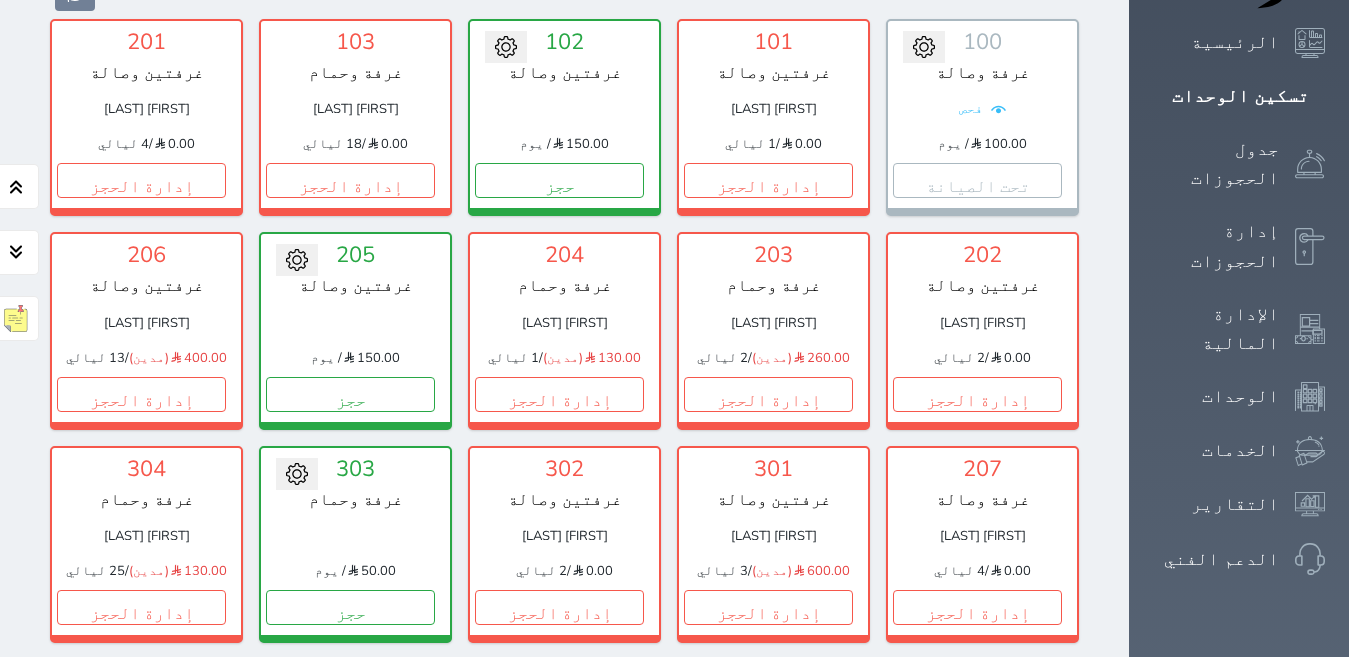 scroll, scrollTop: 410, scrollLeft: 0, axis: vertical 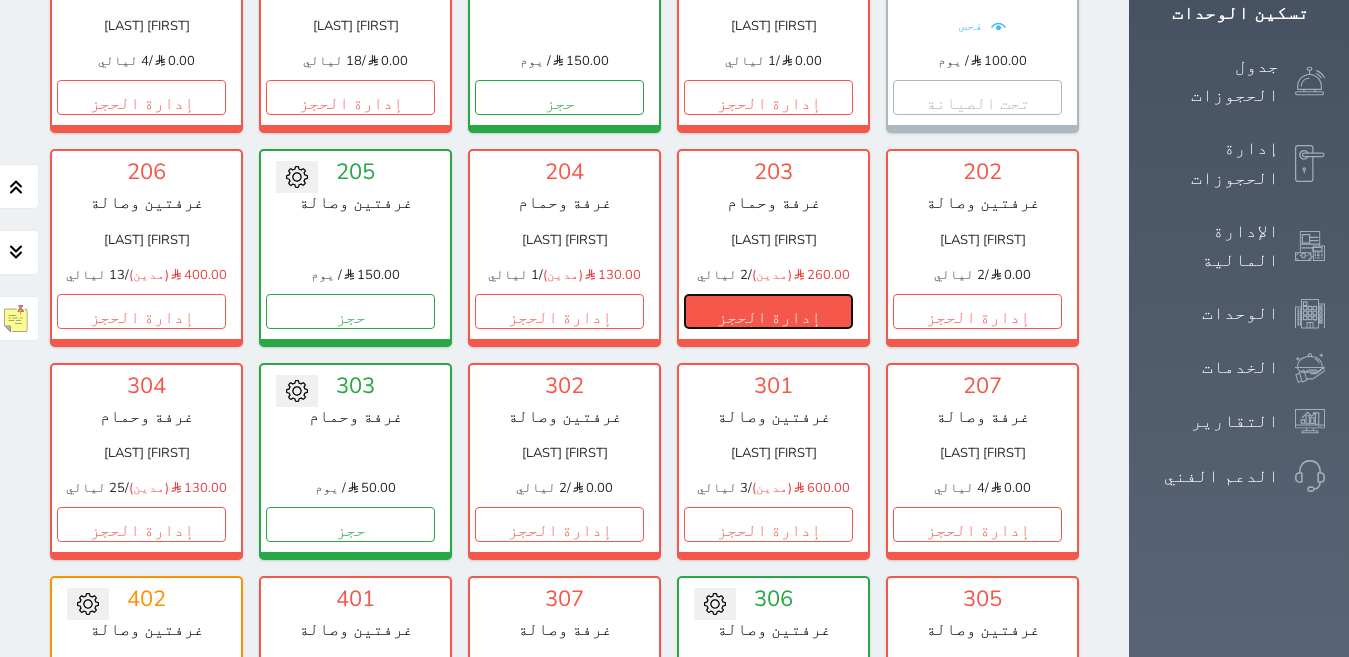 click on "إدارة الحجز" at bounding box center (768, 311) 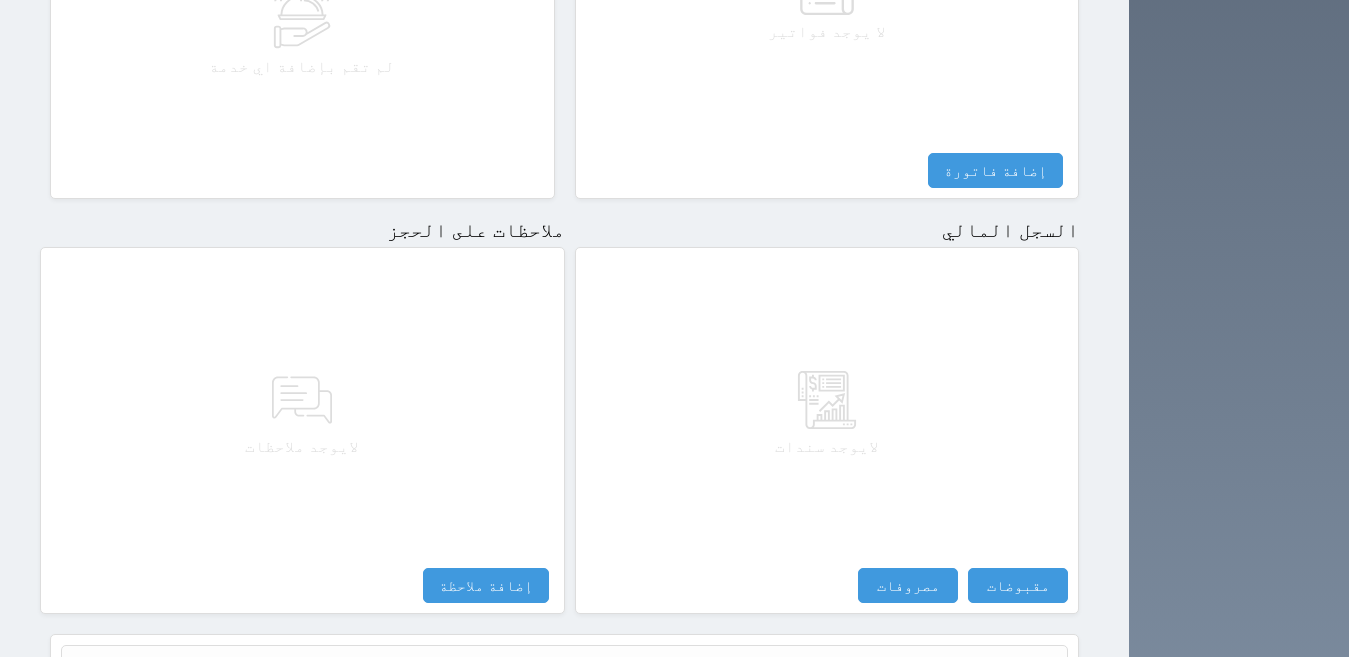 scroll, scrollTop: 1100, scrollLeft: 0, axis: vertical 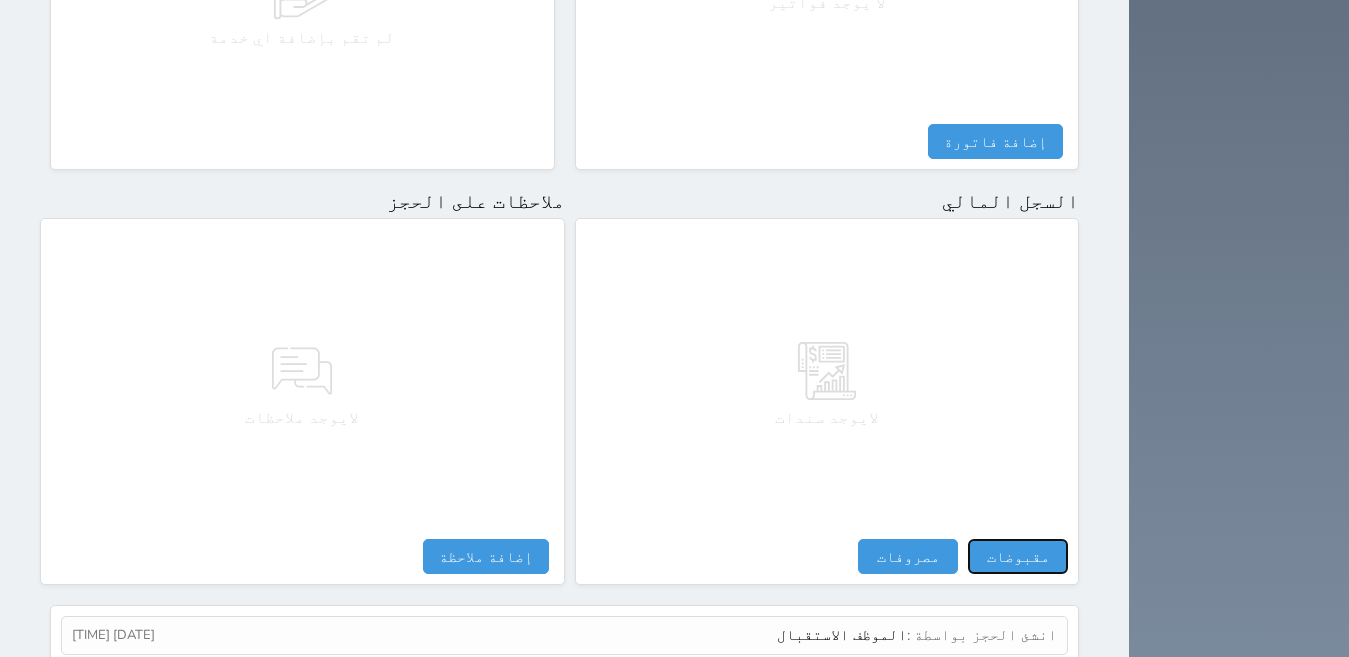 click on "مقبوضات" at bounding box center (1018, 556) 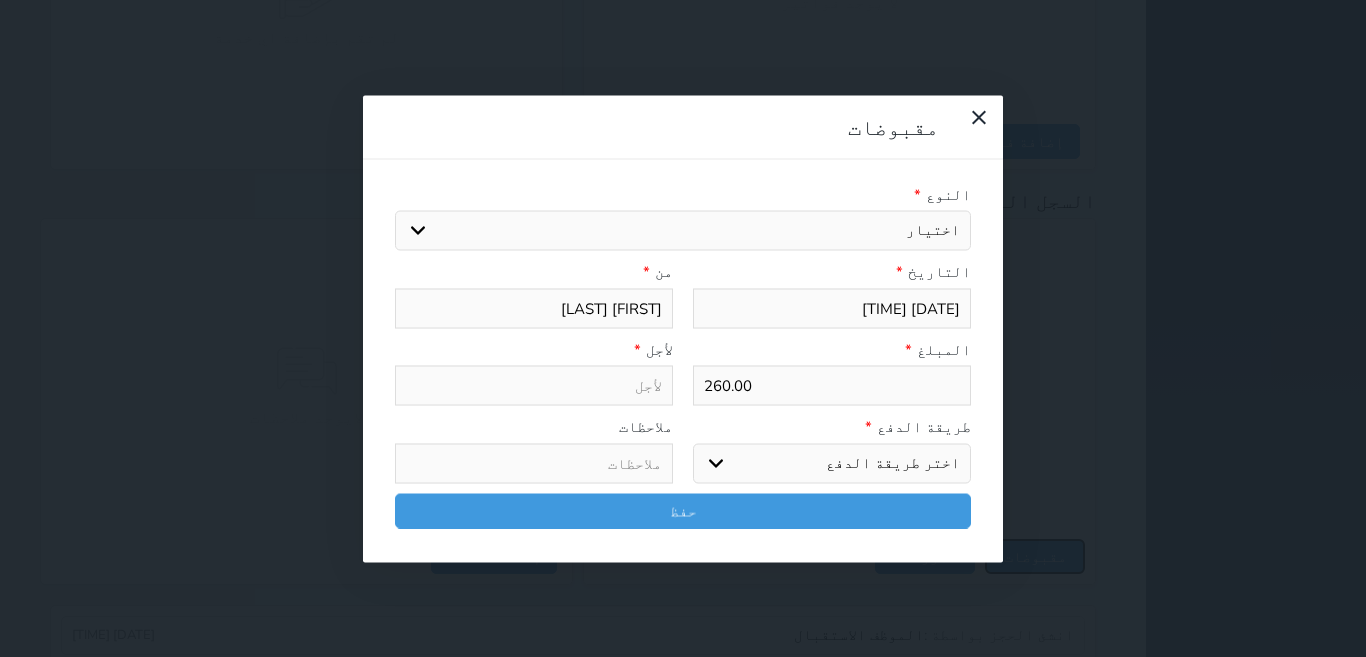 select 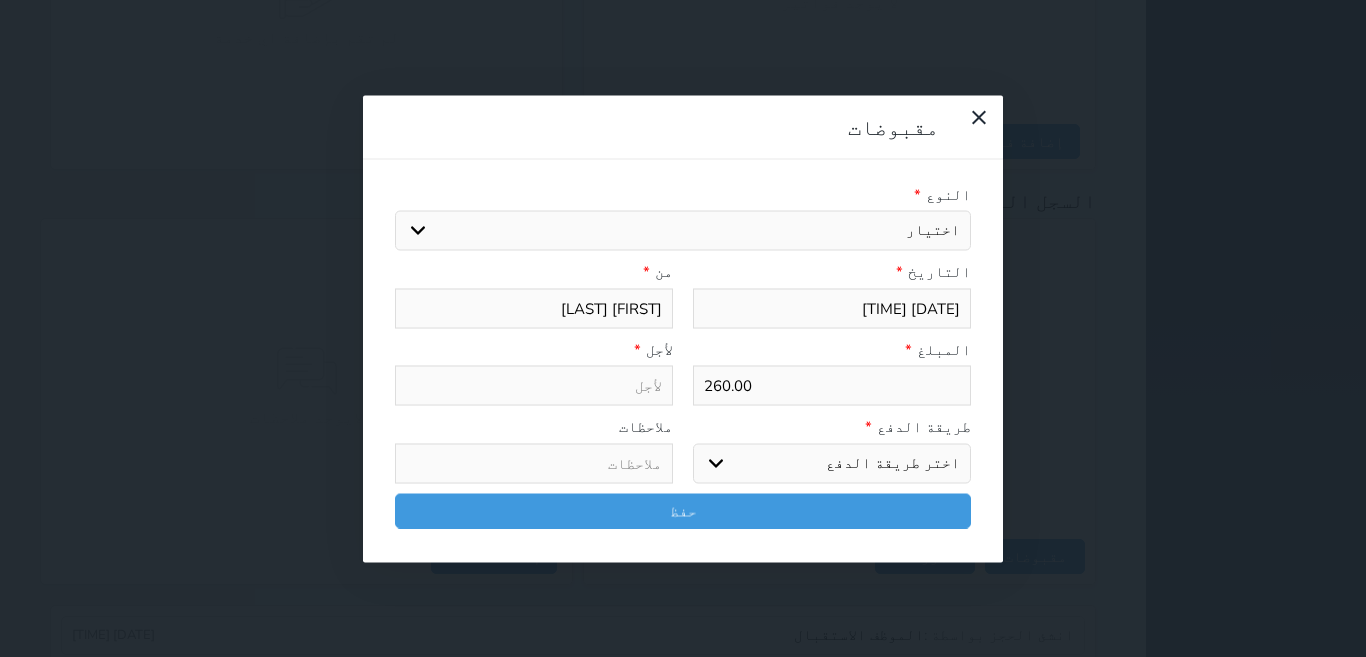 click on "اختيار   مقبوضات عامة قيمة إيجار فواتير تامين عربون لا ينطبق آخر مغسلة واي فاي - الإنترنت مواقف السيارات طعام الأغذية والمشروبات مشروبات المشروبات الباردة المشروبات الساخنة الإفطار غداء عشاء مخبز و كعك حمام سباحة الصالة الرياضية سبا و خدمات الجمال اختيار وإسقاط (خدمات النقل) ميني بار كابل - تلفزيون سرير إضافي تصفيف الشعر التسوق خدمات الجولات السياحية المنظمة خدمات الدليل السياحي" at bounding box center [683, 231] 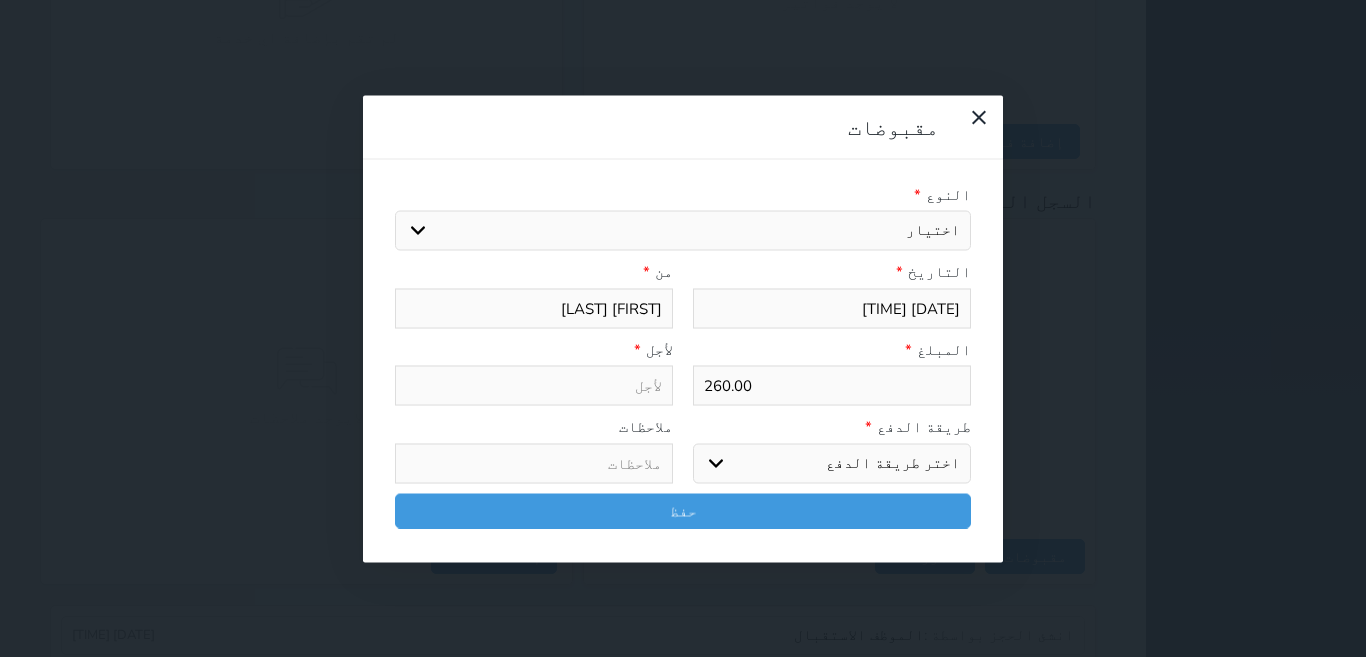 select on "162000" 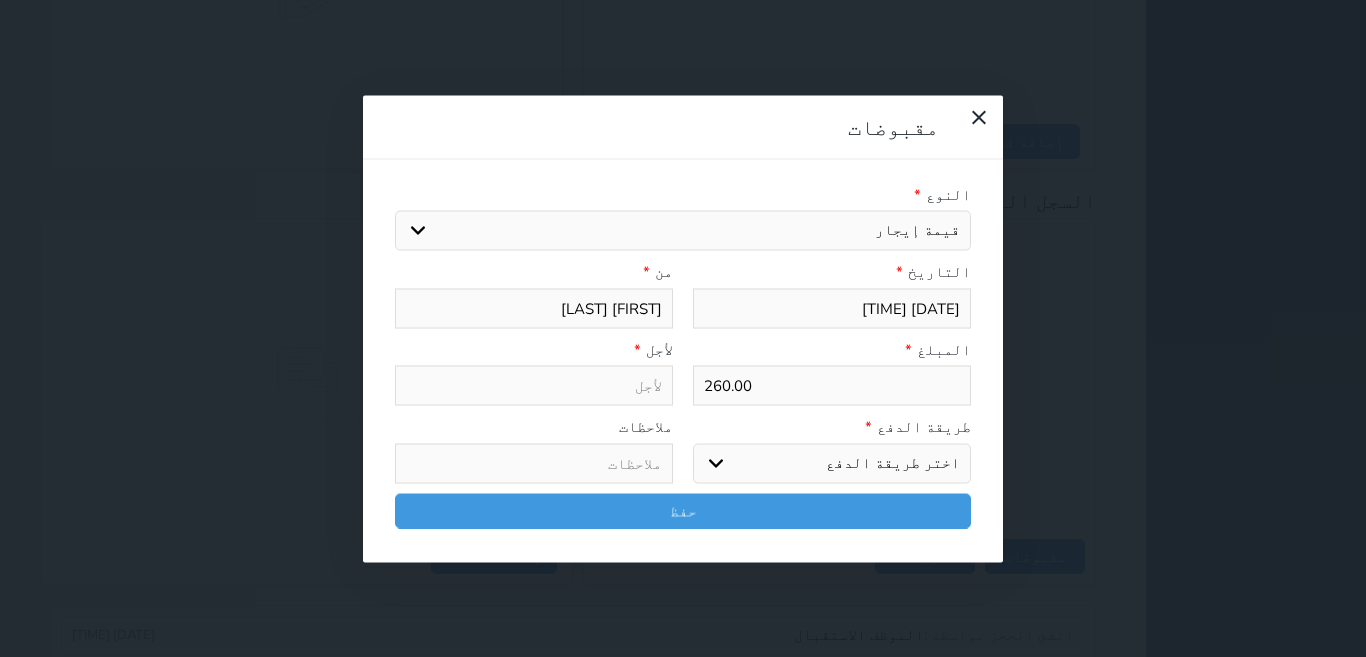 click on "اختيار   مقبوضات عامة قيمة إيجار فواتير تامين عربون لا ينطبق آخر مغسلة واي فاي - الإنترنت مواقف السيارات طعام الأغذية والمشروبات مشروبات المشروبات الباردة المشروبات الساخنة الإفطار غداء عشاء مخبز و كعك حمام سباحة الصالة الرياضية سبا و خدمات الجمال اختيار وإسقاط (خدمات النقل) ميني بار كابل - تلفزيون سرير إضافي تصفيف الشعر التسوق خدمات الجولات السياحية المنظمة خدمات الدليل السياحي" at bounding box center (683, 231) 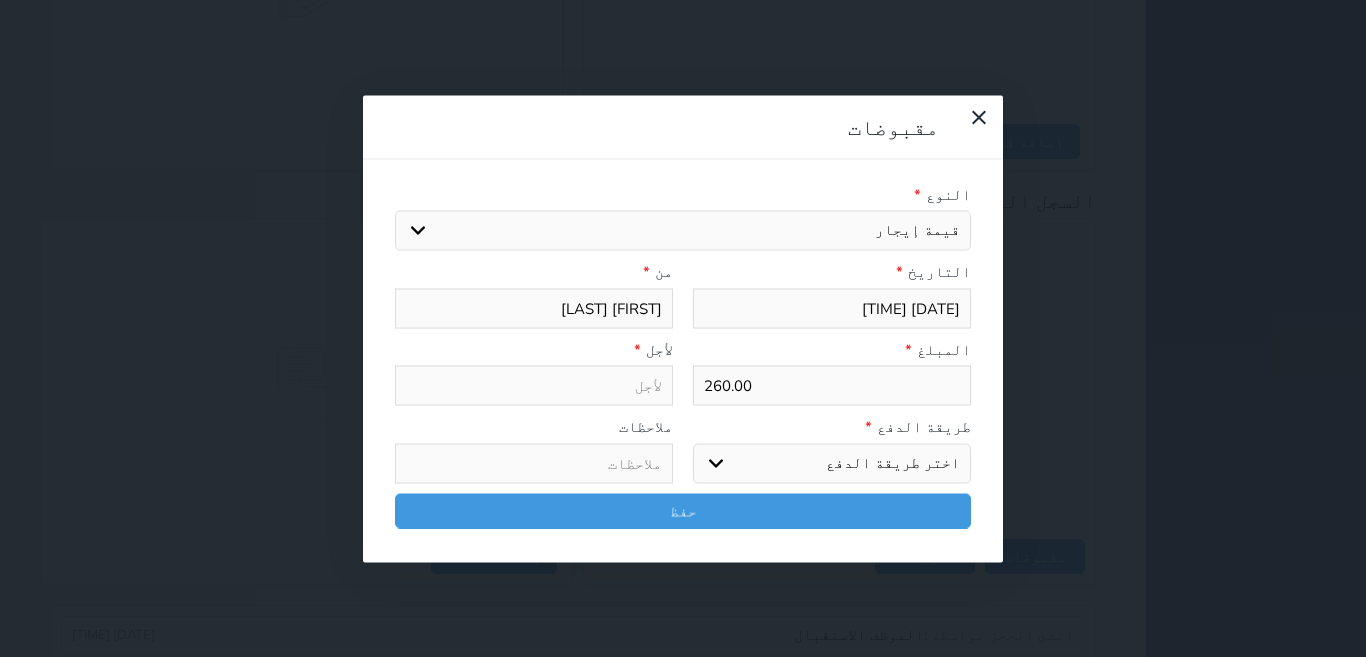 select 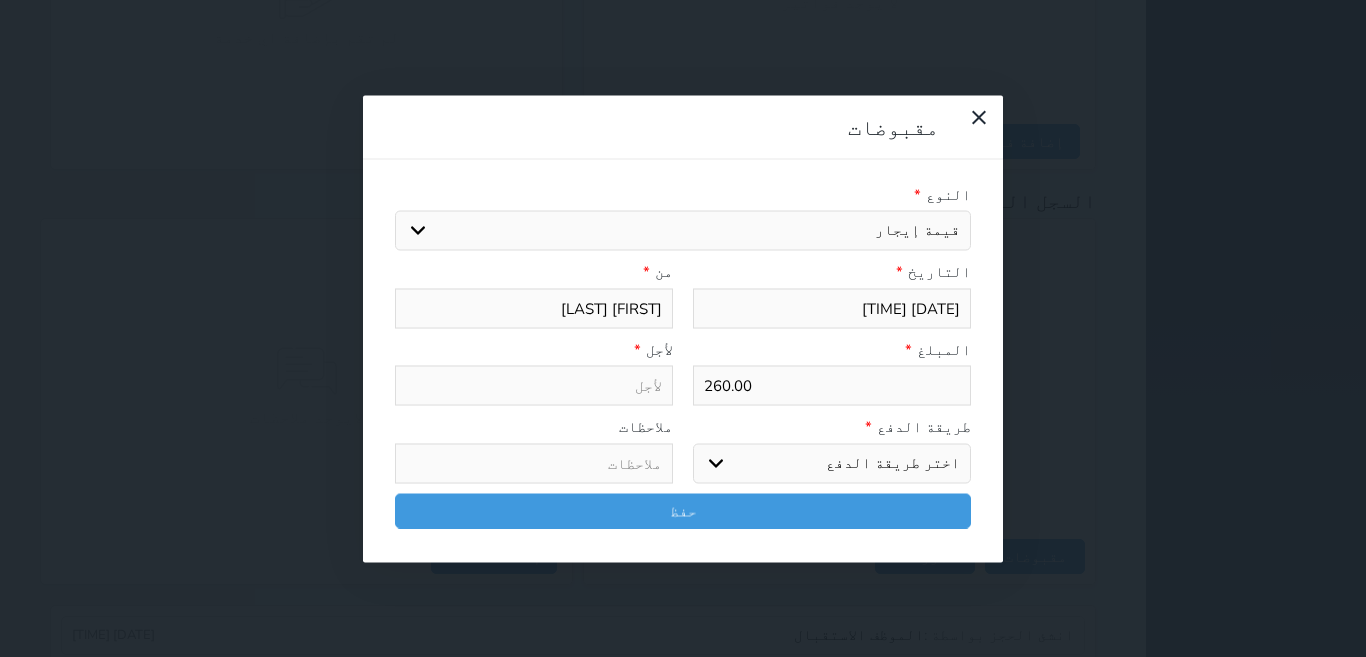 type on "قيمة إيجار - الوحدة - 203" 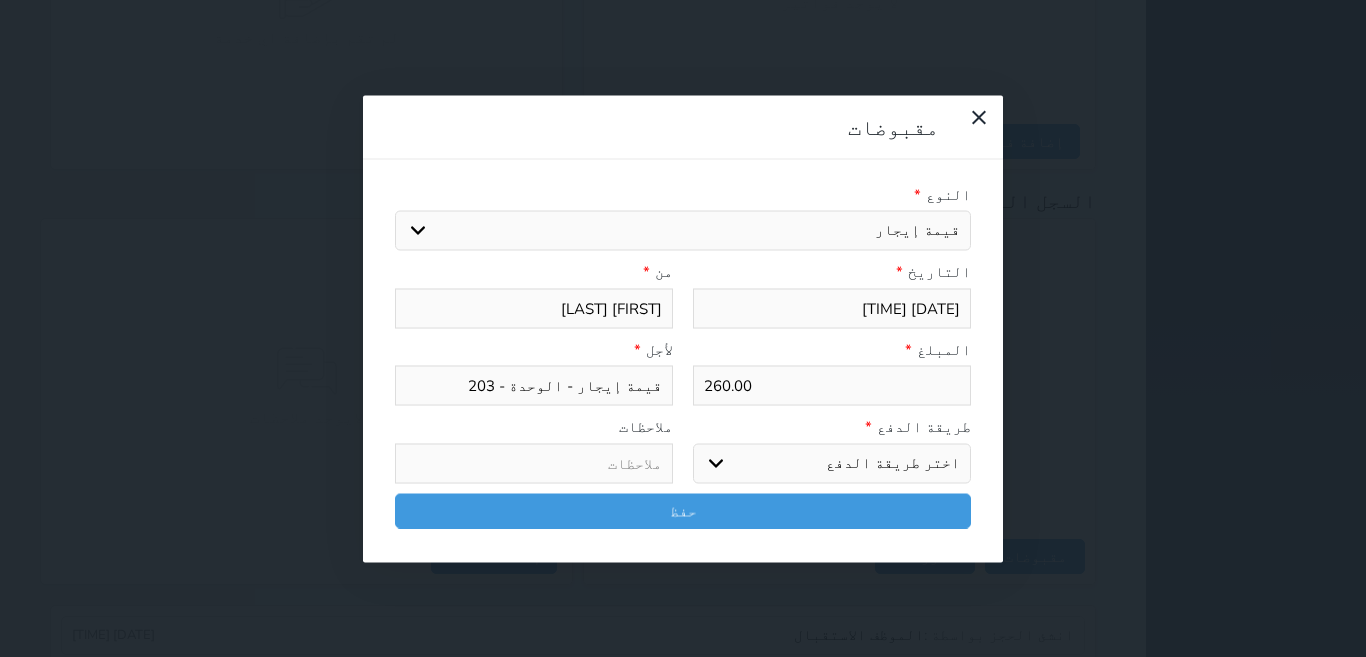 click on "اختر طريقة الدفع   دفع نقدى   تحويل بنكى   مدى   بطاقة ائتمان   آجل" at bounding box center (832, 463) 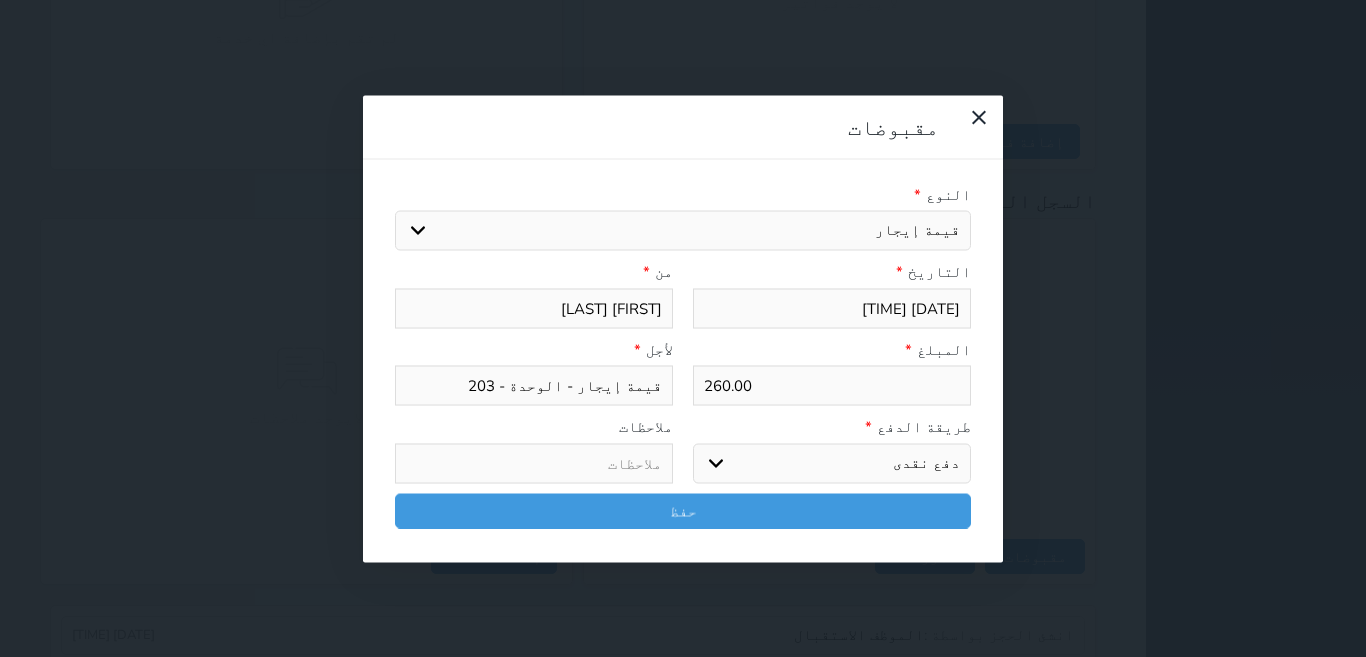 click on "اختر طريقة الدفع   دفع نقدى   تحويل بنكى   مدى   بطاقة ائتمان   آجل" at bounding box center (832, 463) 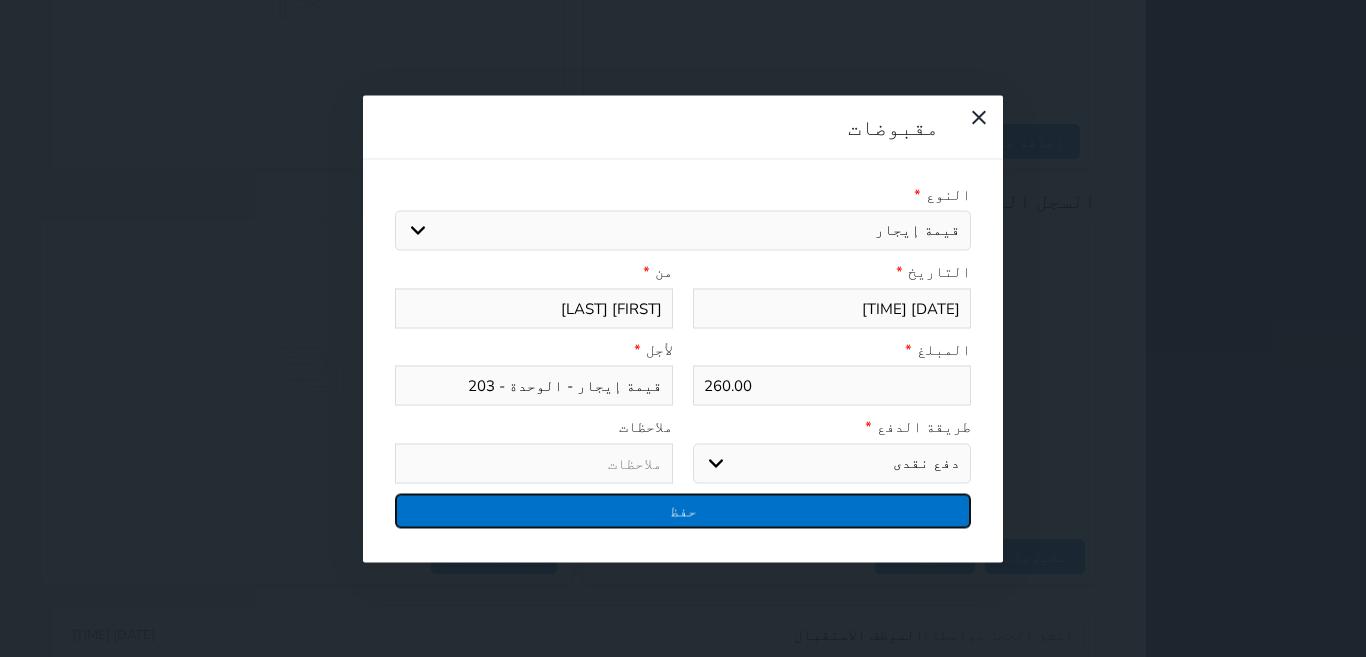 click on "حفظ" at bounding box center [683, 510] 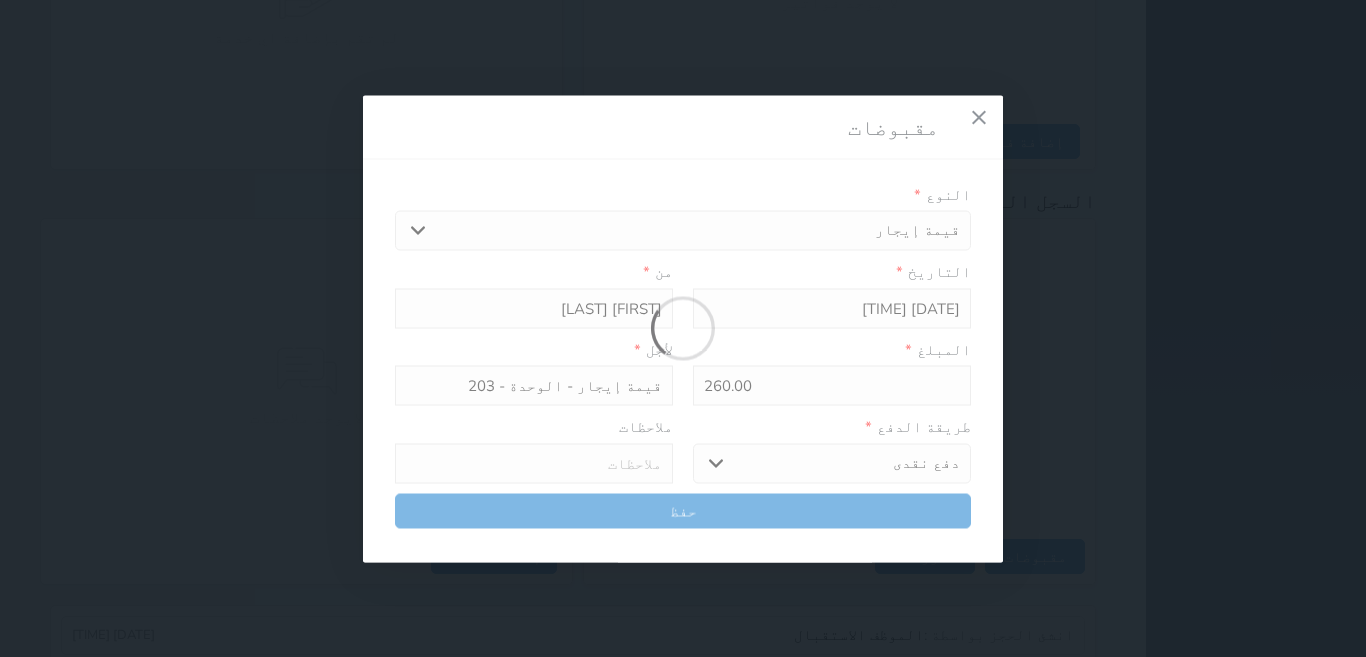 select 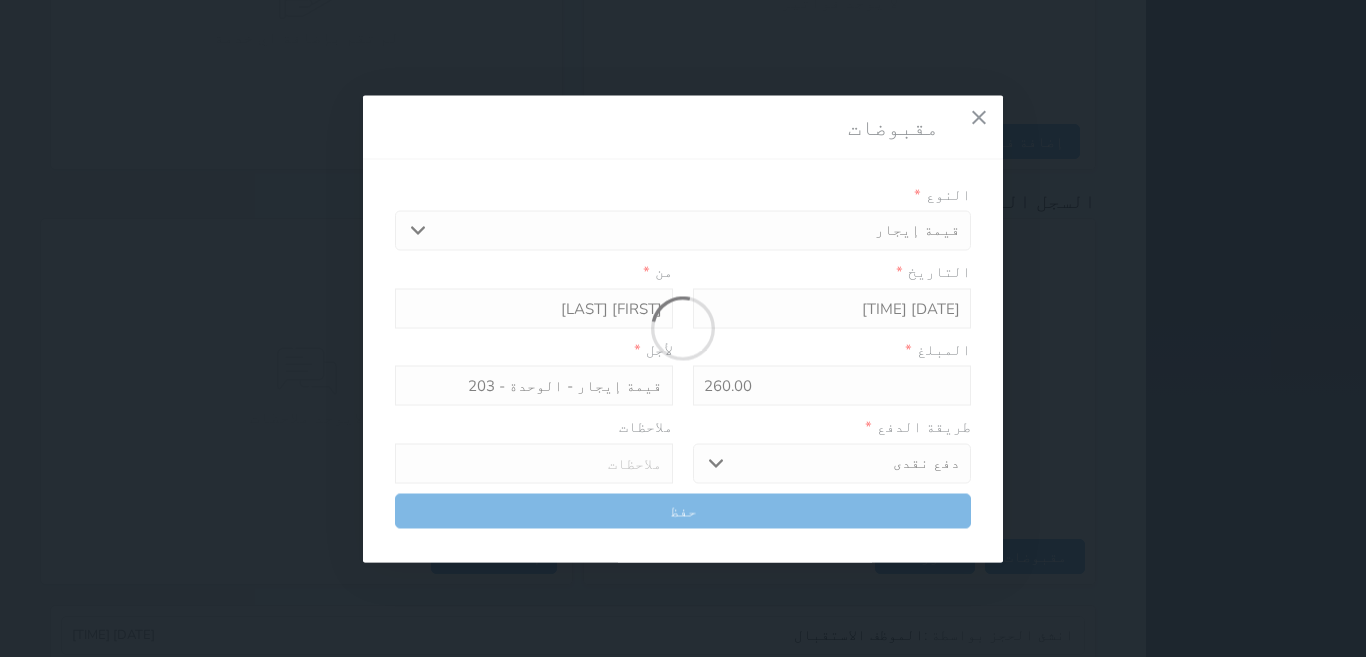 type 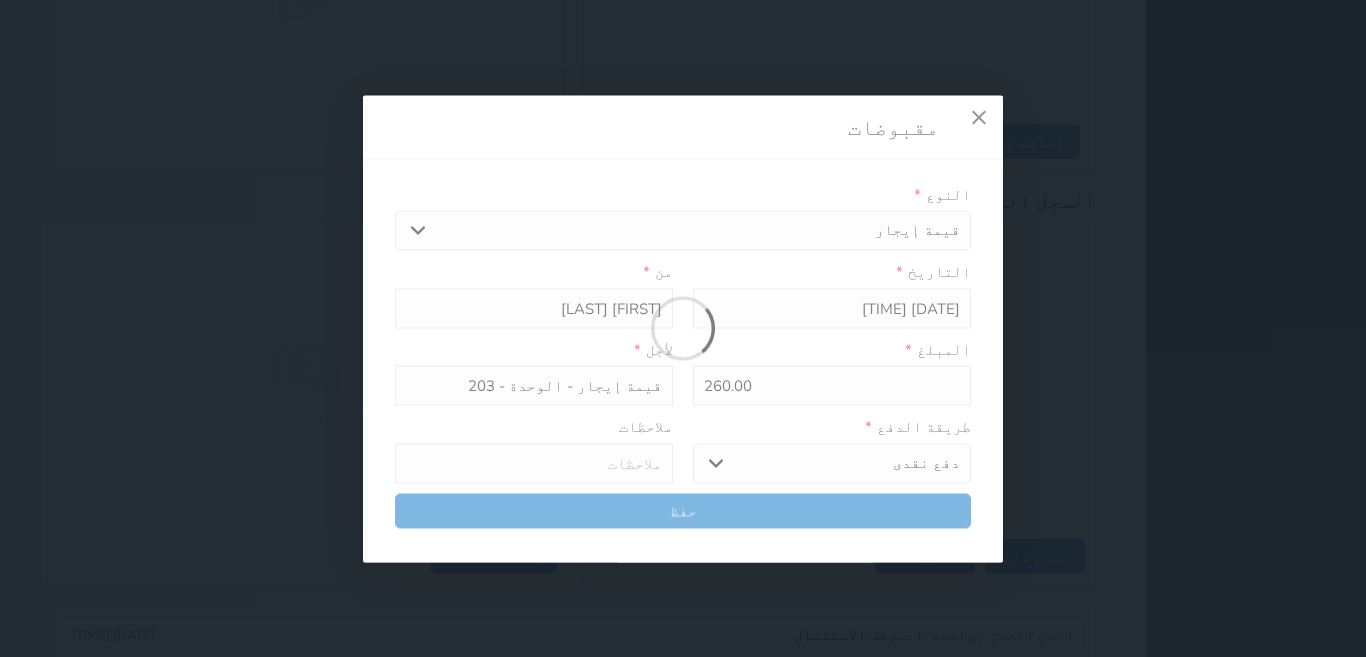 type on "0" 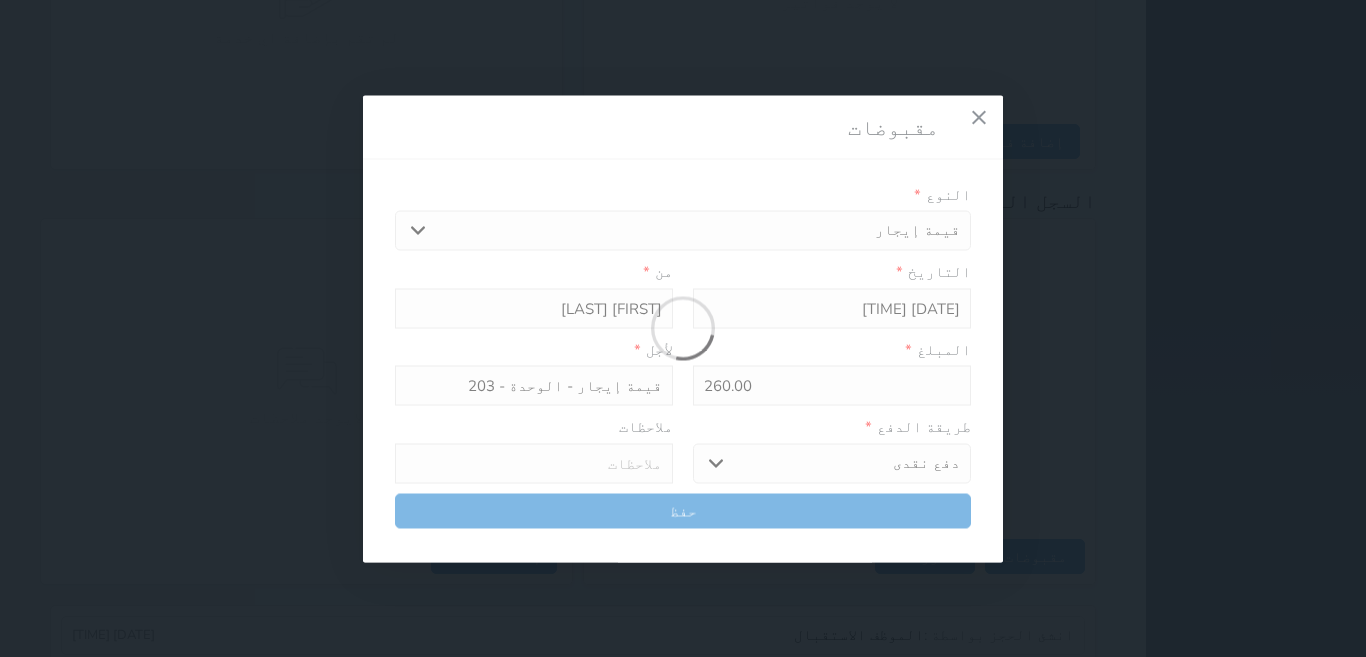 select 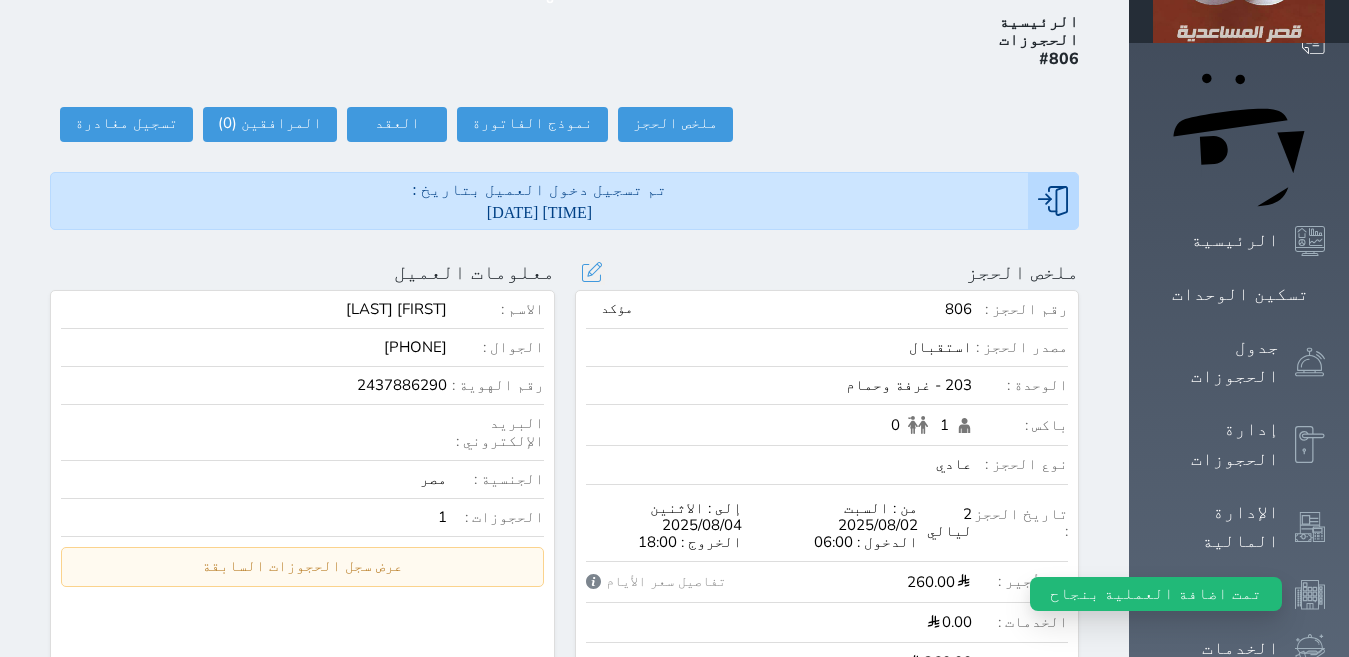 scroll, scrollTop: 100, scrollLeft: 0, axis: vertical 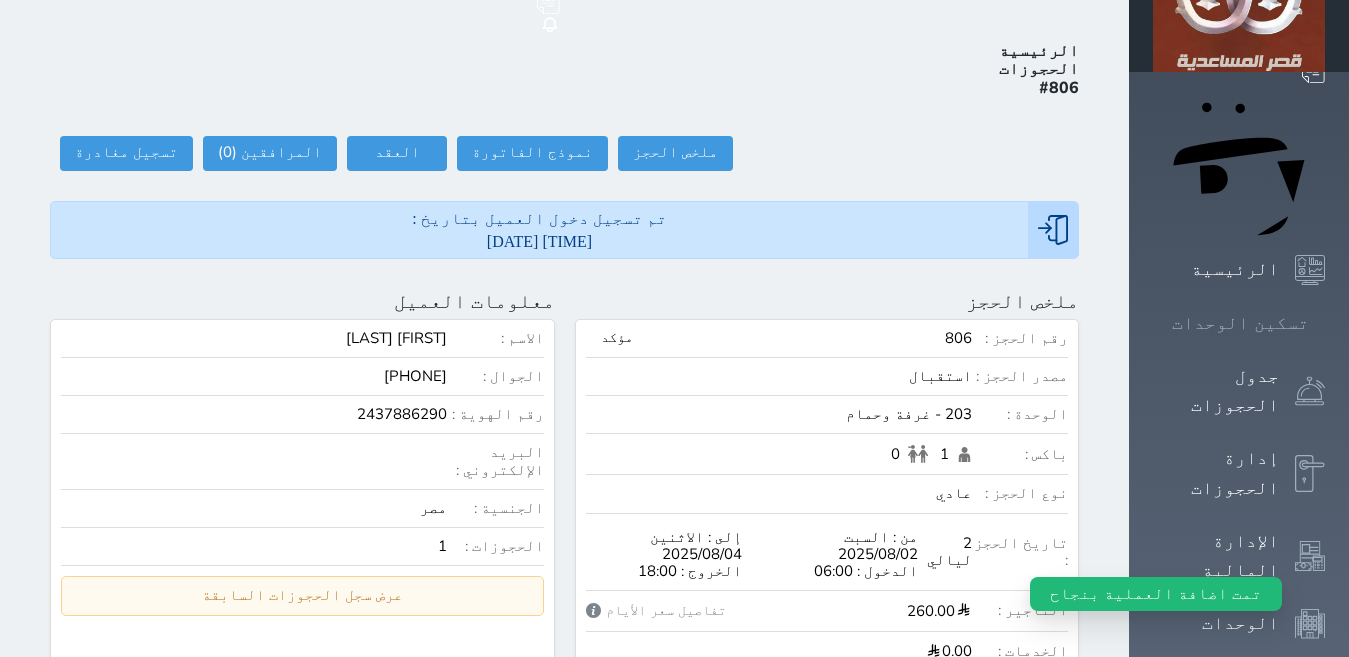 click 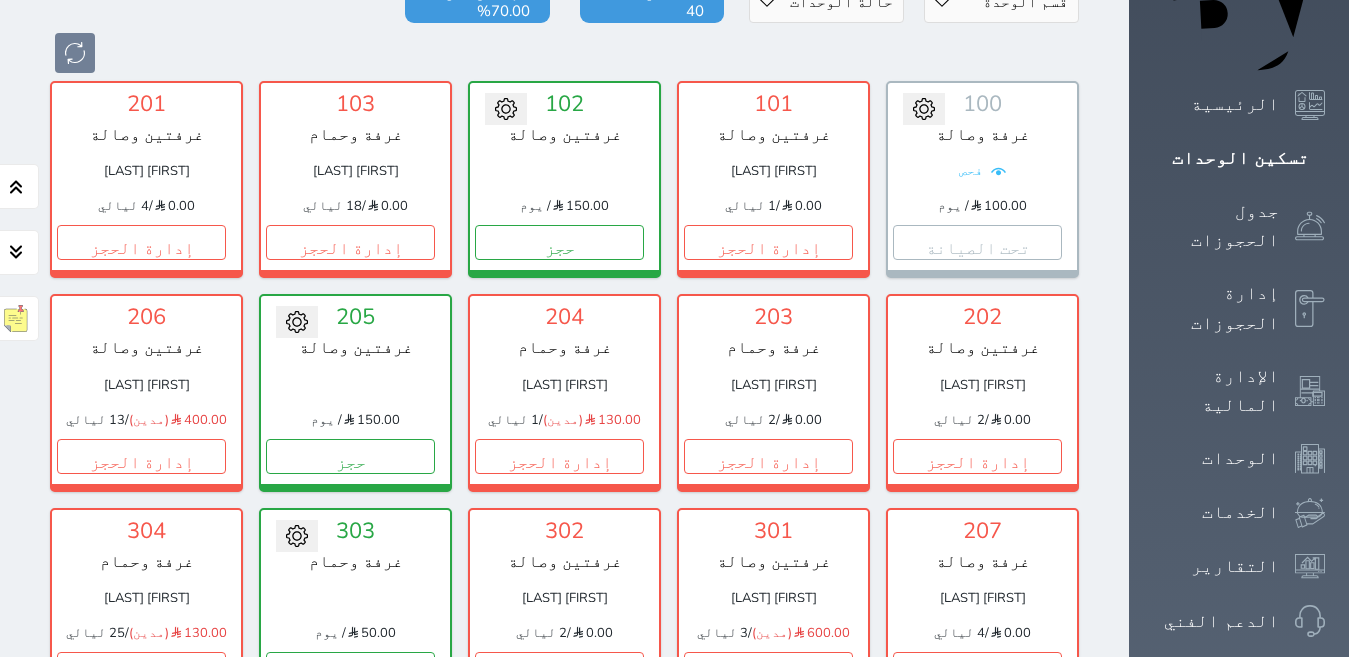 scroll, scrollTop: 310, scrollLeft: 0, axis: vertical 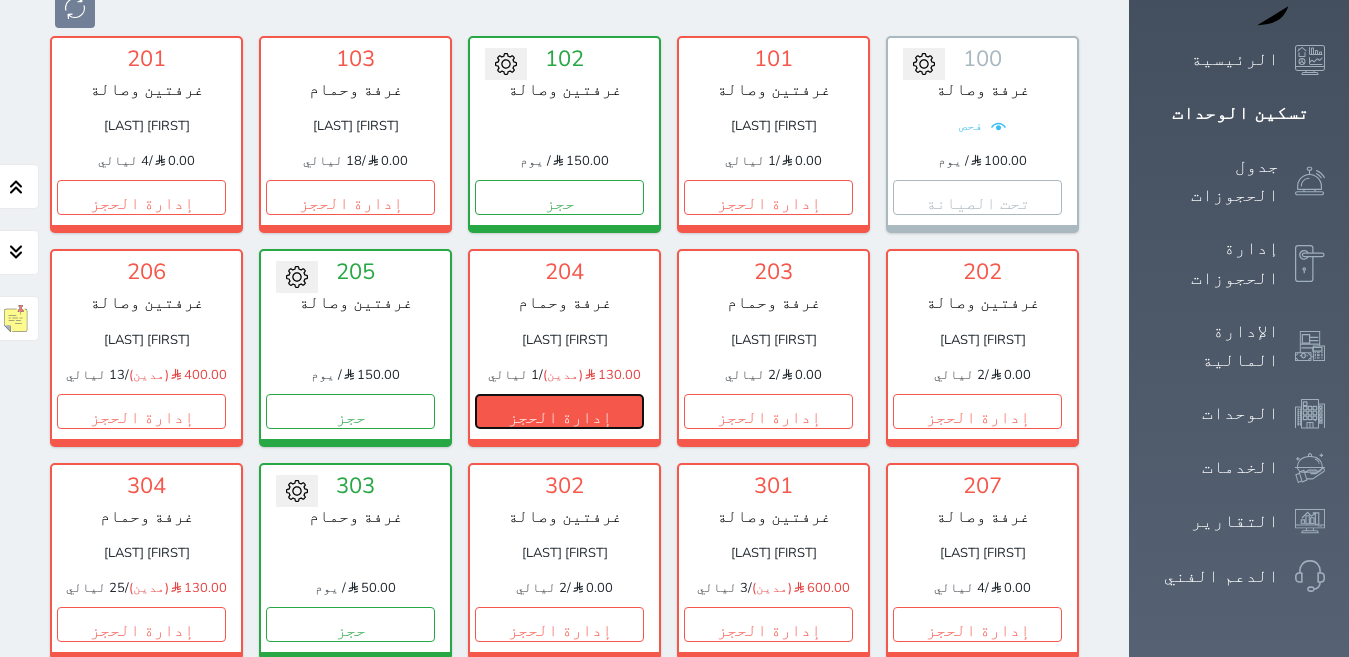 click on "إدارة الحجز" at bounding box center [559, 411] 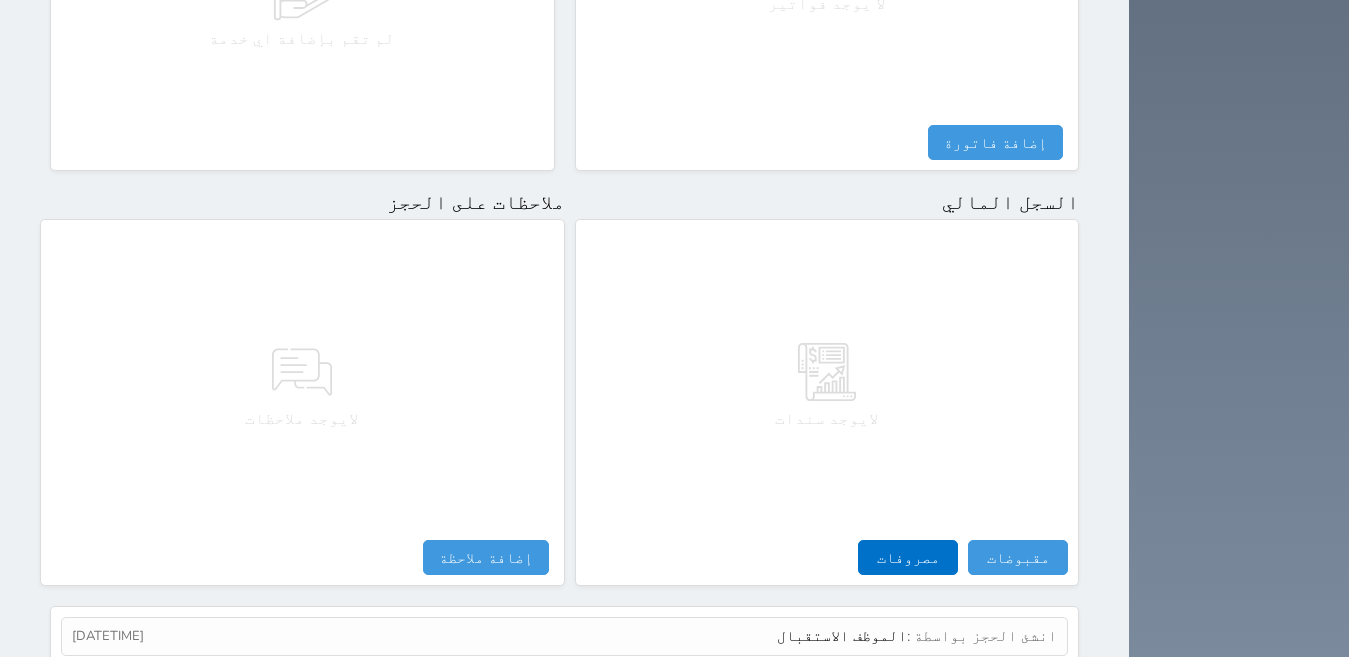 scroll, scrollTop: 1100, scrollLeft: 0, axis: vertical 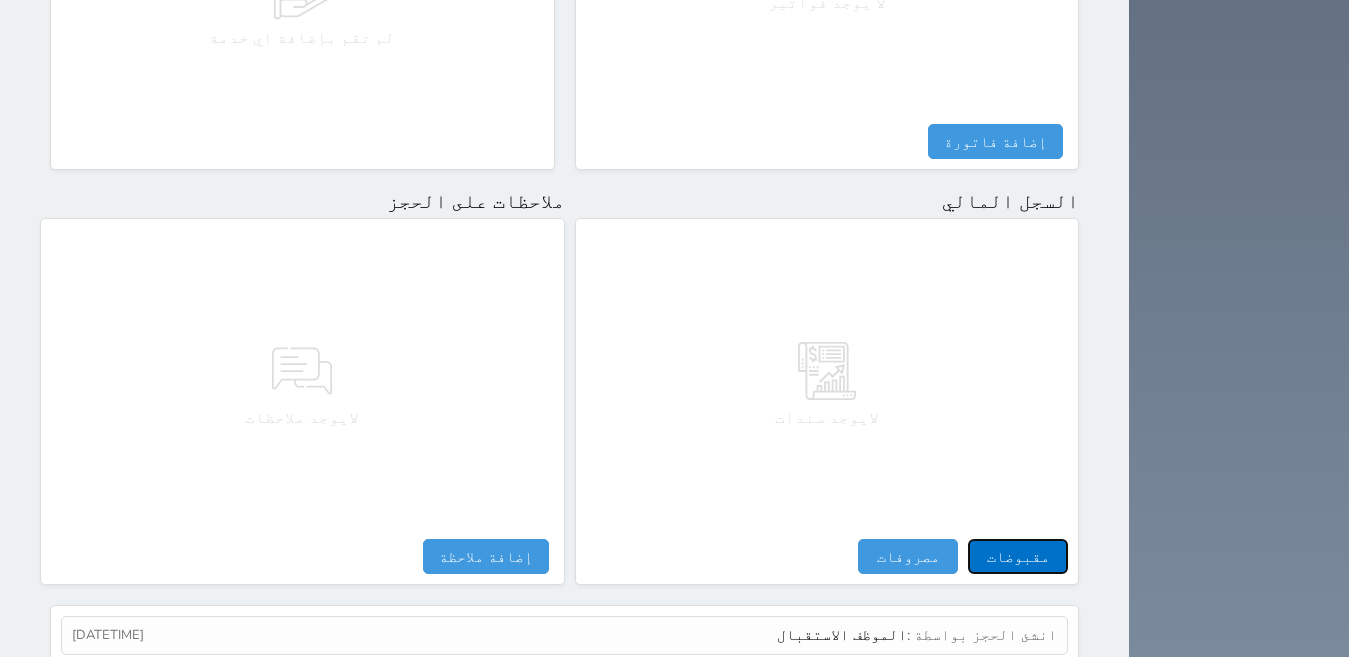 click on "مقبوضات" at bounding box center (1018, 556) 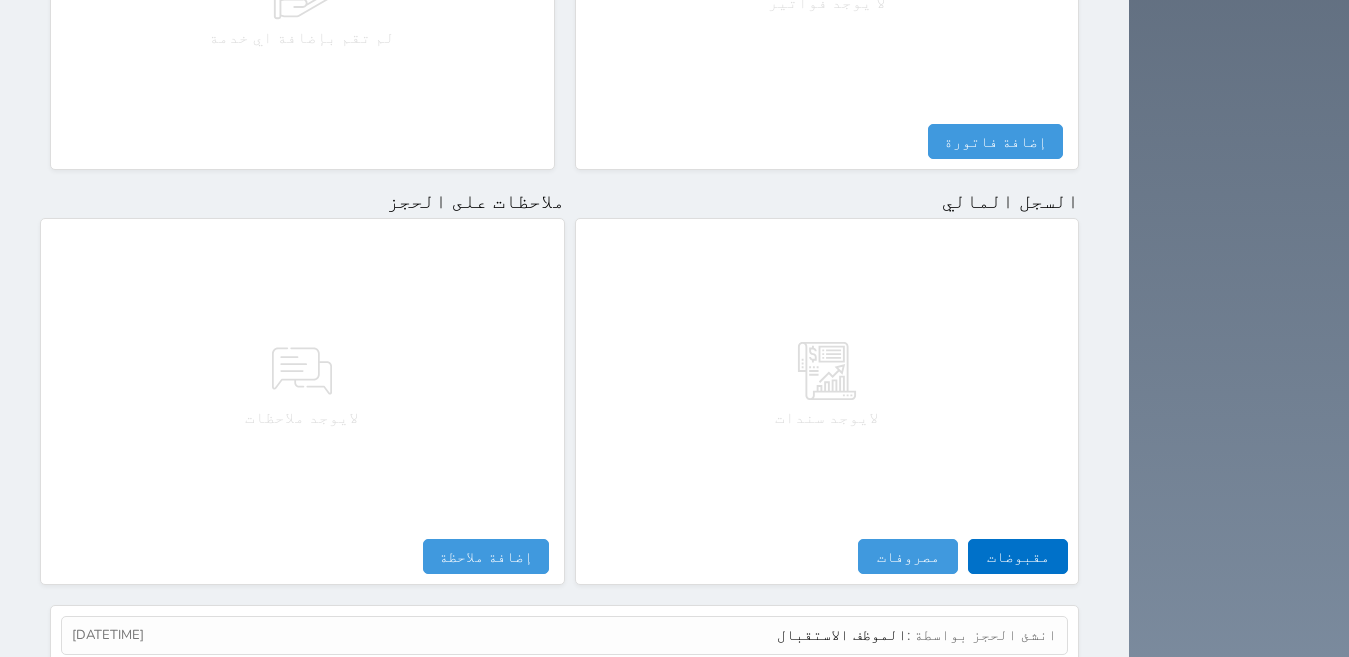 click on "مقبوضات النوع * اختيار التاريخ * [DATE] [TIME] من * [FIRST] [LAST] المبلغ * 0 لأجل * طريقة الدفع * اختر طريقة الدفع دفع نقدى تحويل بنكى مدى بطاقة ائتمان آجل ملاحظات حفظ" at bounding box center (0, 0) 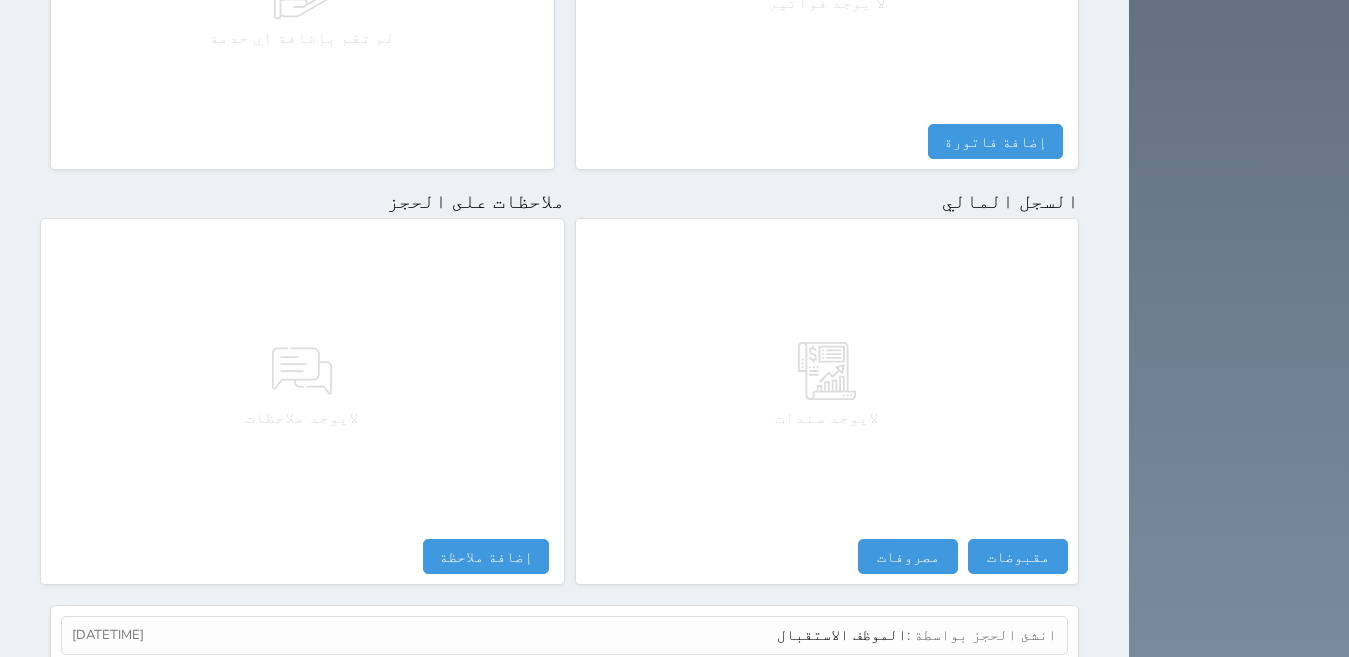 select 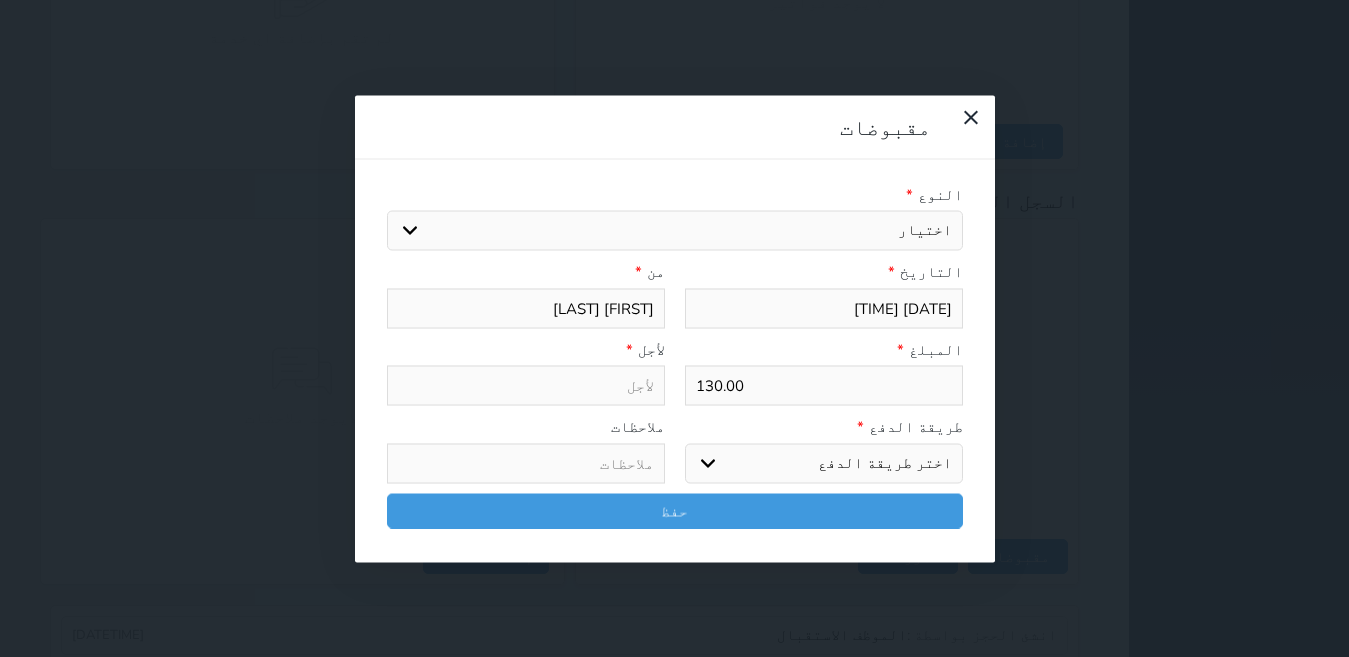 select 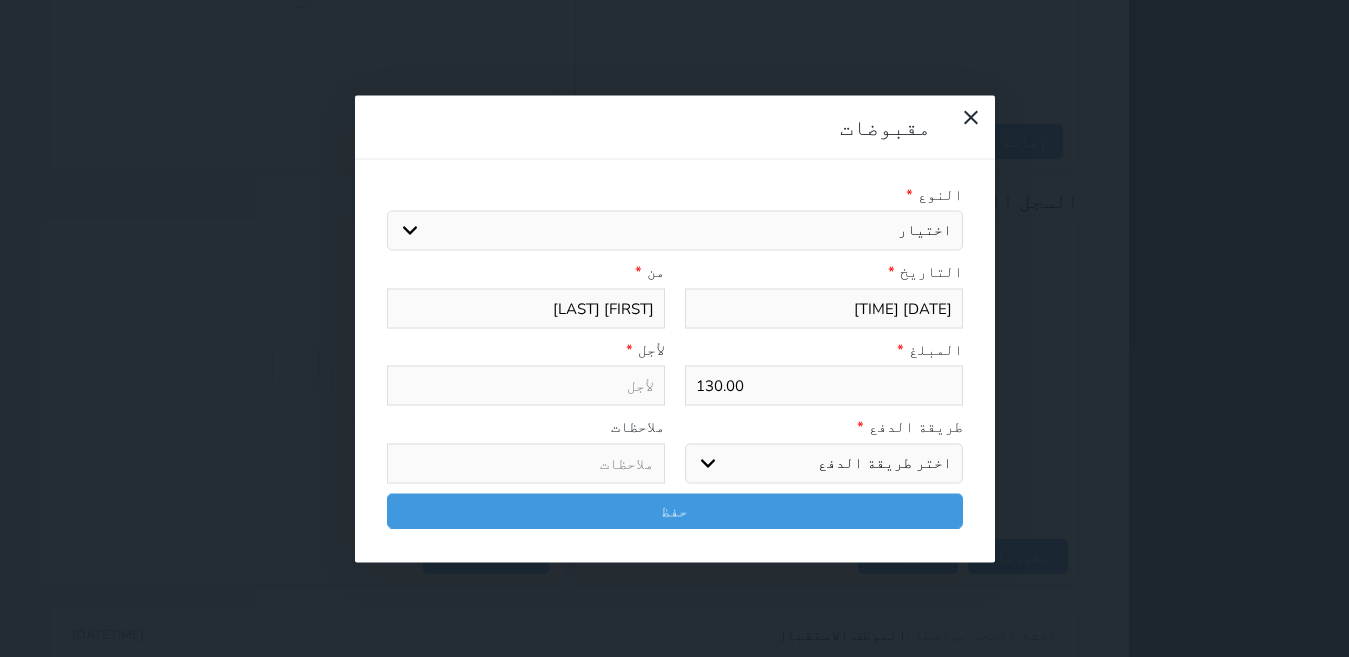 select 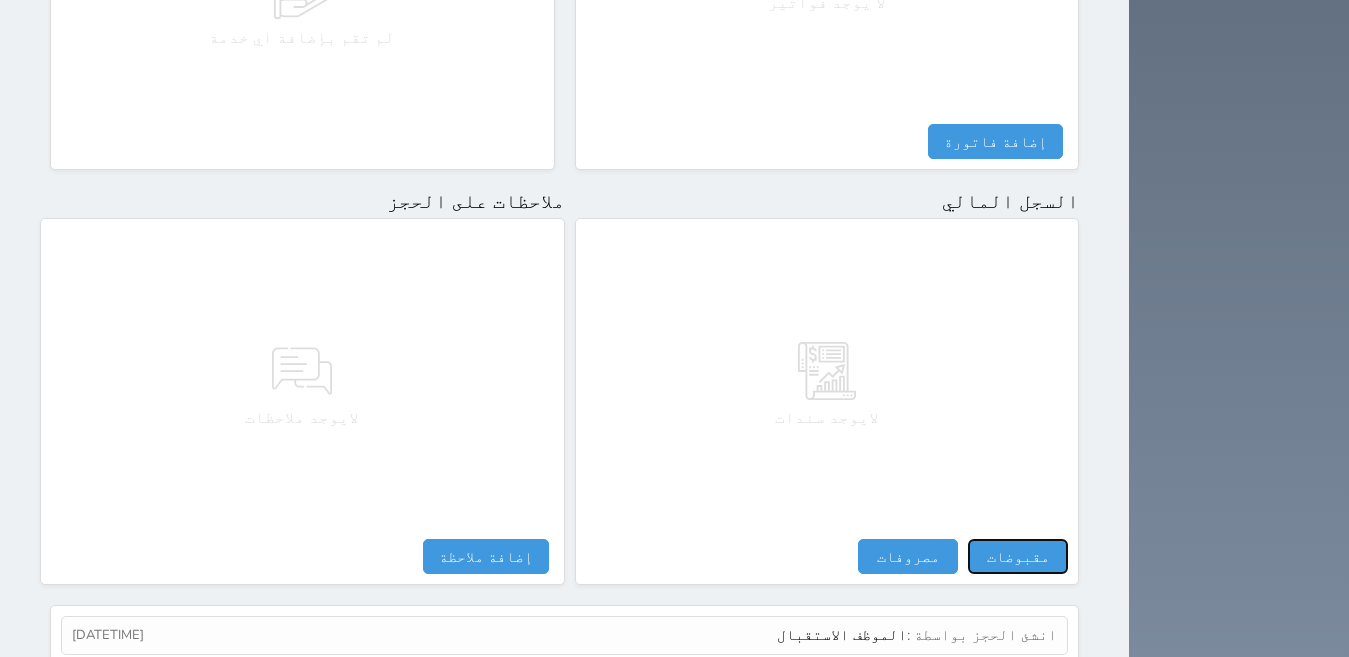 click on "مقبوضات" at bounding box center [1018, 556] 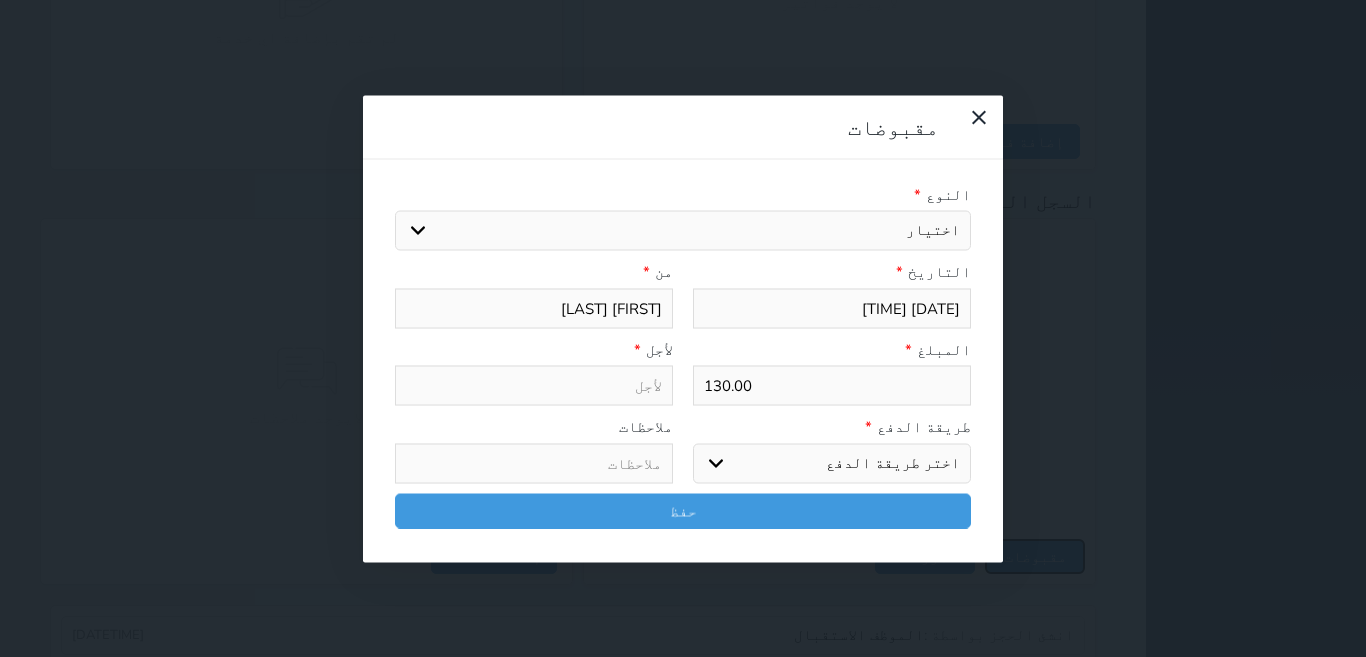 select 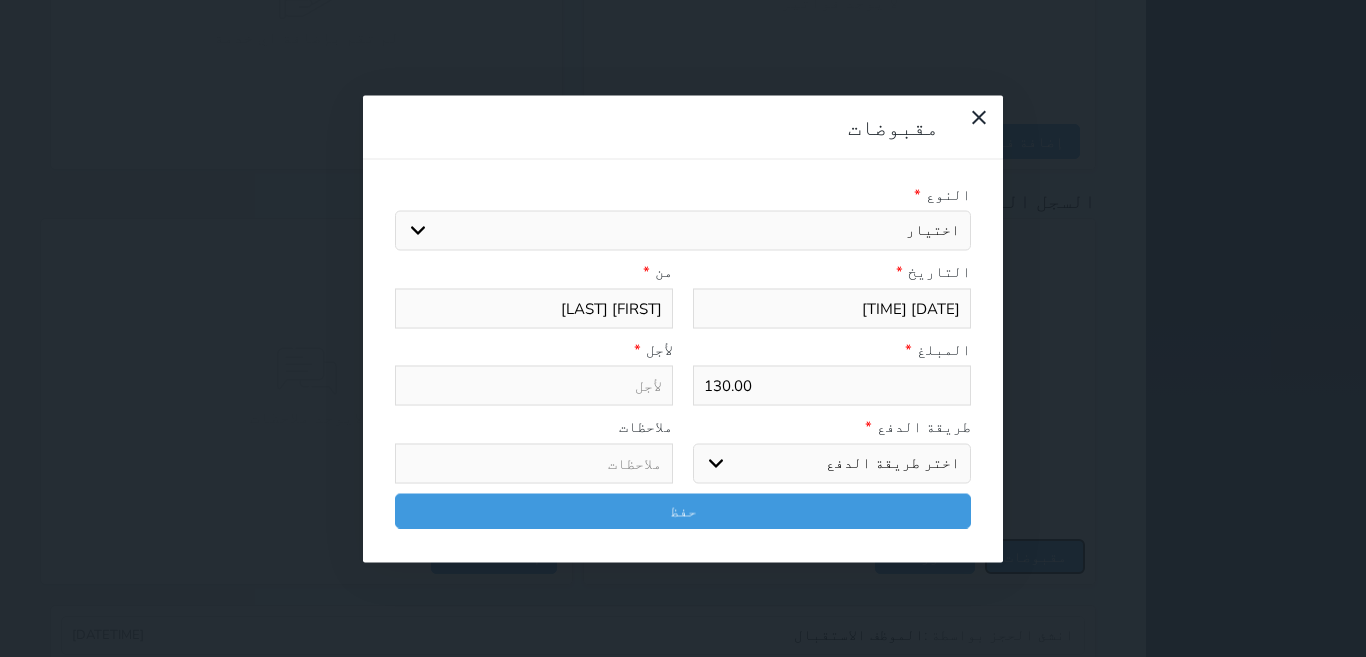 select 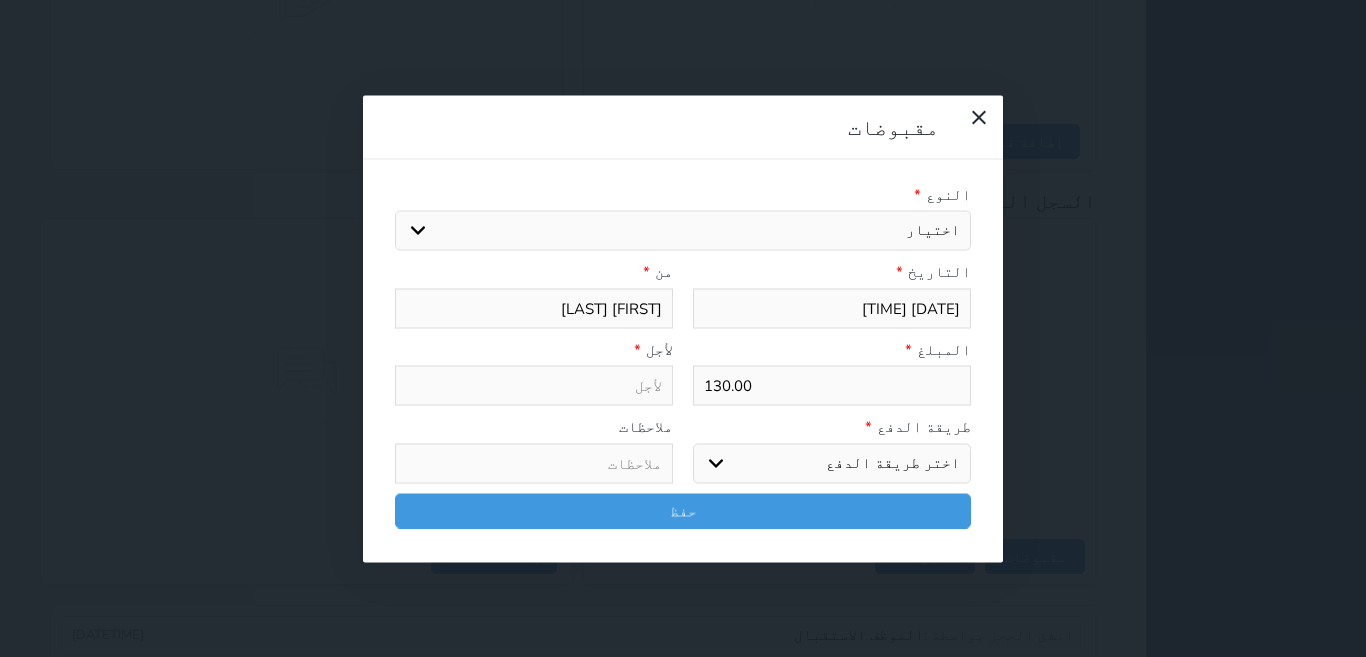 click on "اختيار   مقبوضات عامة قيمة إيجار فواتير تامين عربون لا ينطبق آخر مغسلة واي فاي - الإنترنت مواقف السيارات طعام الأغذية والمشروبات مشروبات المشروبات الباردة المشروبات الساخنة الإفطار غداء عشاء مخبز و كعك حمام سباحة الصالة الرياضية سبا و خدمات الجمال اختيار وإسقاط (خدمات النقل) ميني بار كابل - تلفزيون سرير إضافي تصفيف الشعر التسوق خدمات الجولات السياحية المنظمة خدمات الدليل السياحي" at bounding box center (683, 231) 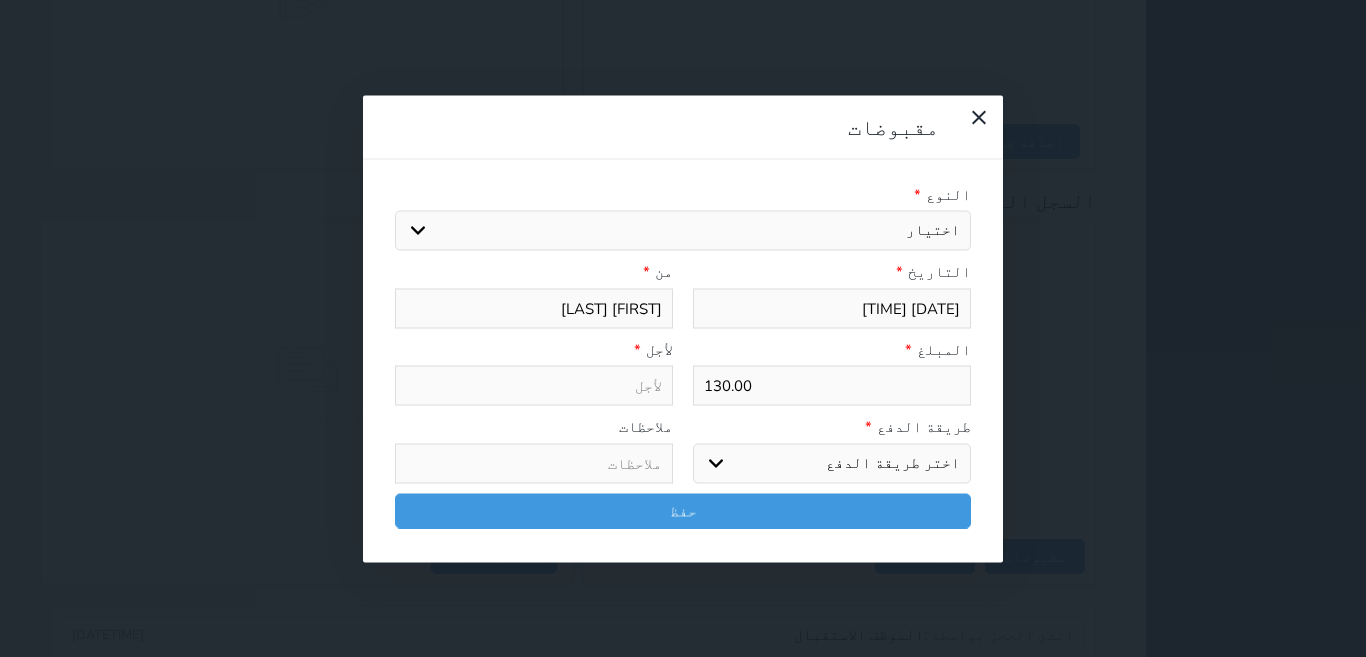 click on "اختيار   مقبوضات عامة قيمة إيجار فواتير تامين عربون لا ينطبق آخر مغسلة واي فاي - الإنترنت مواقف السيارات طعام الأغذية والمشروبات مشروبات المشروبات الباردة المشروبات الساخنة الإفطار غداء عشاء مخبز و كعك حمام سباحة الصالة الرياضية سبا و خدمات الجمال اختيار وإسقاط (خدمات النقل) ميني بار كابل - تلفزيون سرير إضافي تصفيف الشعر التسوق خدمات الجولات السياحية المنظمة خدمات الدليل السياحي" at bounding box center [683, 231] 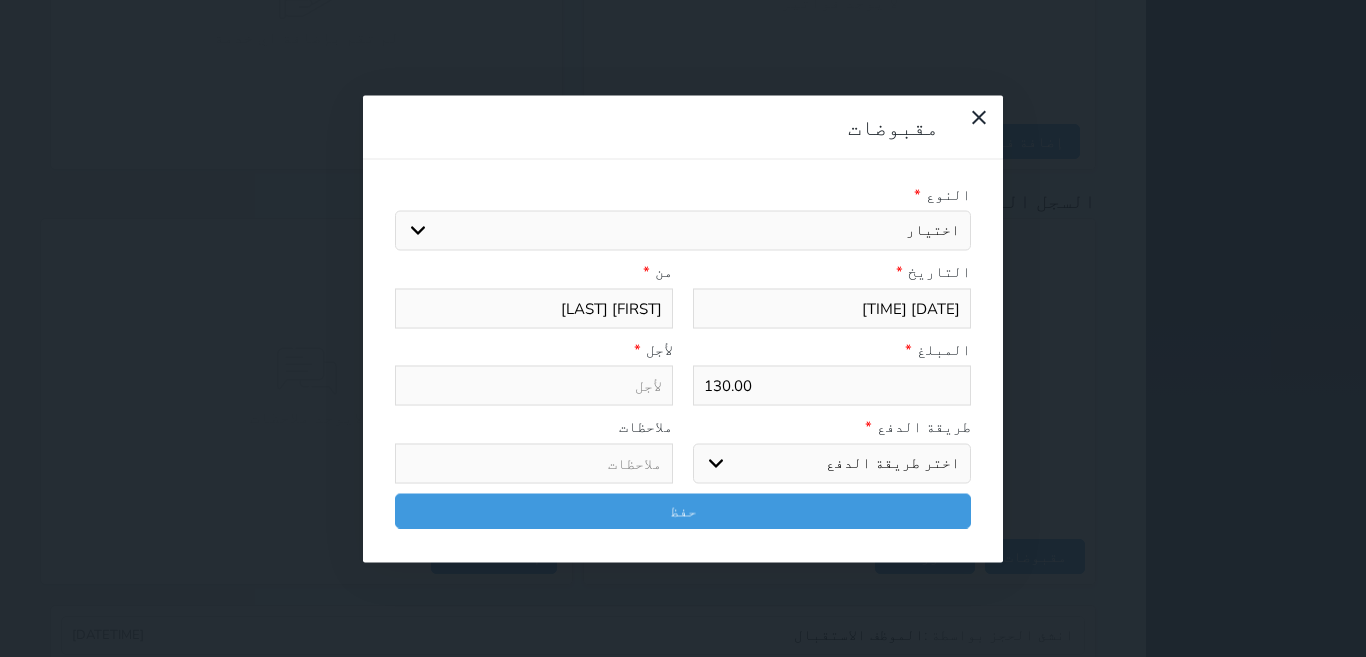 click on "اختيار   مقبوضات عامة قيمة إيجار فواتير تامين عربون لا ينطبق آخر مغسلة واي فاي - الإنترنت مواقف السيارات طعام الأغذية والمشروبات مشروبات المشروبات الباردة المشروبات الساخنة الإفطار غداء عشاء مخبز و كعك حمام سباحة الصالة الرياضية سبا و خدمات الجمال اختيار وإسقاط (خدمات النقل) ميني بار كابل - تلفزيون سرير إضافي تصفيف الشعر التسوق خدمات الجولات السياحية المنظمة خدمات الدليل السياحي" at bounding box center (683, 231) 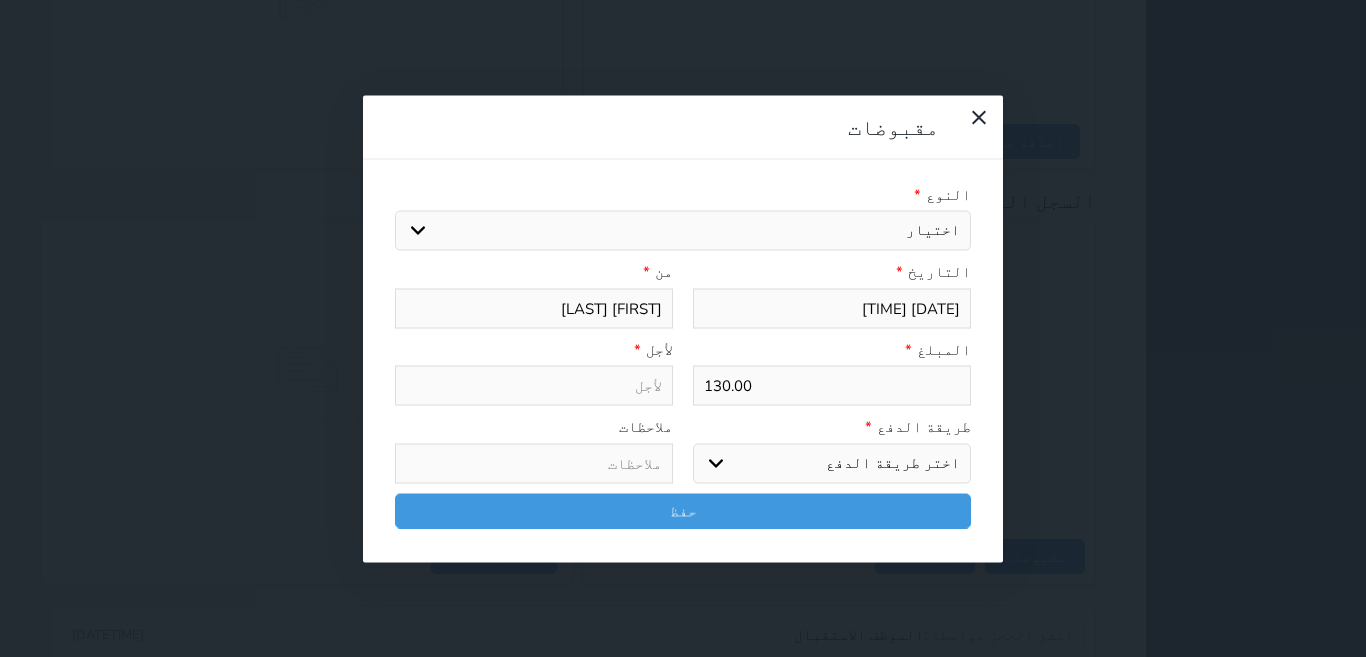 select on "162000" 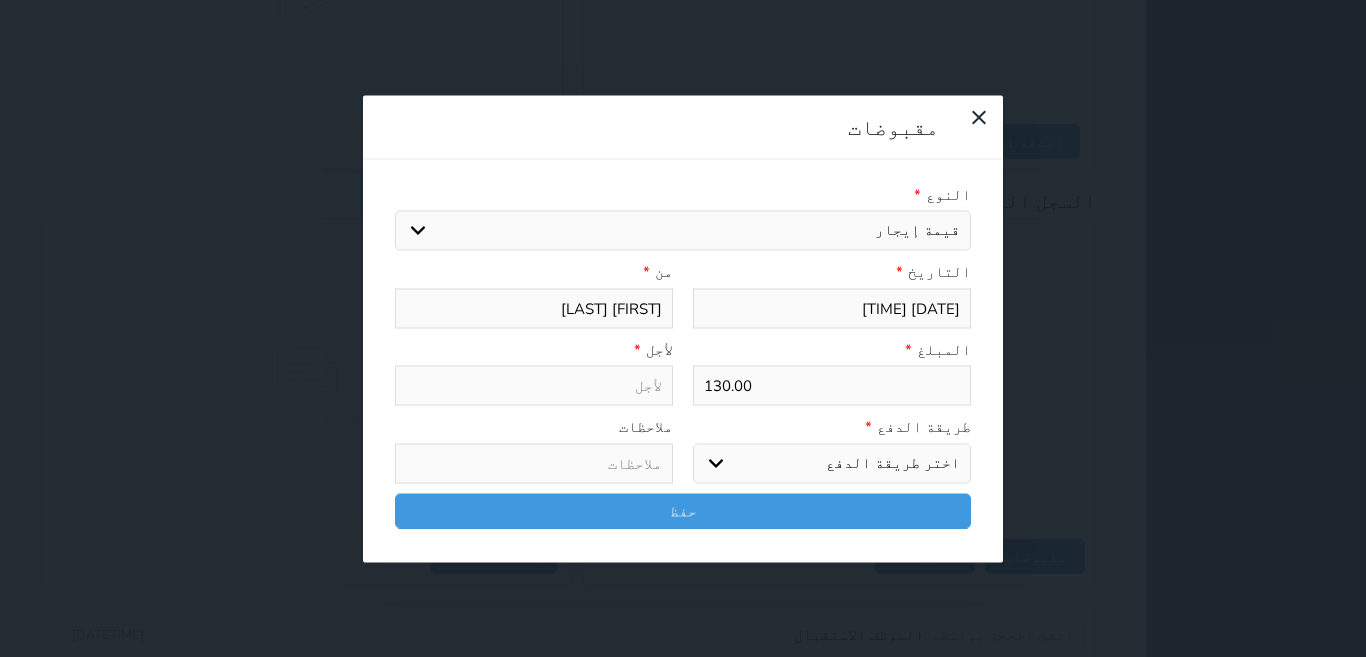 click on "اختيار   مقبوضات عامة قيمة إيجار فواتير تامين عربون لا ينطبق آخر مغسلة واي فاي - الإنترنت مواقف السيارات طعام الأغذية والمشروبات مشروبات المشروبات الباردة المشروبات الساخنة الإفطار غداء عشاء مخبز و كعك حمام سباحة الصالة الرياضية سبا و خدمات الجمال اختيار وإسقاط (خدمات النقل) ميني بار كابل - تلفزيون سرير إضافي تصفيف الشعر التسوق خدمات الجولات السياحية المنظمة خدمات الدليل السياحي" at bounding box center [683, 231] 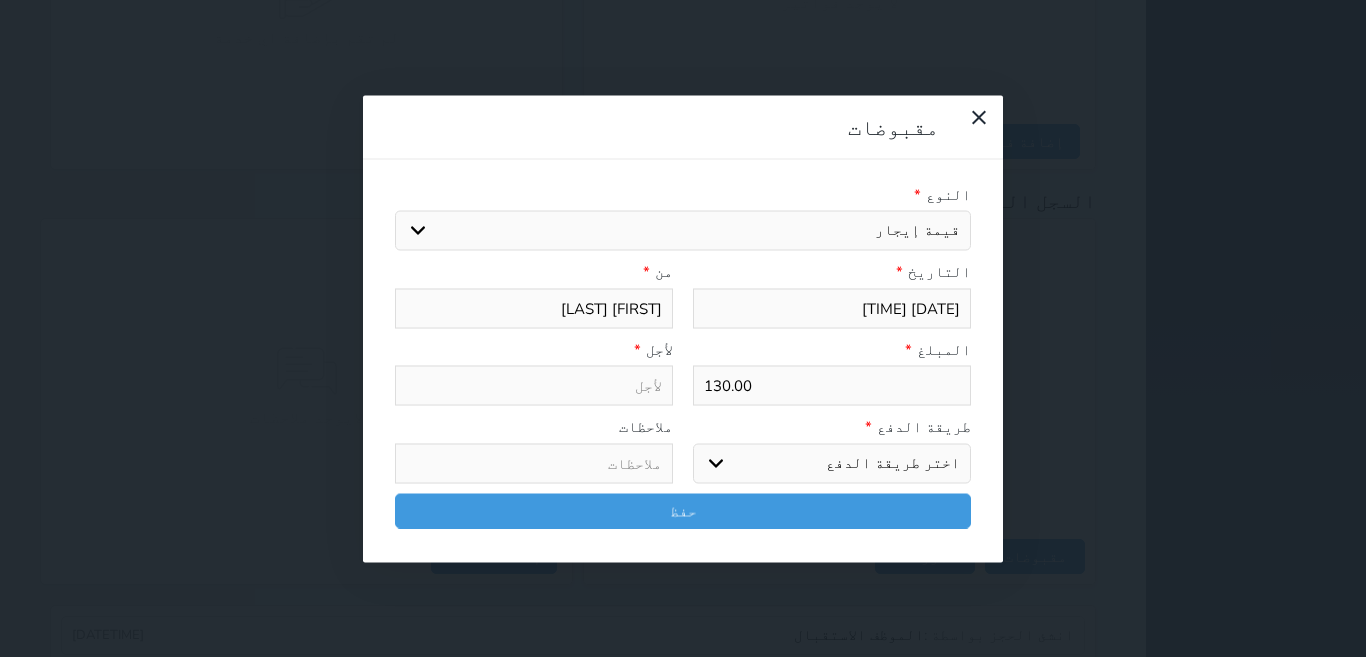 select 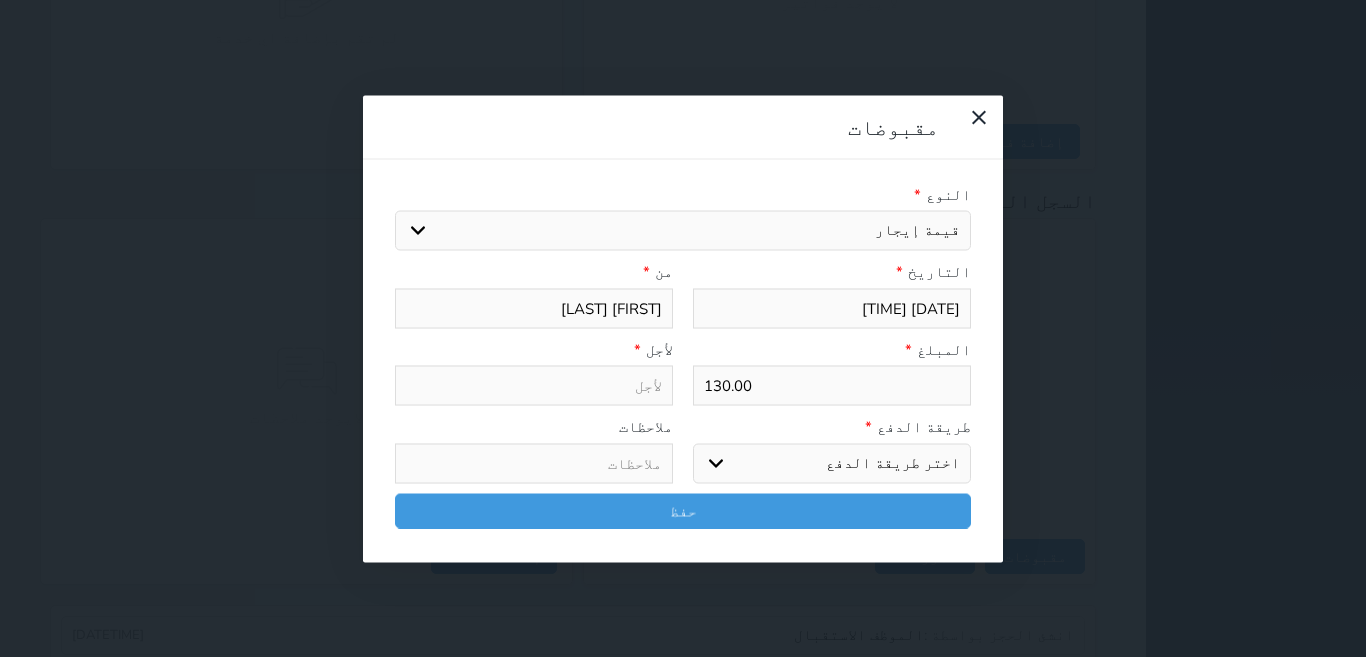 type on "قيمة إيجار - الوحدة - 204" 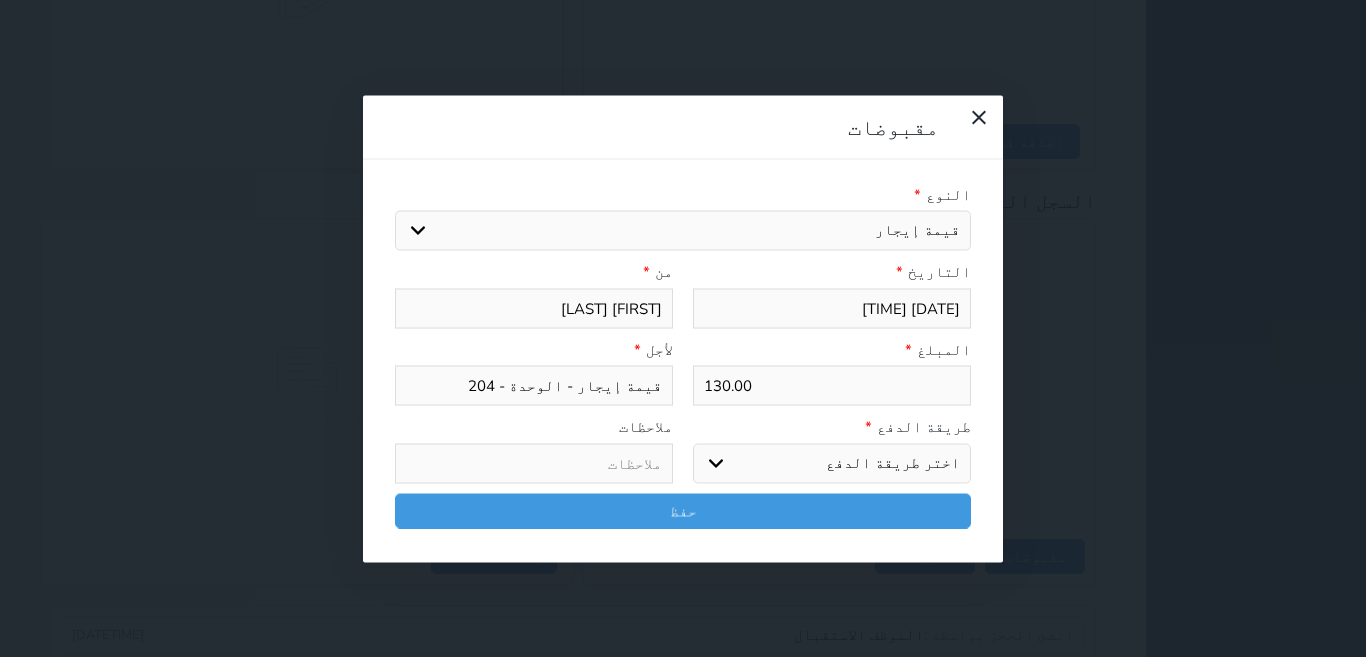 click on "اختر طريقة الدفع   دفع نقدى   تحويل بنكى   مدى   بطاقة ائتمان   آجل" at bounding box center (832, 463) 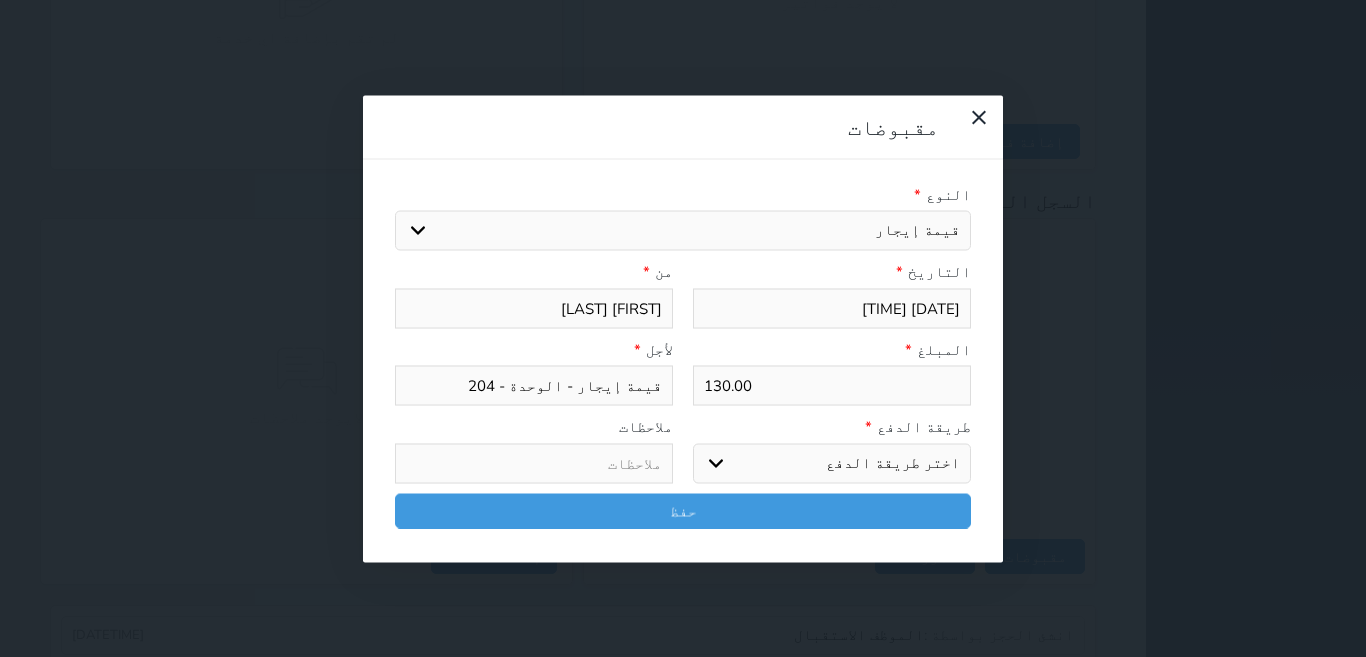 select on "cash" 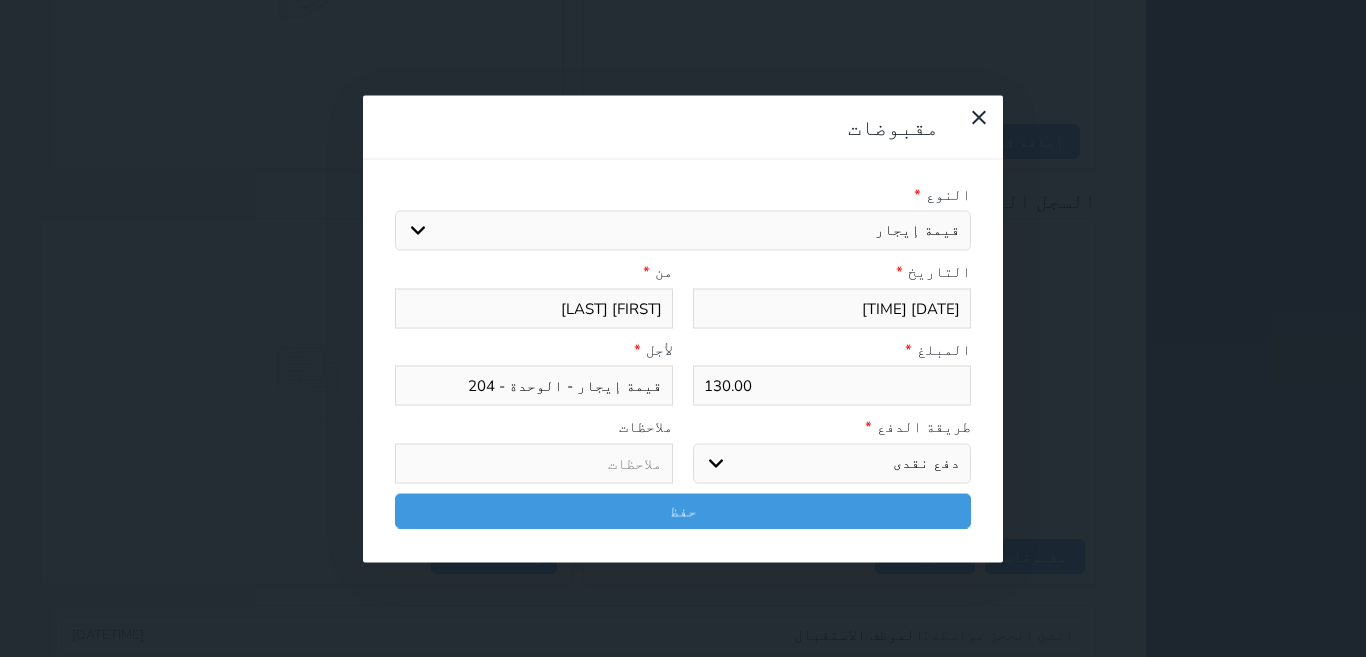 click on "اختر طريقة الدفع   دفع نقدى   تحويل بنكى   مدى   بطاقة ائتمان   آجل" at bounding box center [832, 463] 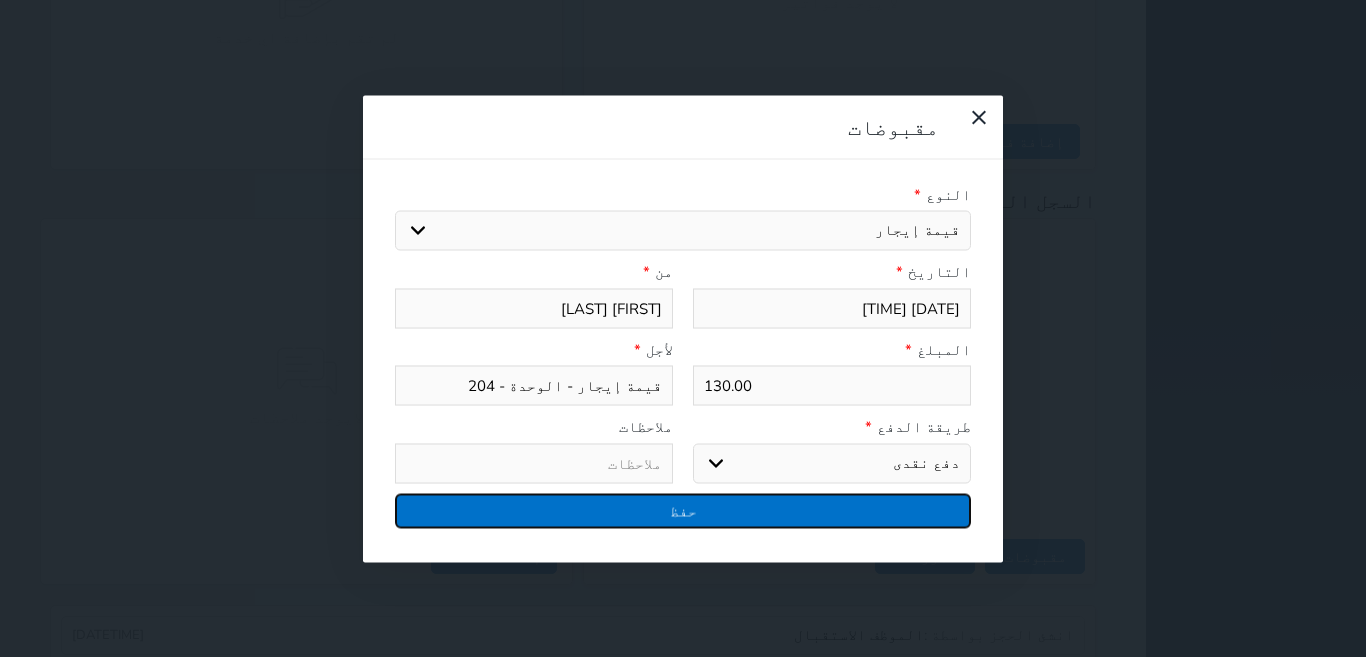 click on "حفظ" at bounding box center [683, 510] 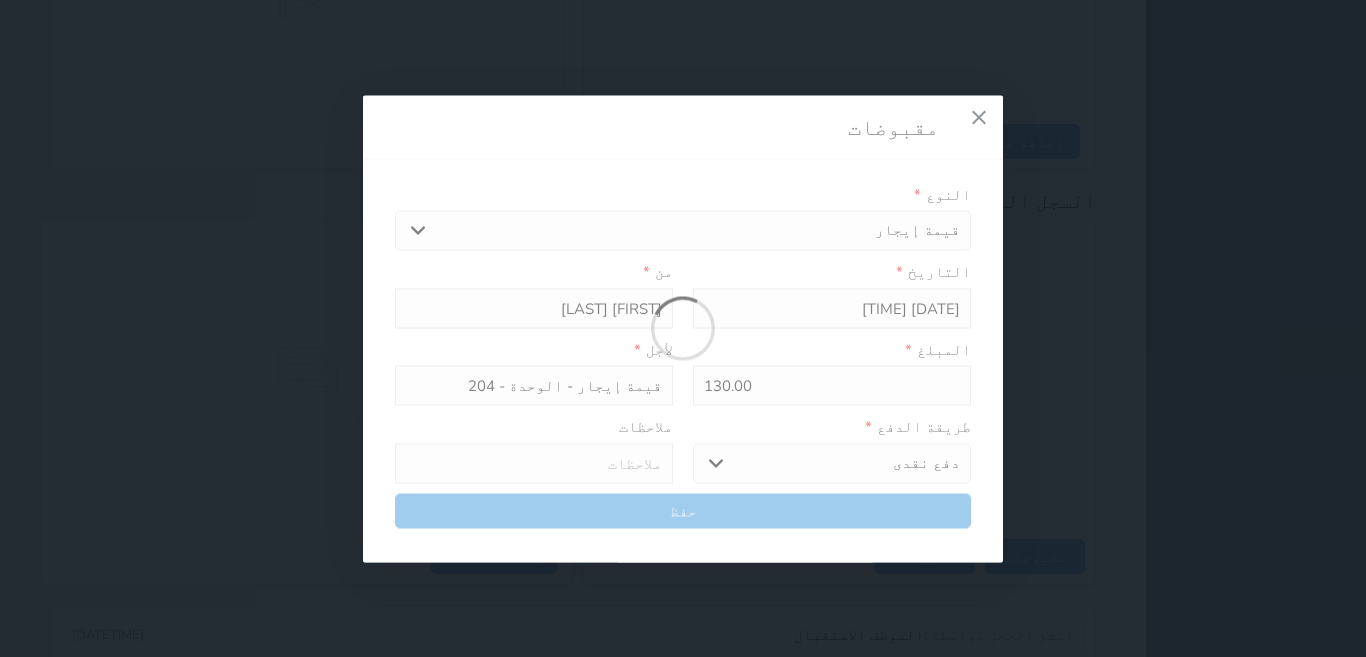 select 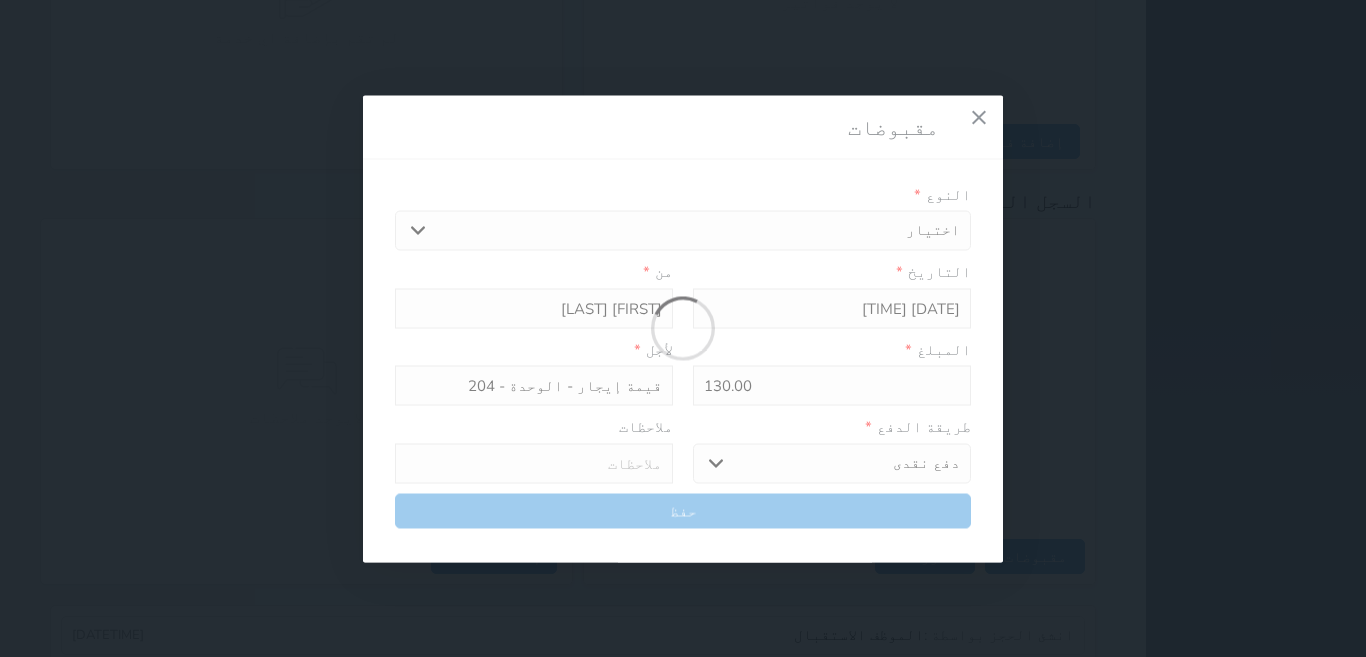 type 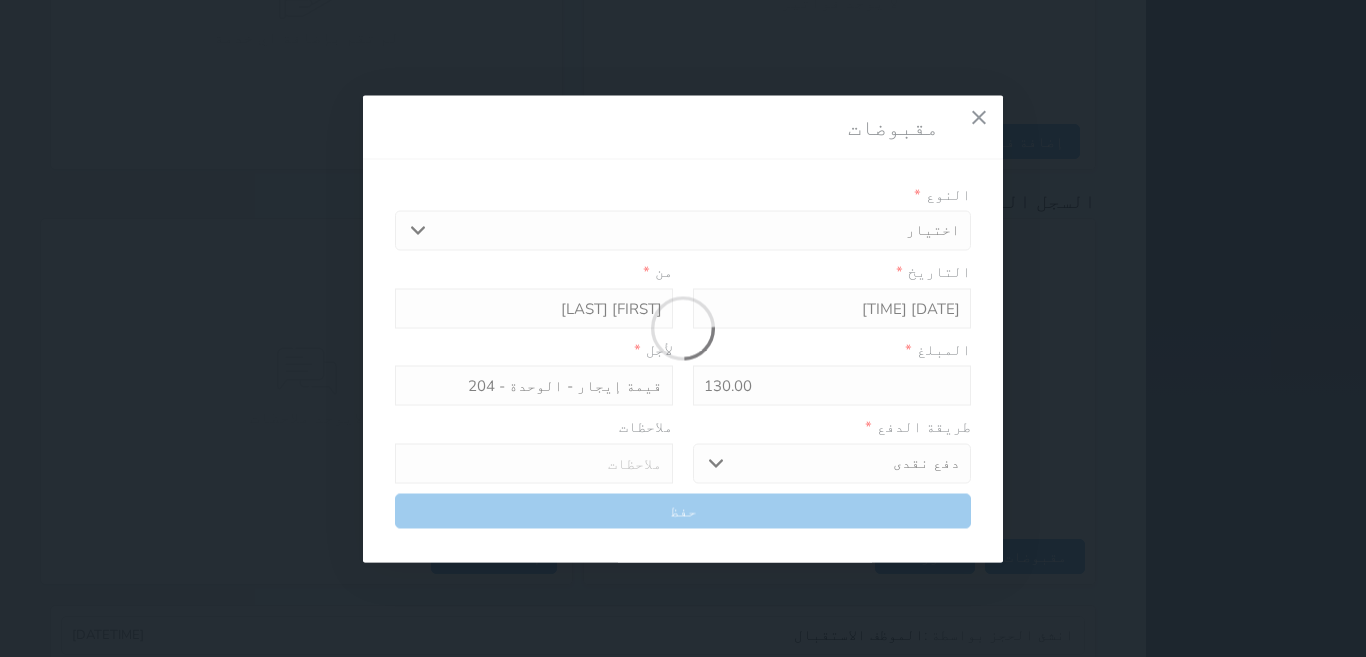 type on "0" 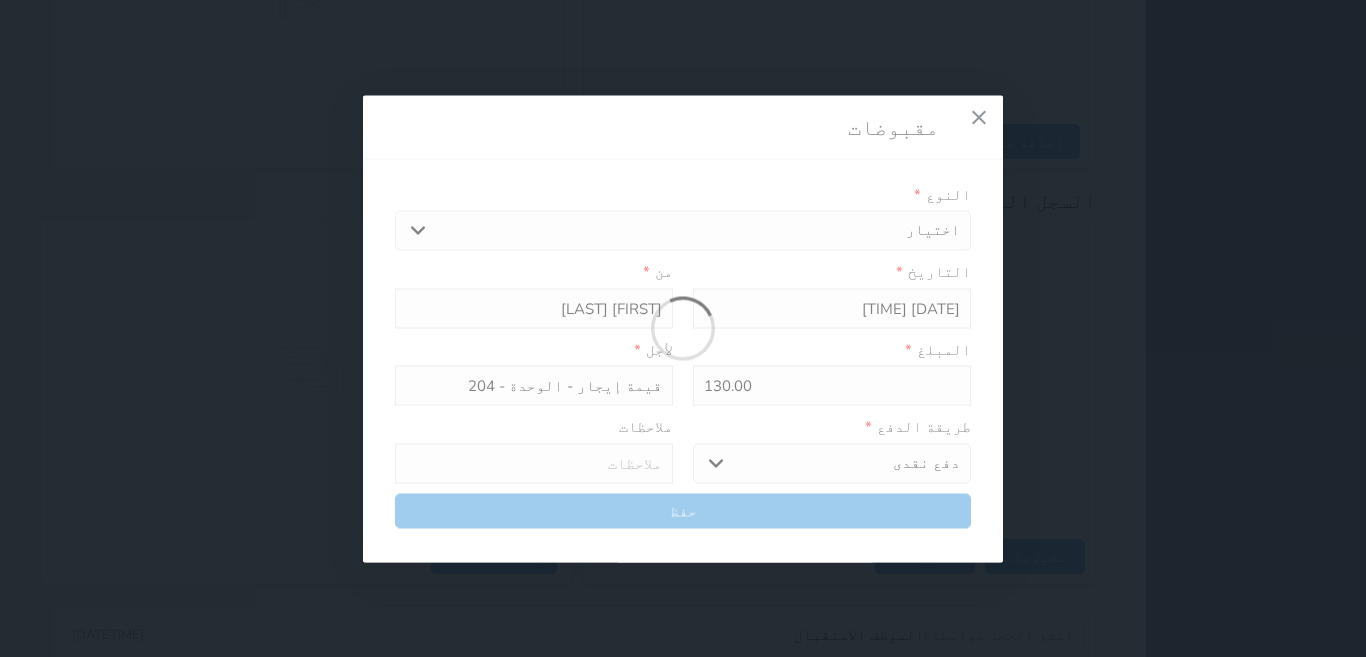 select 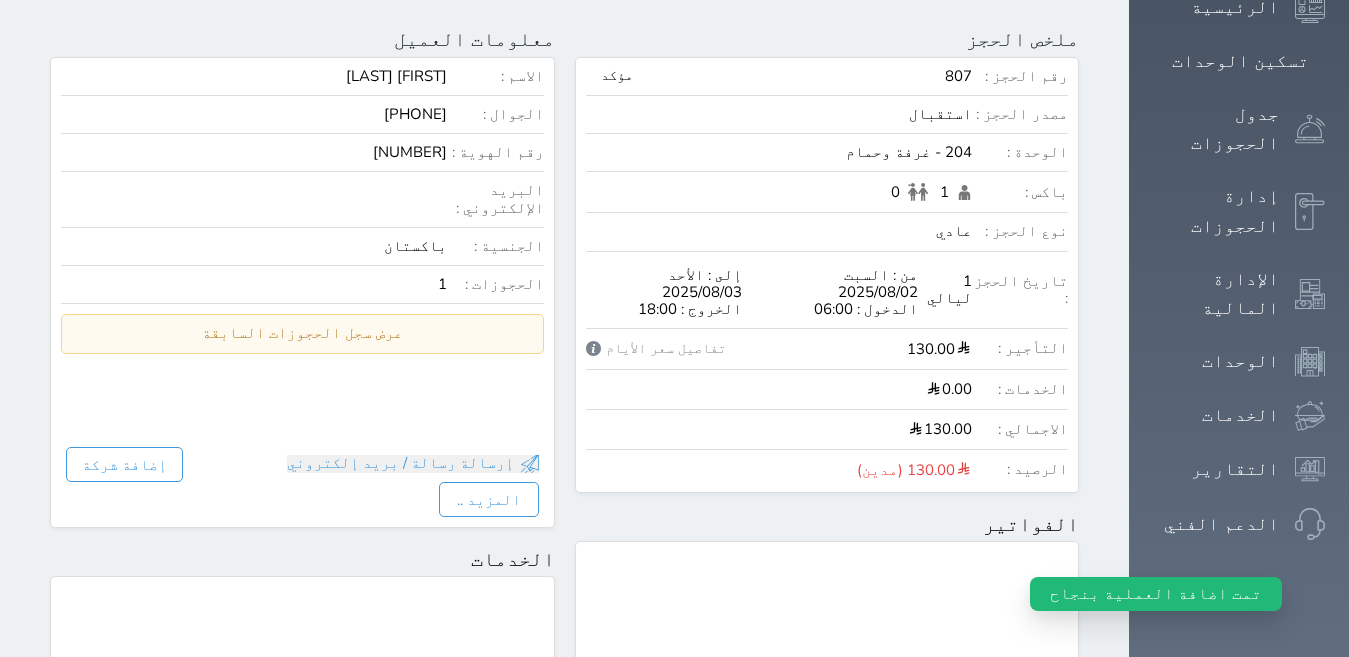 scroll, scrollTop: 200, scrollLeft: 0, axis: vertical 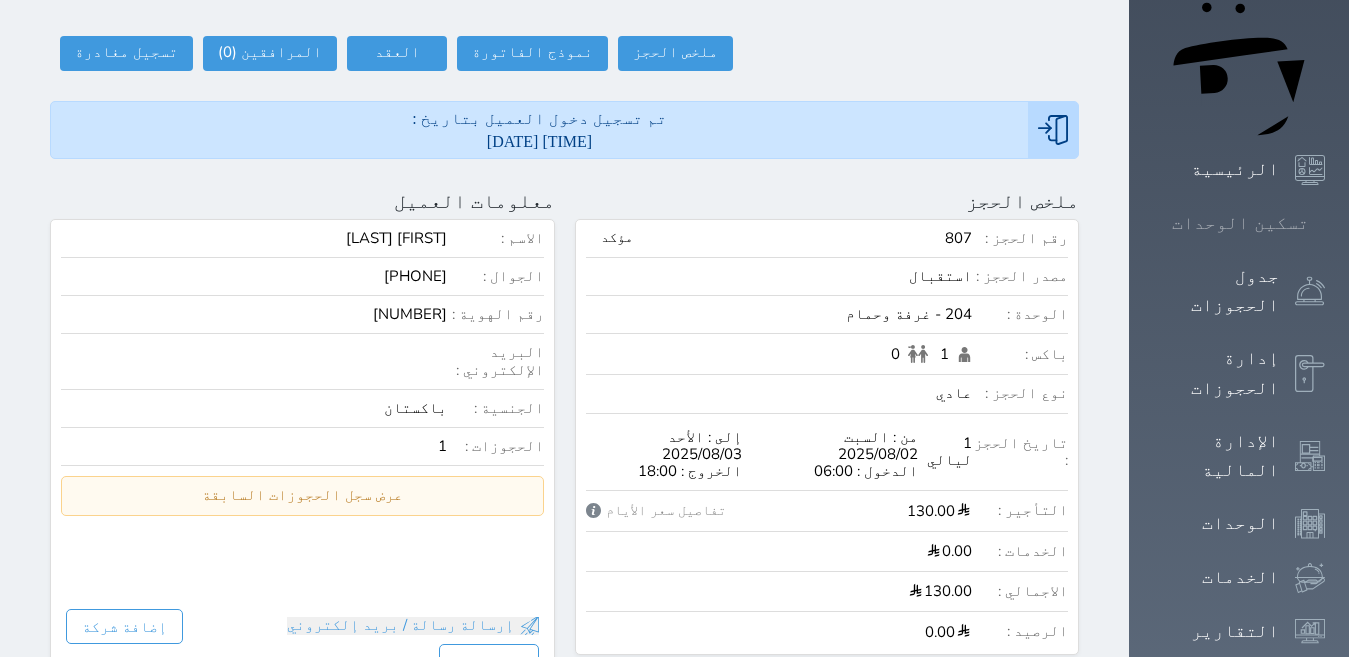 click on "تسكين الوحدات" at bounding box center [1240, 223] 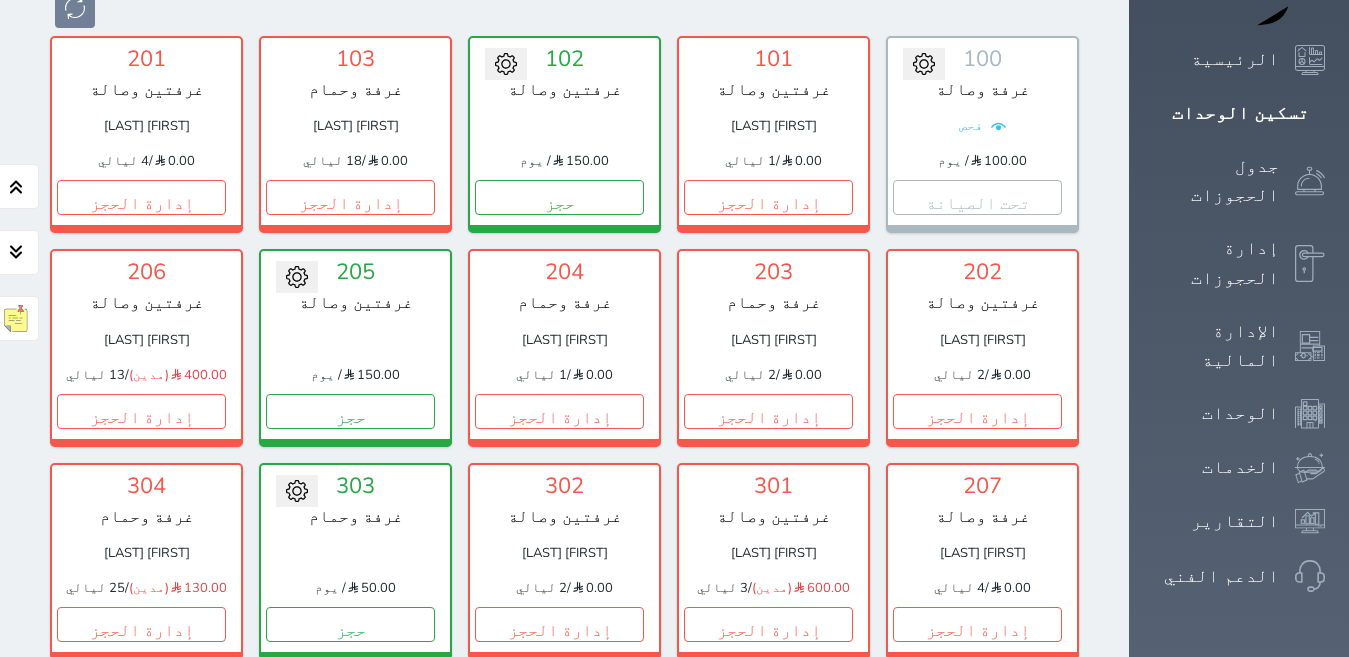 scroll, scrollTop: 410, scrollLeft: 0, axis: vertical 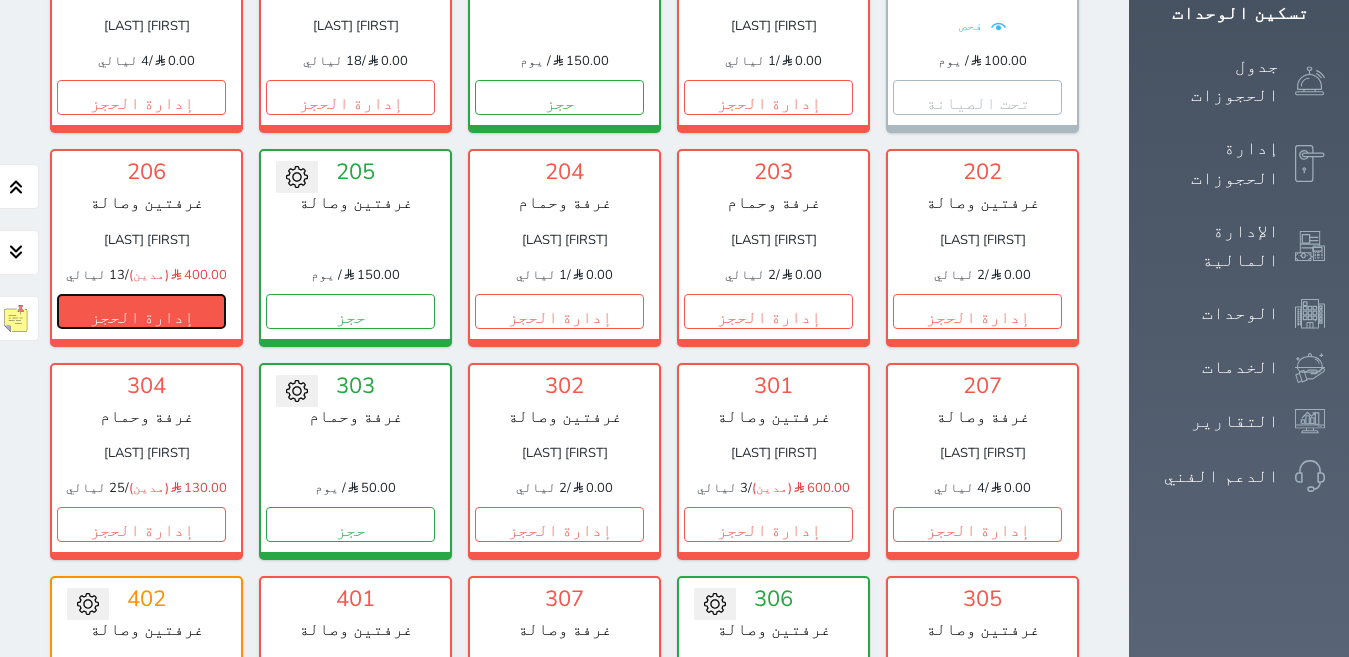 click on "إدارة الحجز" at bounding box center (141, 311) 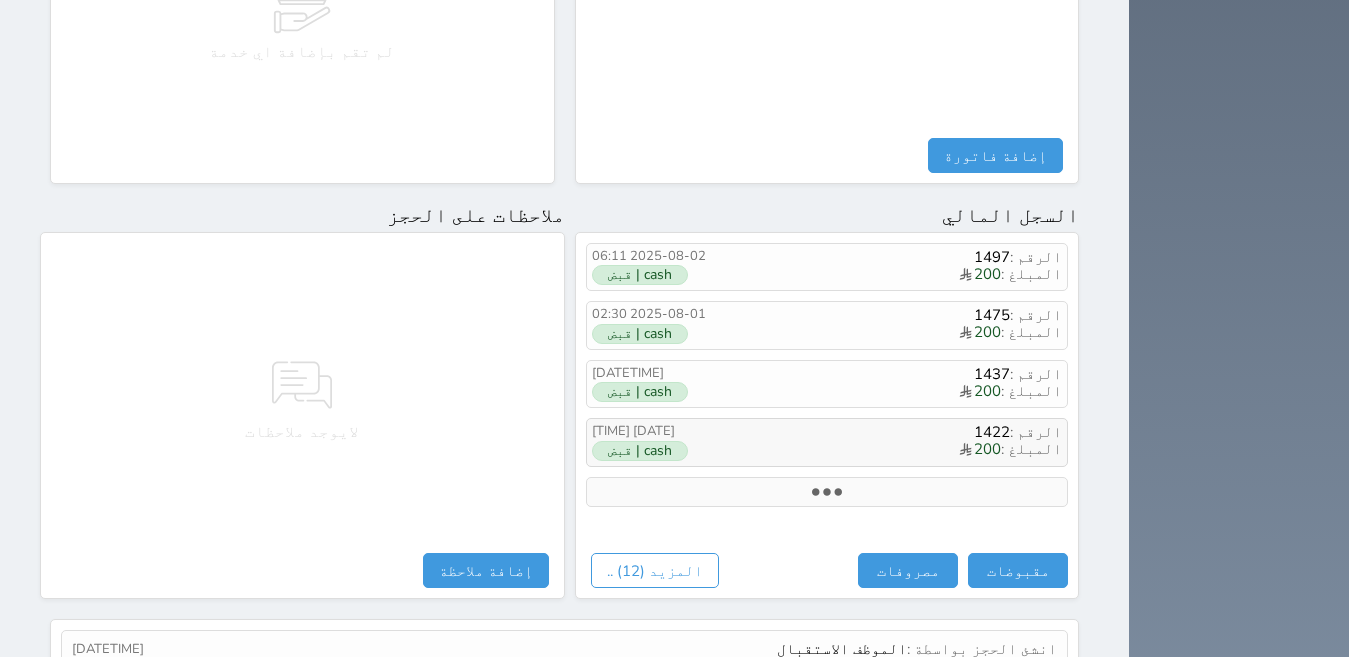 scroll, scrollTop: 1100, scrollLeft: 0, axis: vertical 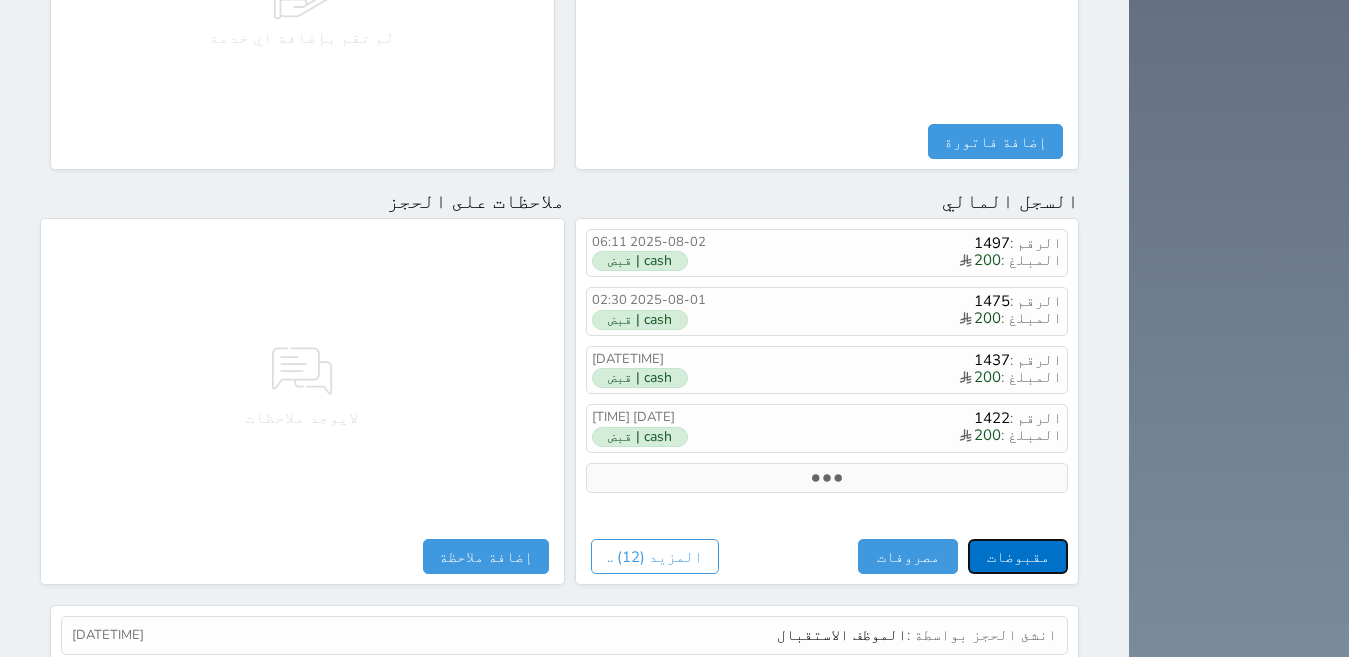 click on "مقبوضات" at bounding box center (1018, 556) 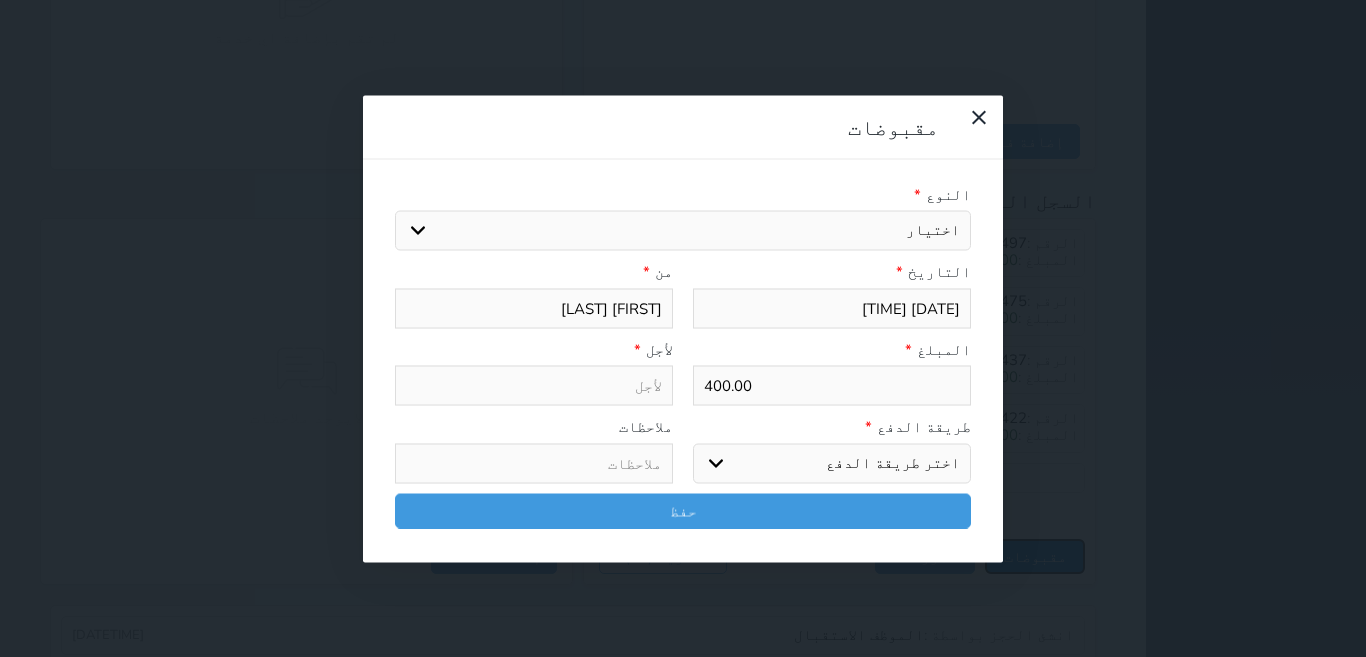 select 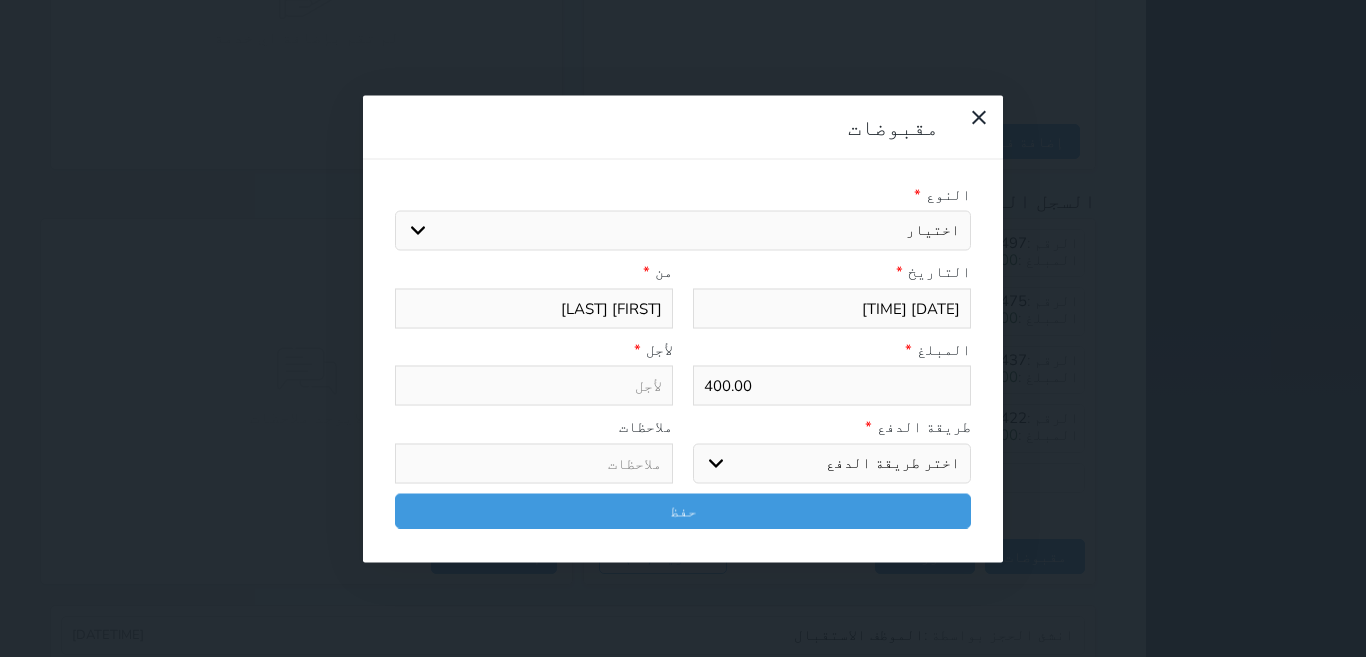click on "400.00" at bounding box center (832, 386) 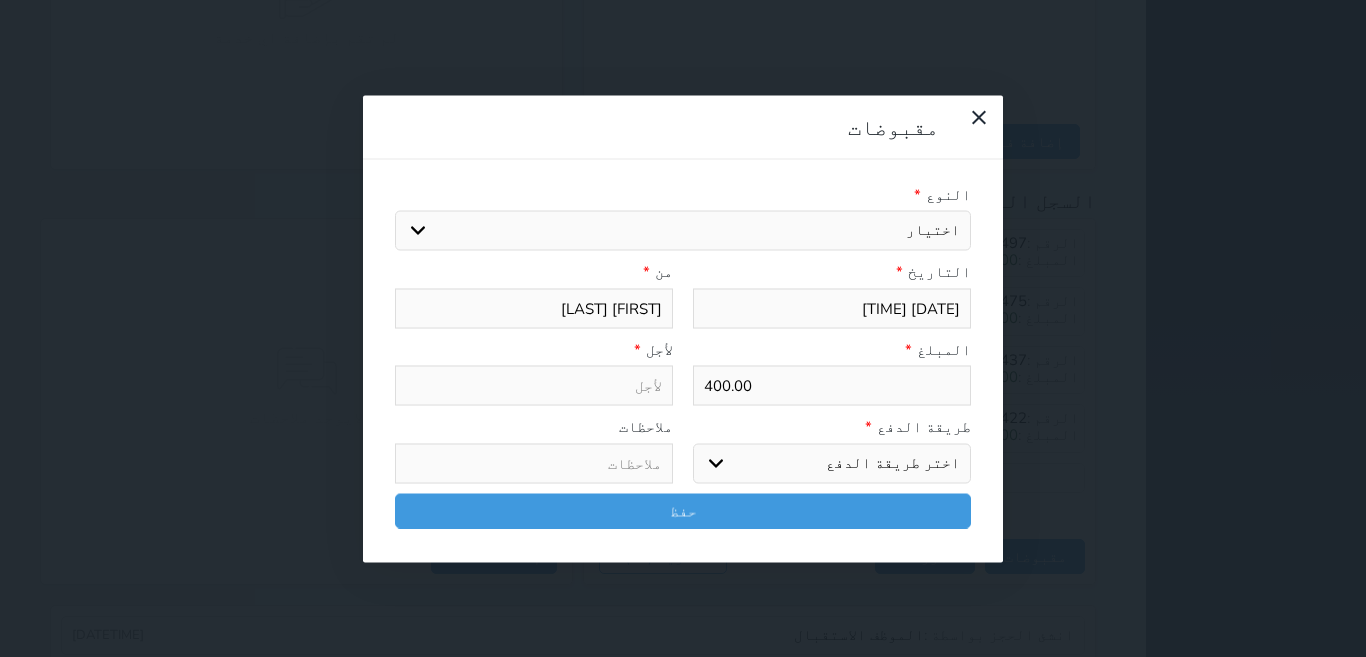 click on "400.00" at bounding box center (832, 386) 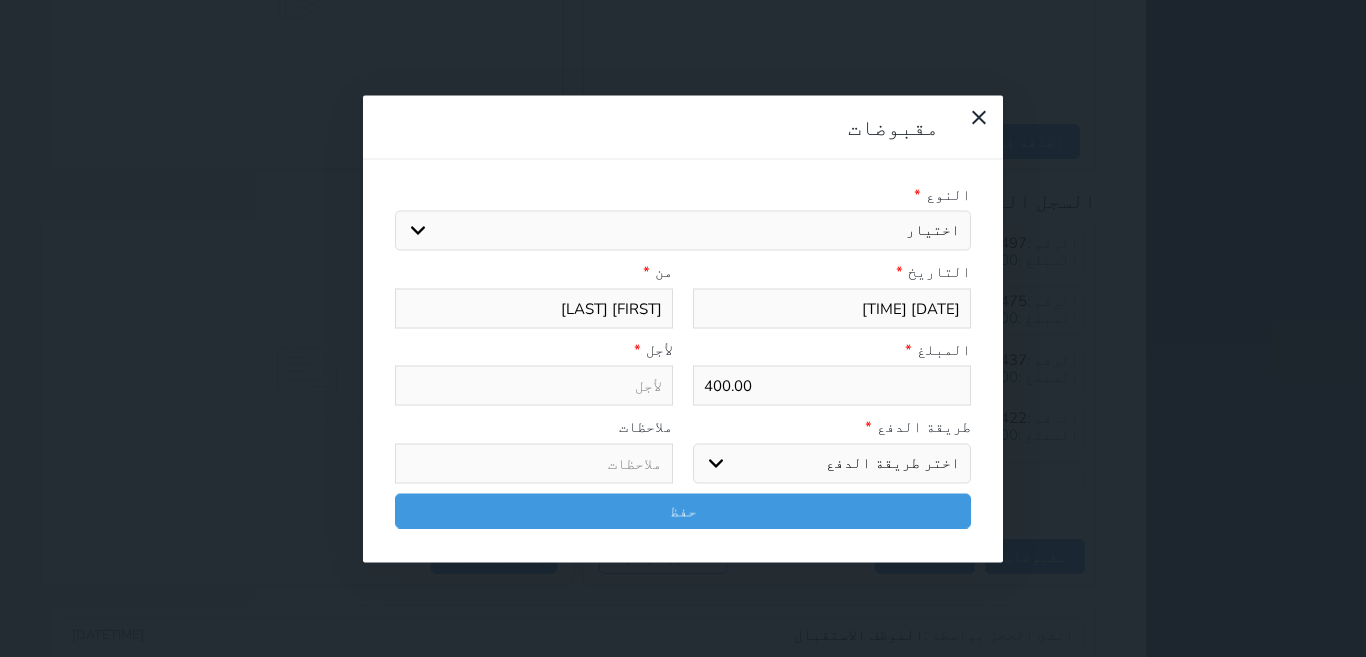 click on "400.00" at bounding box center (832, 386) 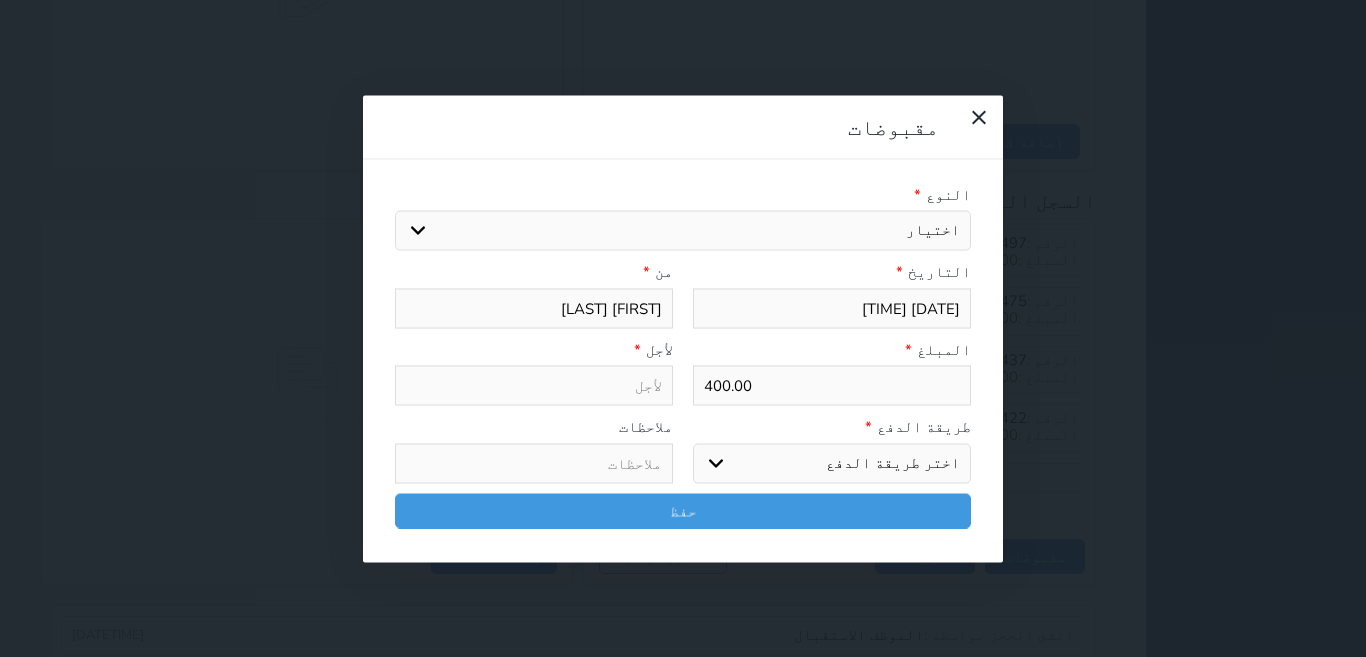 click on "400.00" at bounding box center [832, 386] 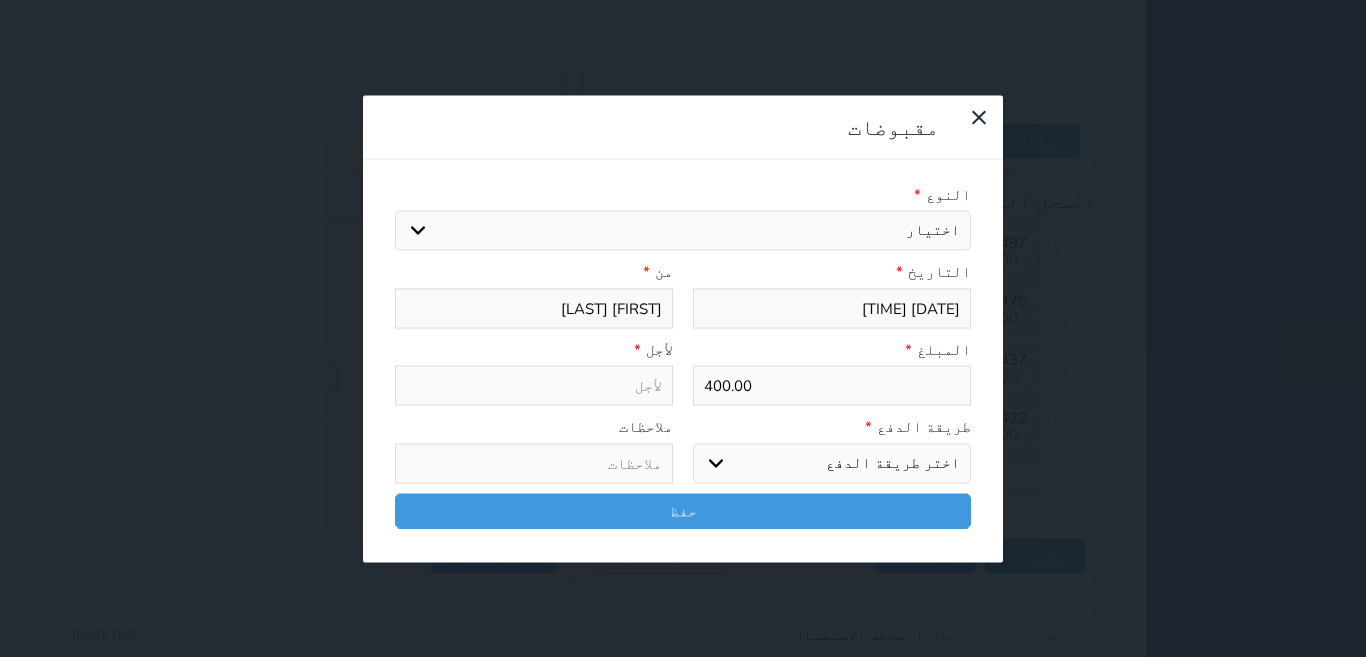 click on "400.00" at bounding box center [832, 386] 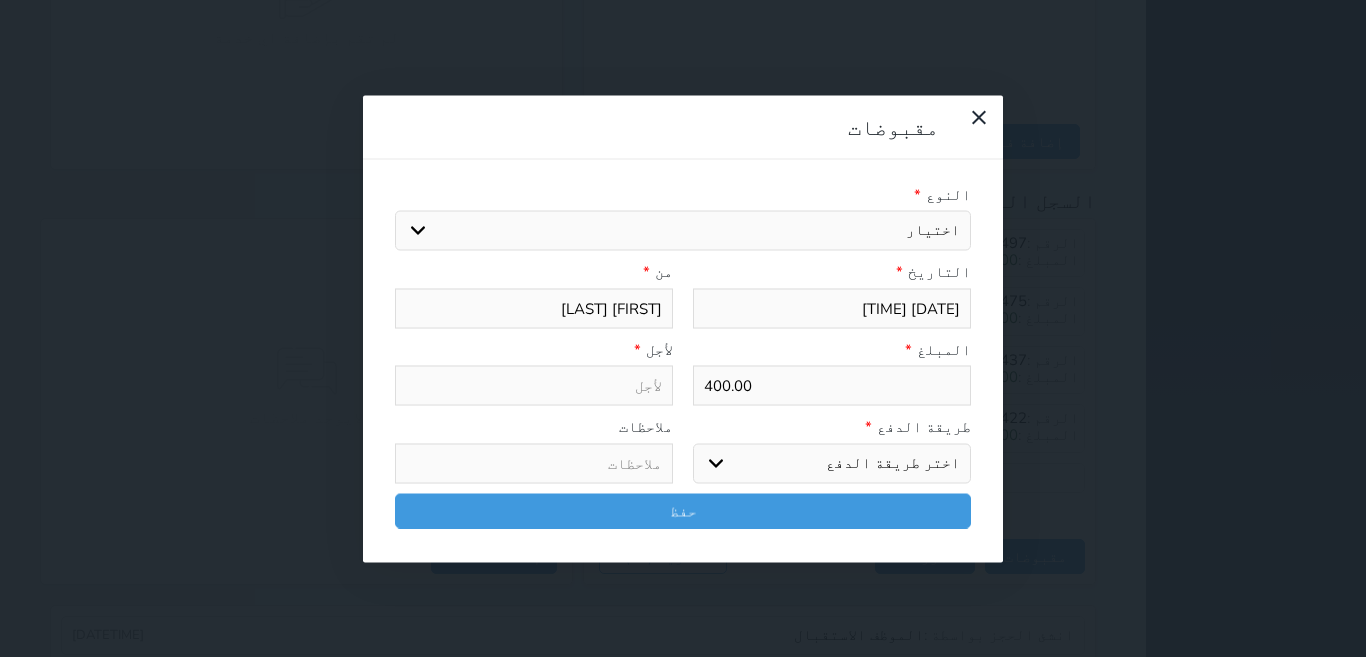 click on "400.00" at bounding box center [832, 386] 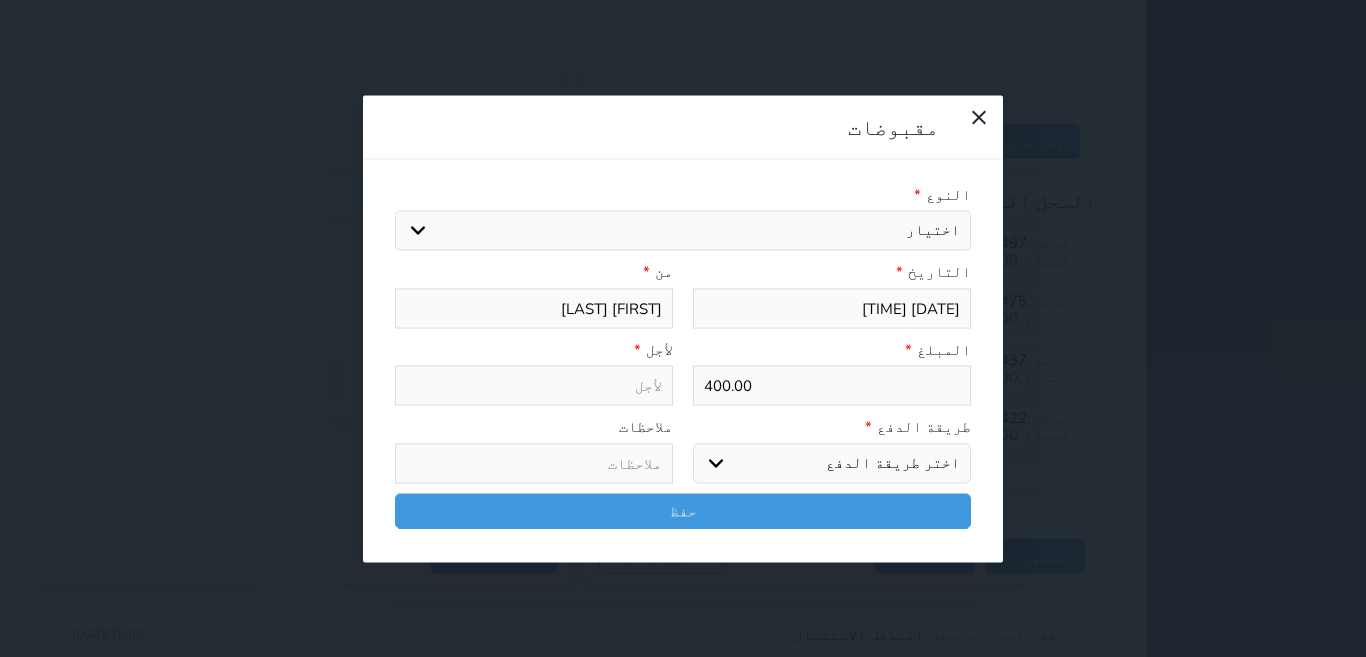 type on "2" 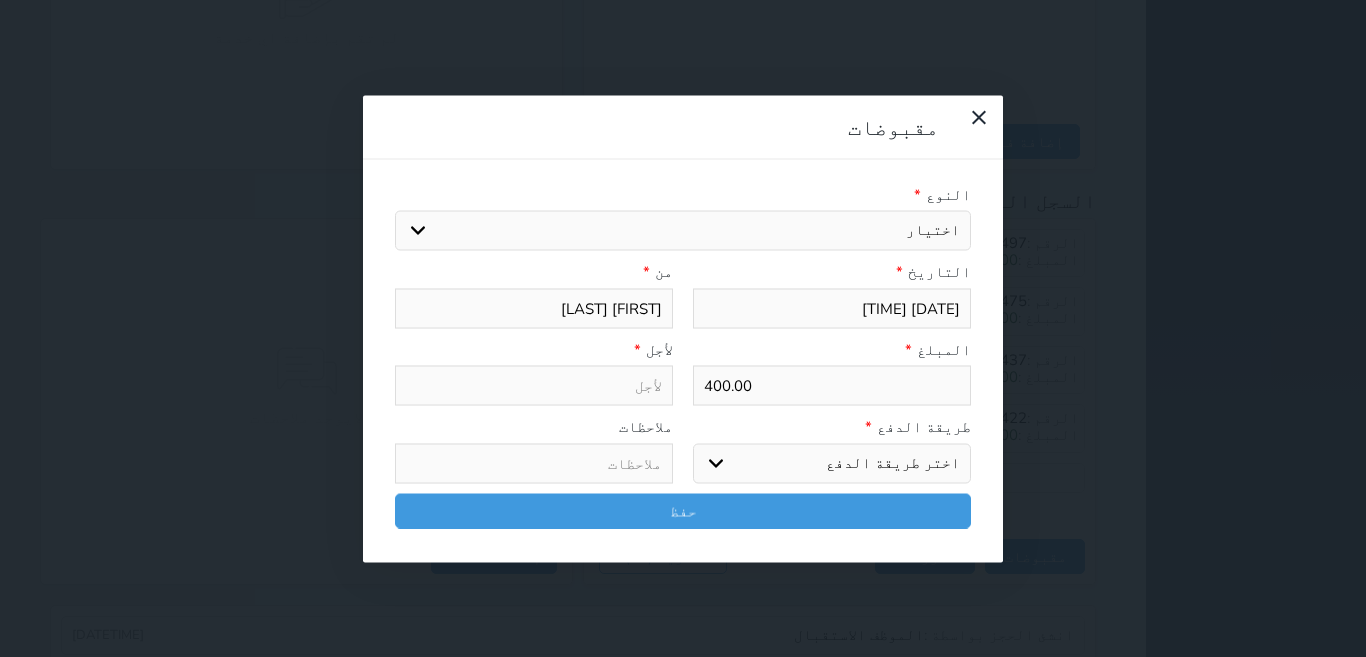 select 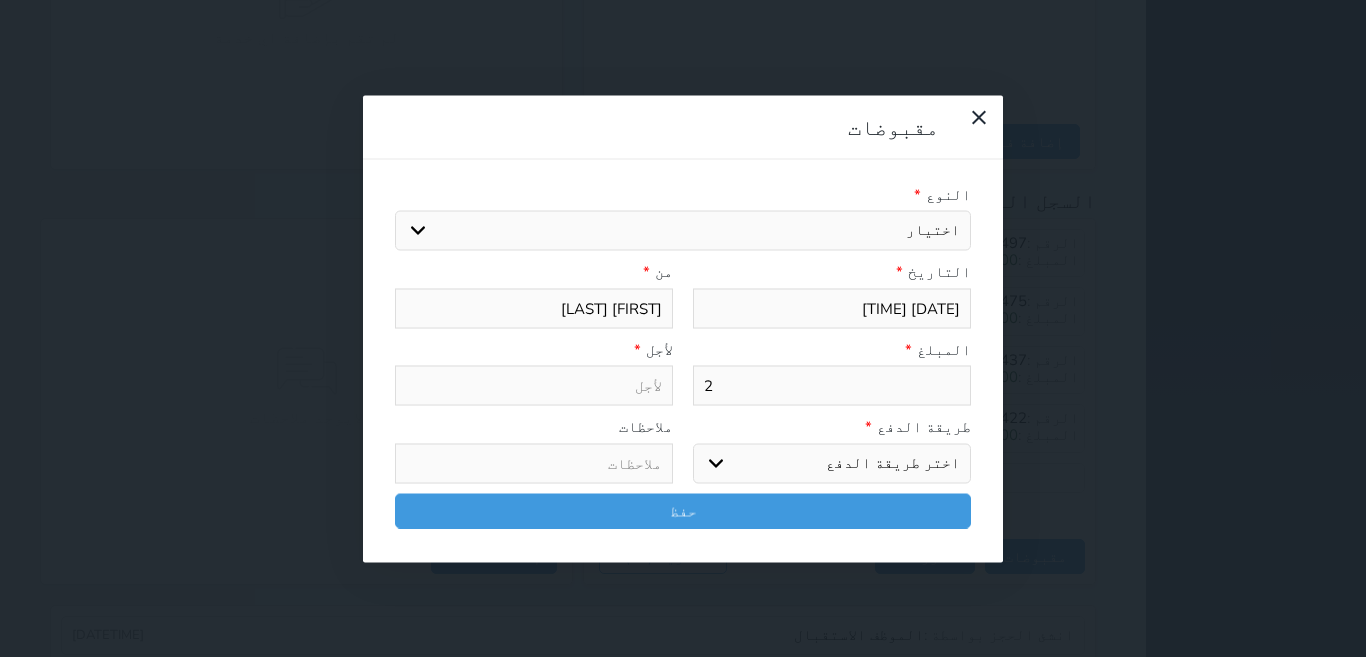 select 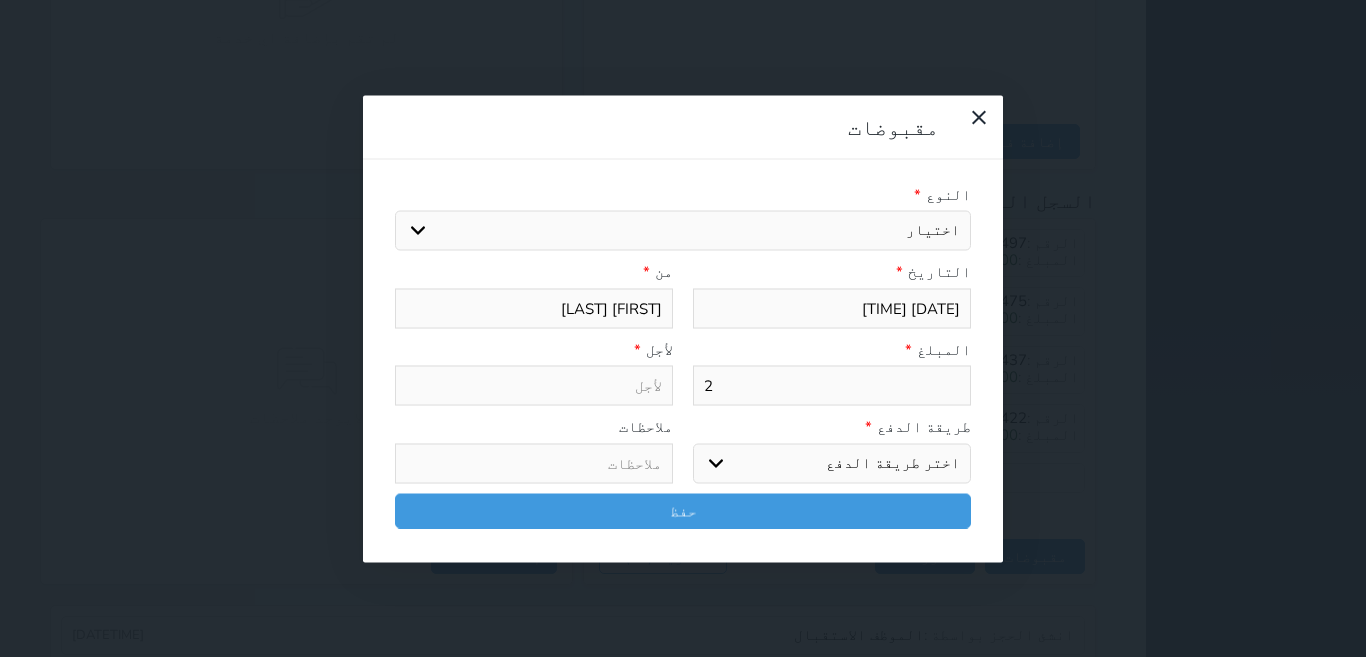type on "20" 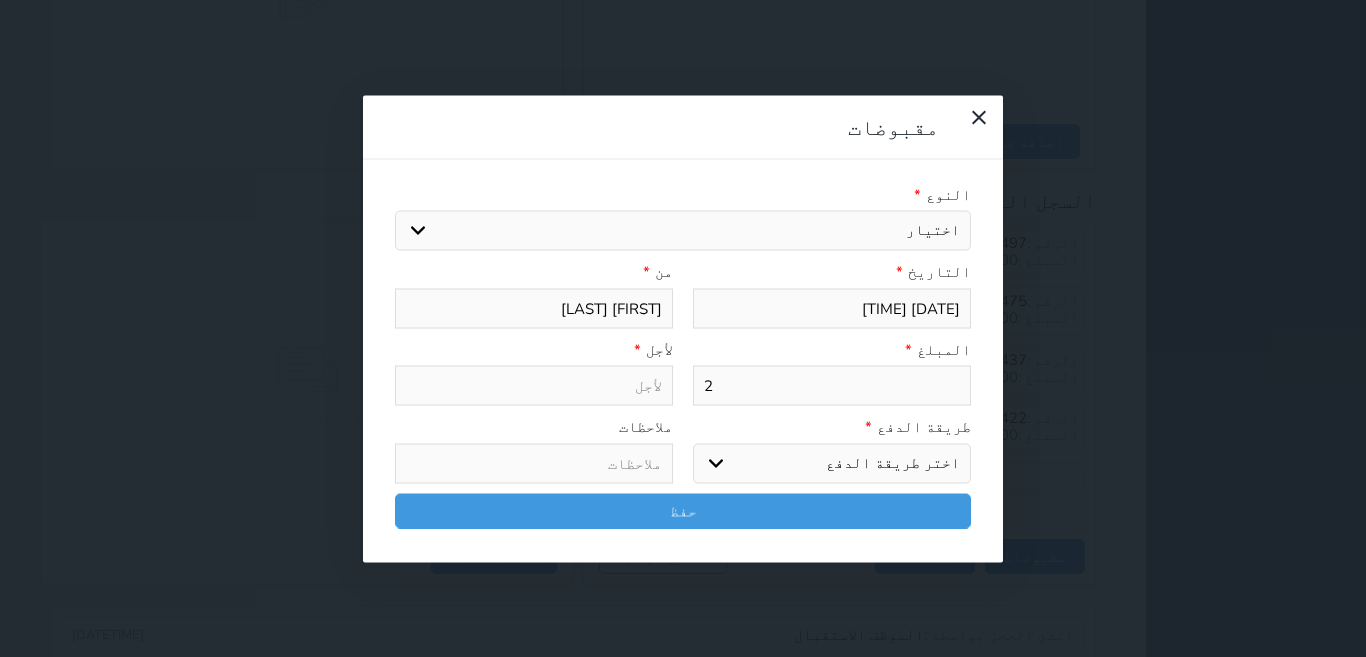 select 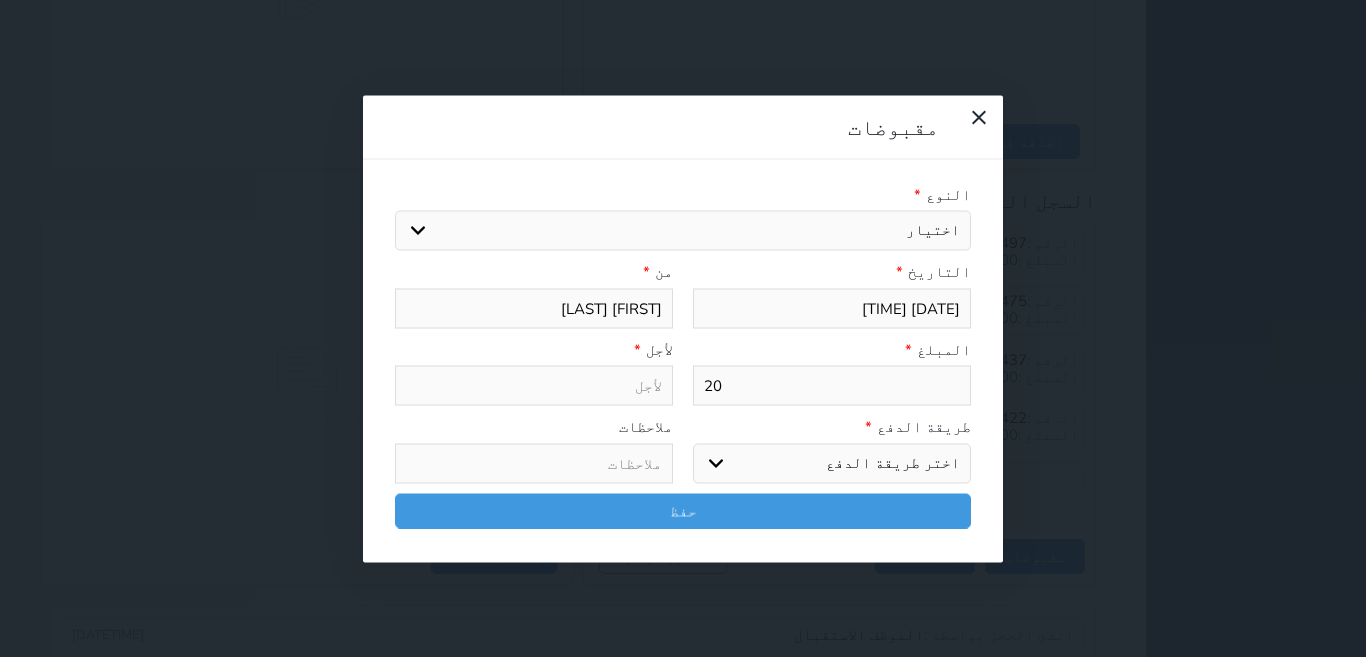 select 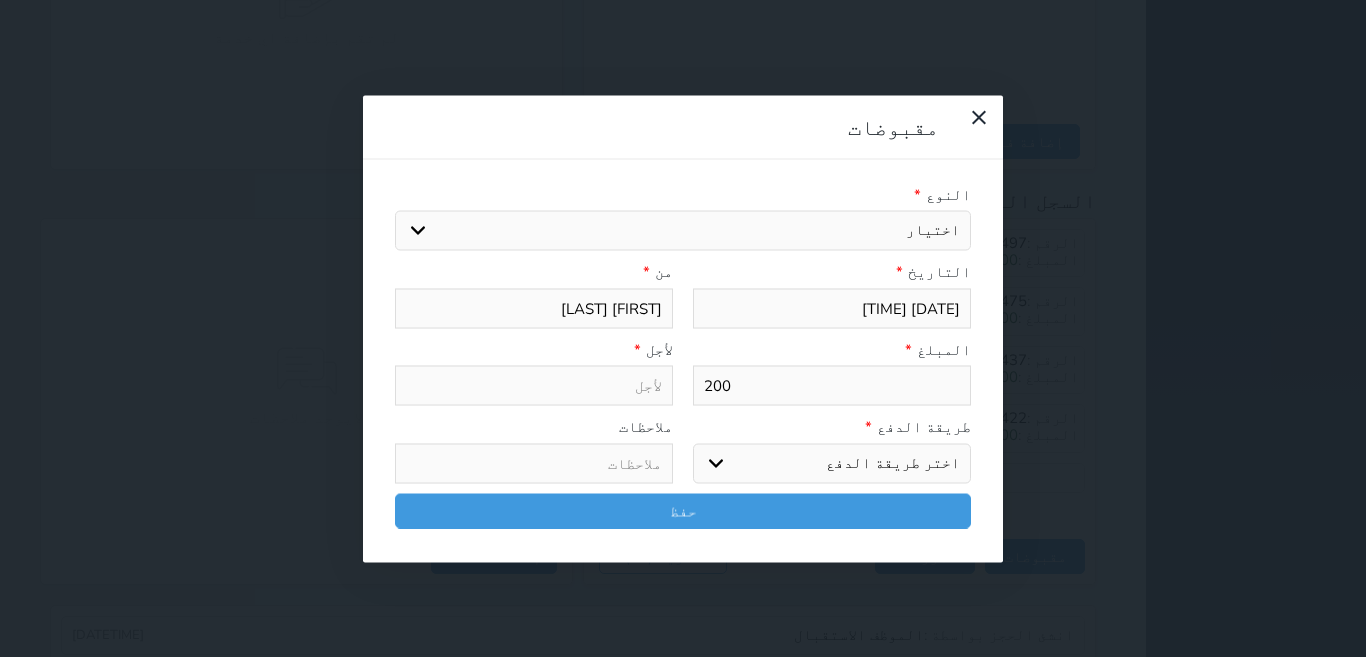 type on "200" 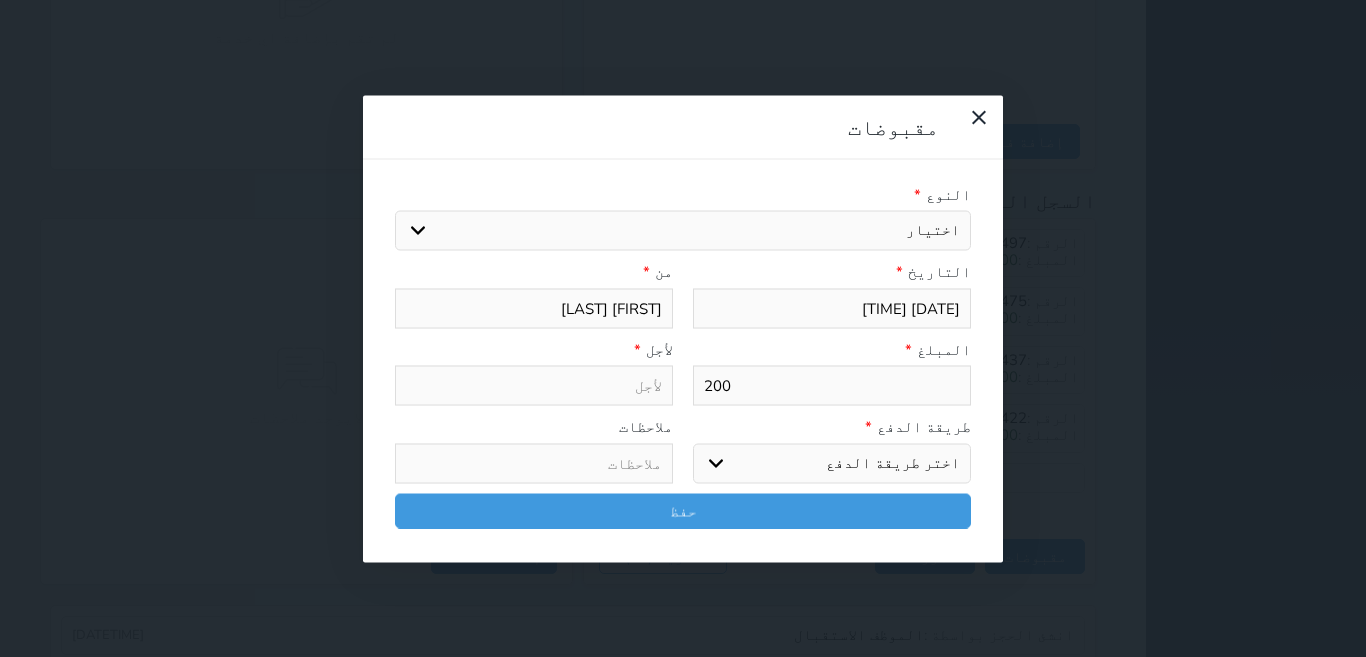 click on "اختر طريقة الدفع   دفع نقدى   تحويل بنكى   مدى   بطاقة ائتمان   آجل" at bounding box center [832, 463] 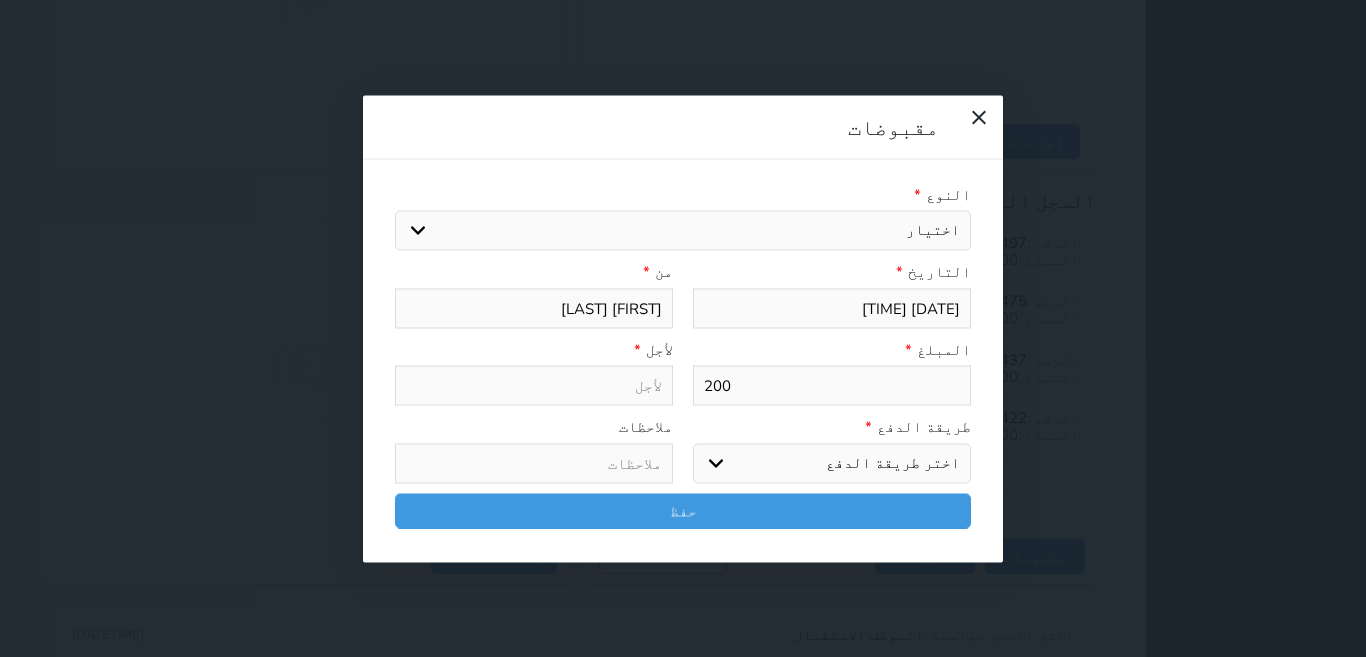 select on "cash" 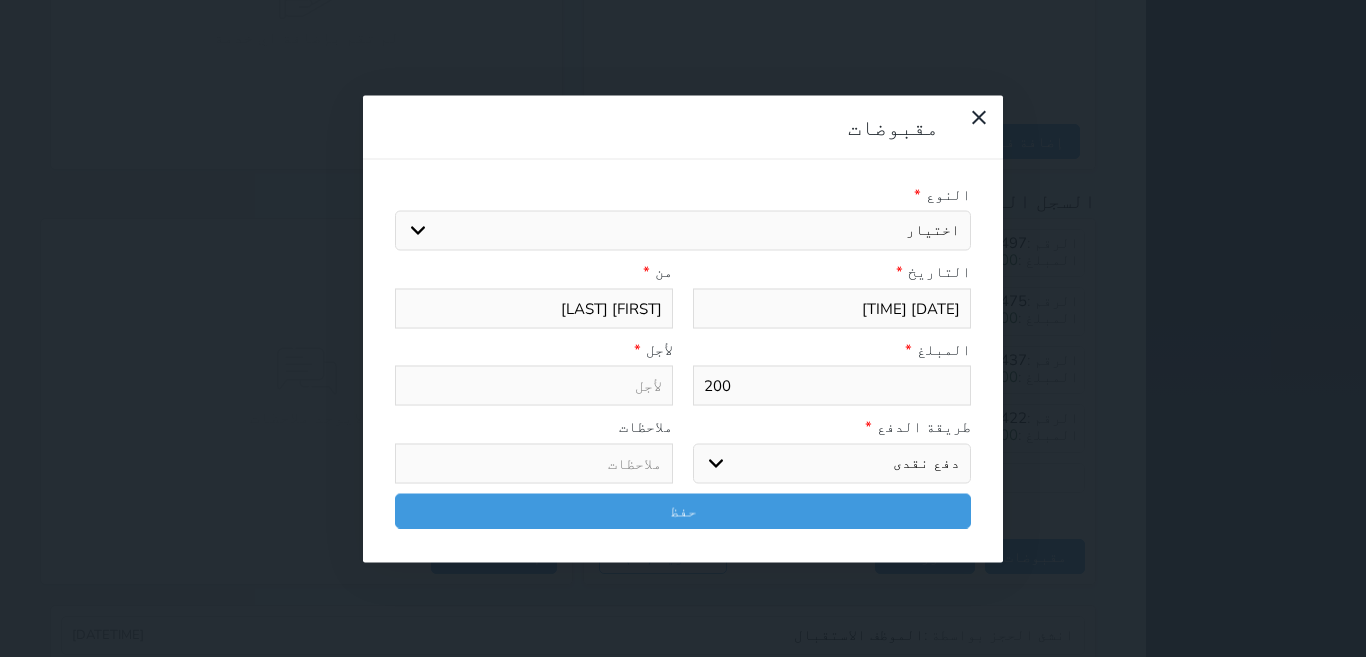 click on "اختر طريقة الدفع   دفع نقدى   تحويل بنكى   مدى   بطاقة ائتمان   آجل" at bounding box center (832, 463) 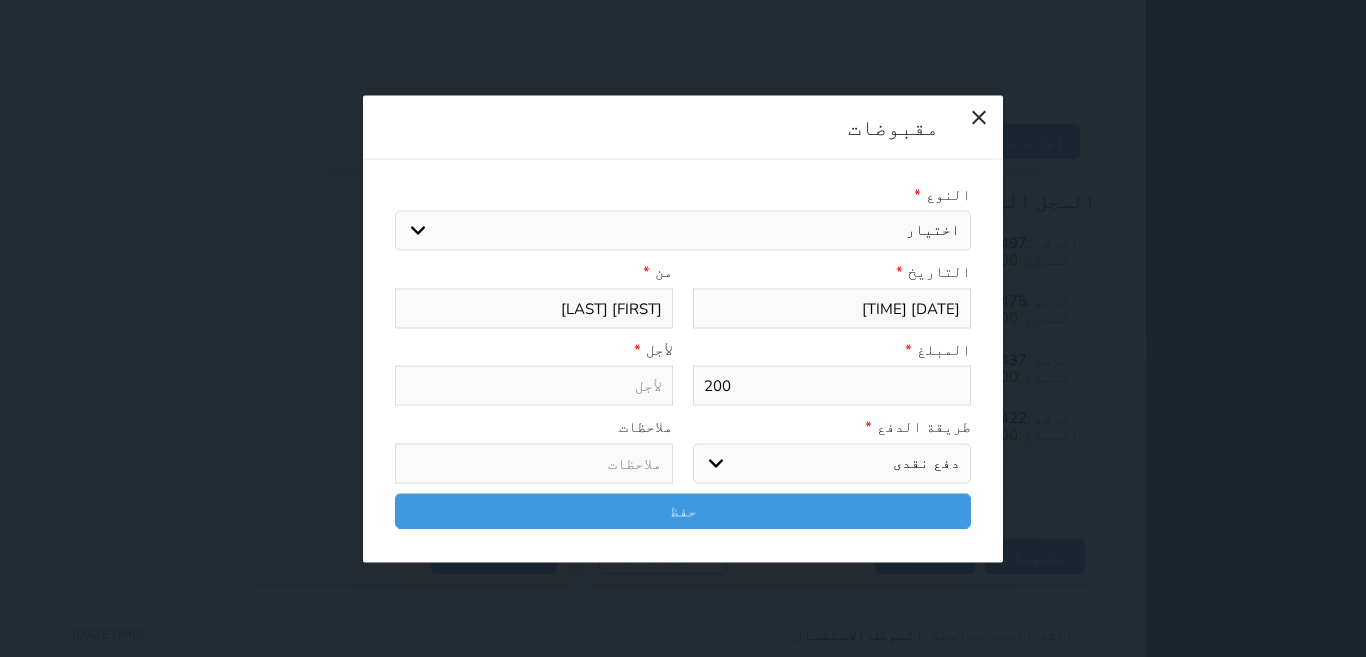 click on "اختيار   مقبوضات عامة قيمة إيجار فواتير تامين عربون لا ينطبق آخر مغسلة واي فاي - الإنترنت مواقف السيارات طعام الأغذية والمشروبات مشروبات المشروبات الباردة المشروبات الساخنة الإفطار غداء عشاء مخبز و كعك حمام سباحة الصالة الرياضية سبا و خدمات الجمال اختيار وإسقاط (خدمات النقل) ميني بار كابل - تلفزيون سرير إضافي تصفيف الشعر التسوق خدمات الجولات السياحية المنظمة خدمات الدليل السياحي" at bounding box center (683, 231) 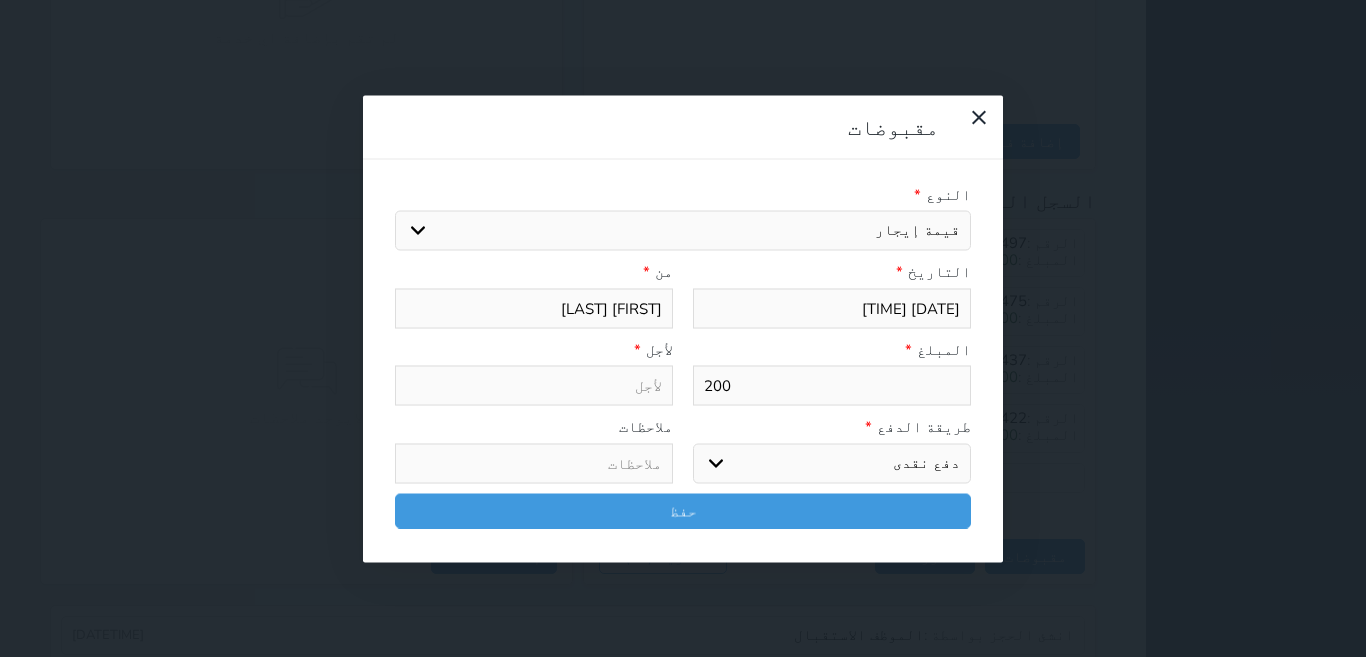 click on "اختيار   مقبوضات عامة قيمة إيجار فواتير تامين عربون لا ينطبق آخر مغسلة واي فاي - الإنترنت مواقف السيارات طعام الأغذية والمشروبات مشروبات المشروبات الباردة المشروبات الساخنة الإفطار غداء عشاء مخبز و كعك حمام سباحة الصالة الرياضية سبا و خدمات الجمال اختيار وإسقاط (خدمات النقل) ميني بار كابل - تلفزيون سرير إضافي تصفيف الشعر التسوق خدمات الجولات السياحية المنظمة خدمات الدليل السياحي" at bounding box center [683, 231] 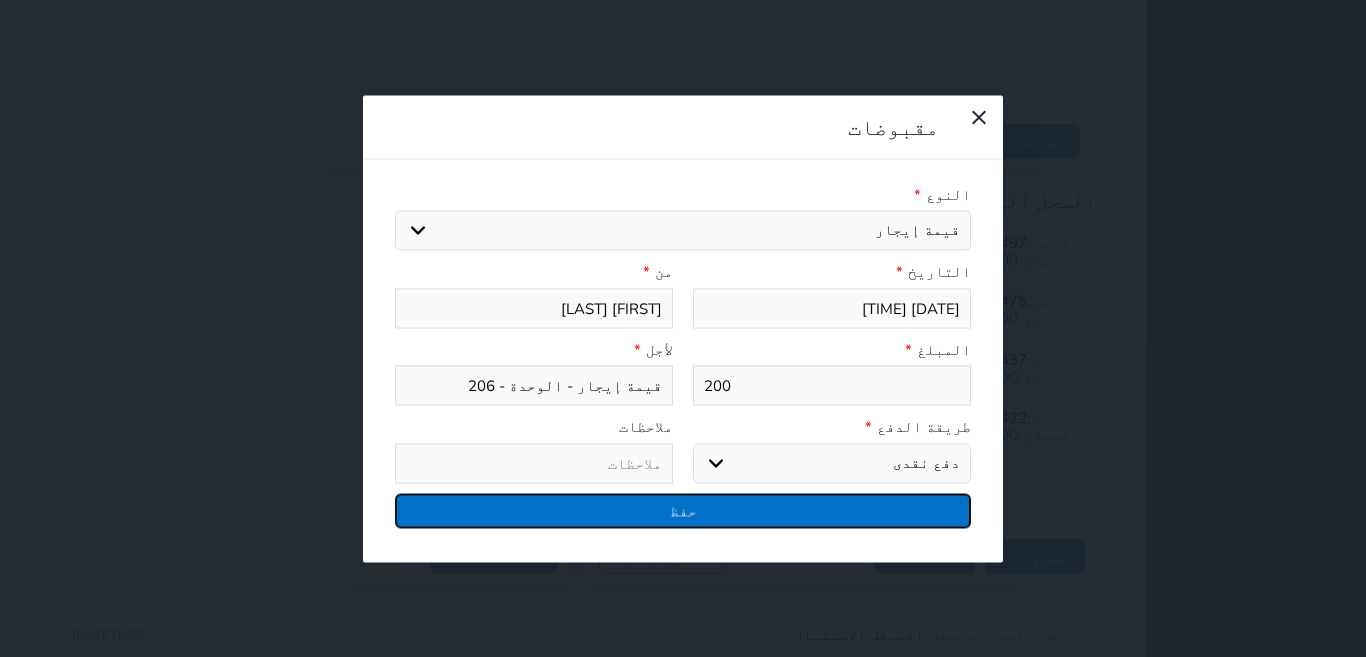 click on "حفظ" at bounding box center [683, 510] 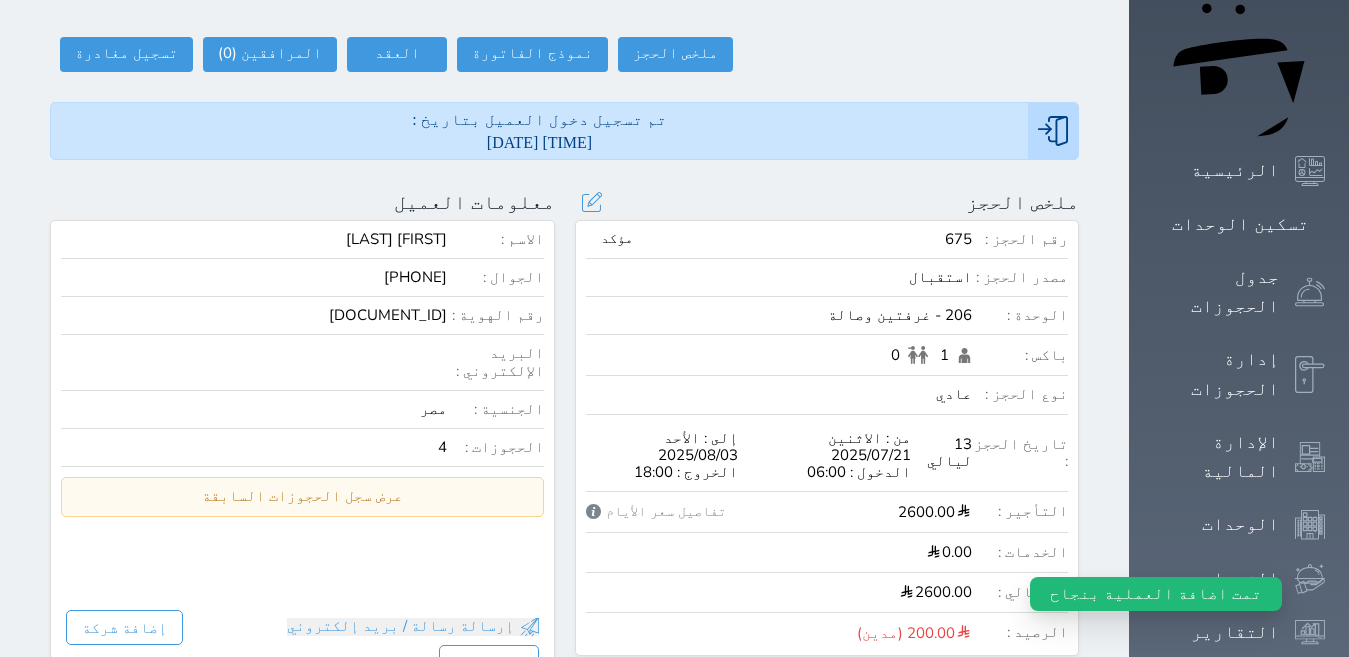 scroll, scrollTop: 0, scrollLeft: 0, axis: both 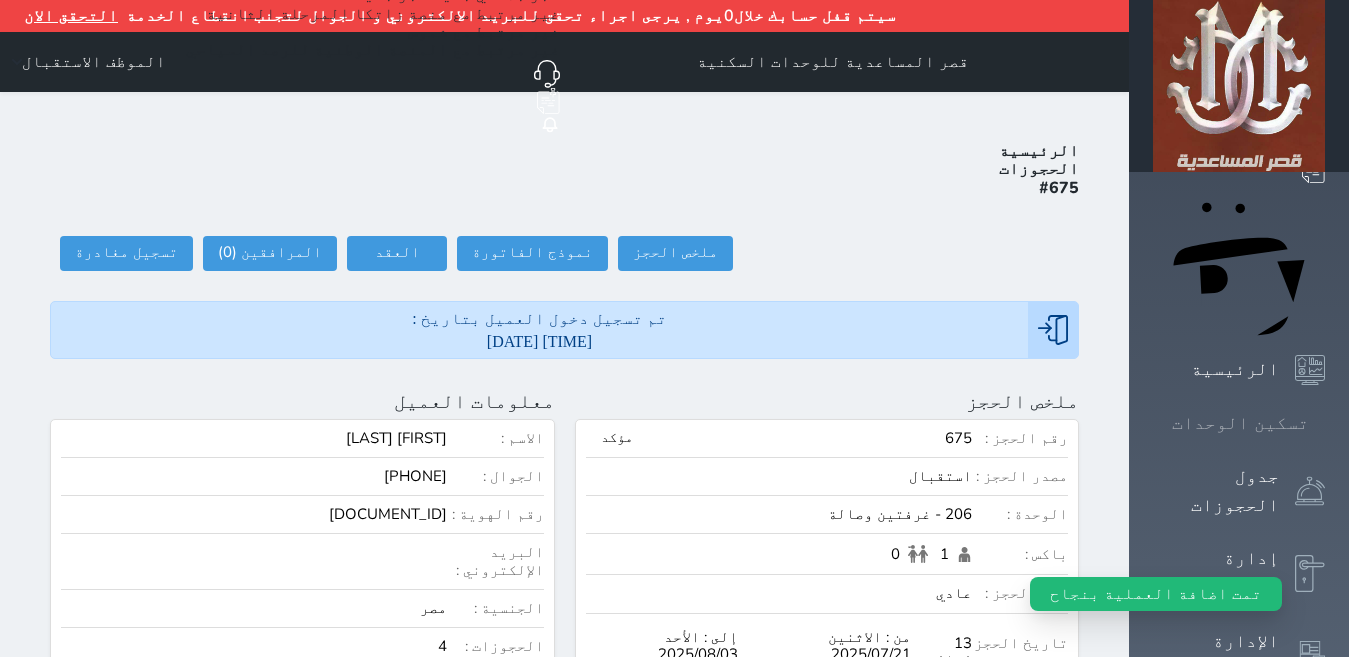 click 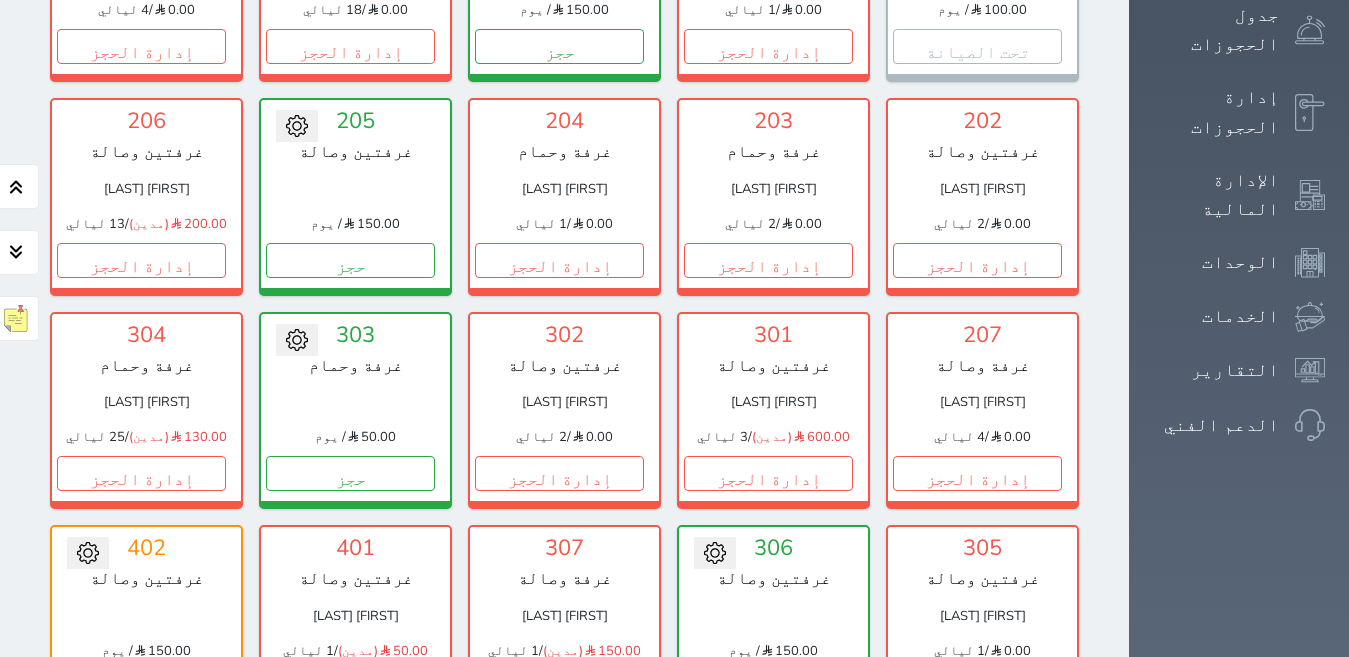 scroll, scrollTop: 510, scrollLeft: 0, axis: vertical 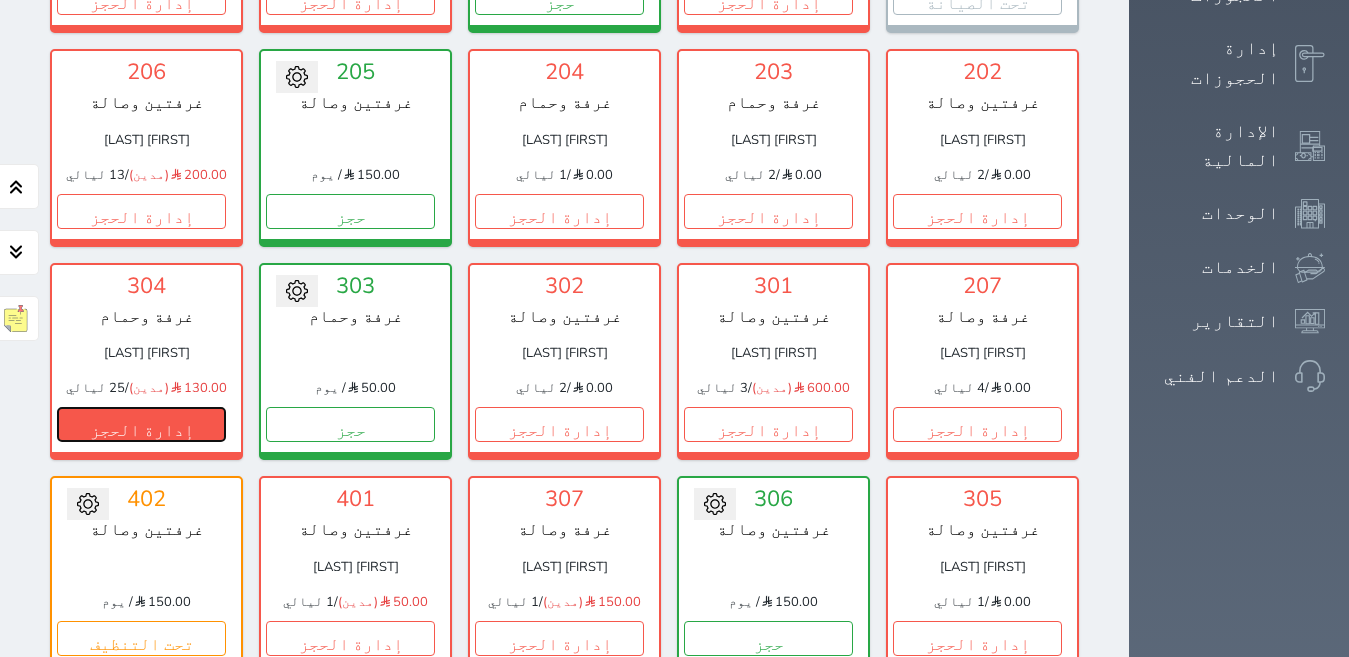 click on "إدارة الحجز" at bounding box center [141, 424] 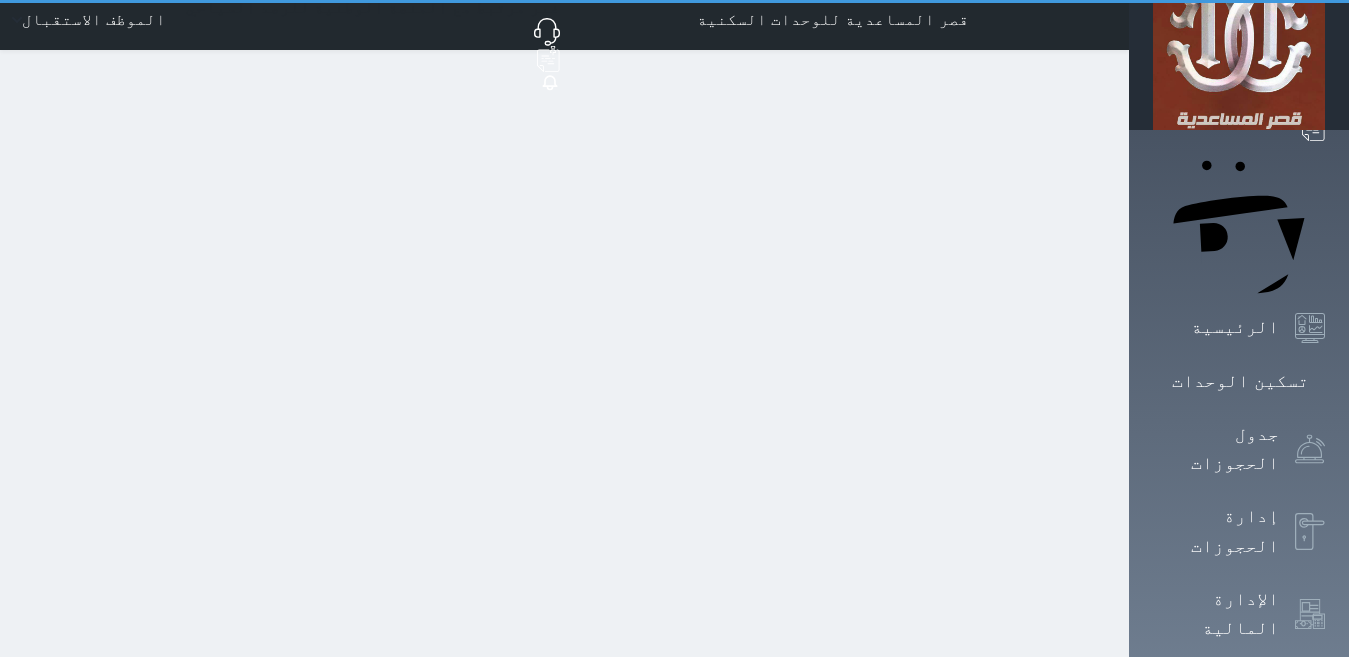 scroll, scrollTop: 0, scrollLeft: 0, axis: both 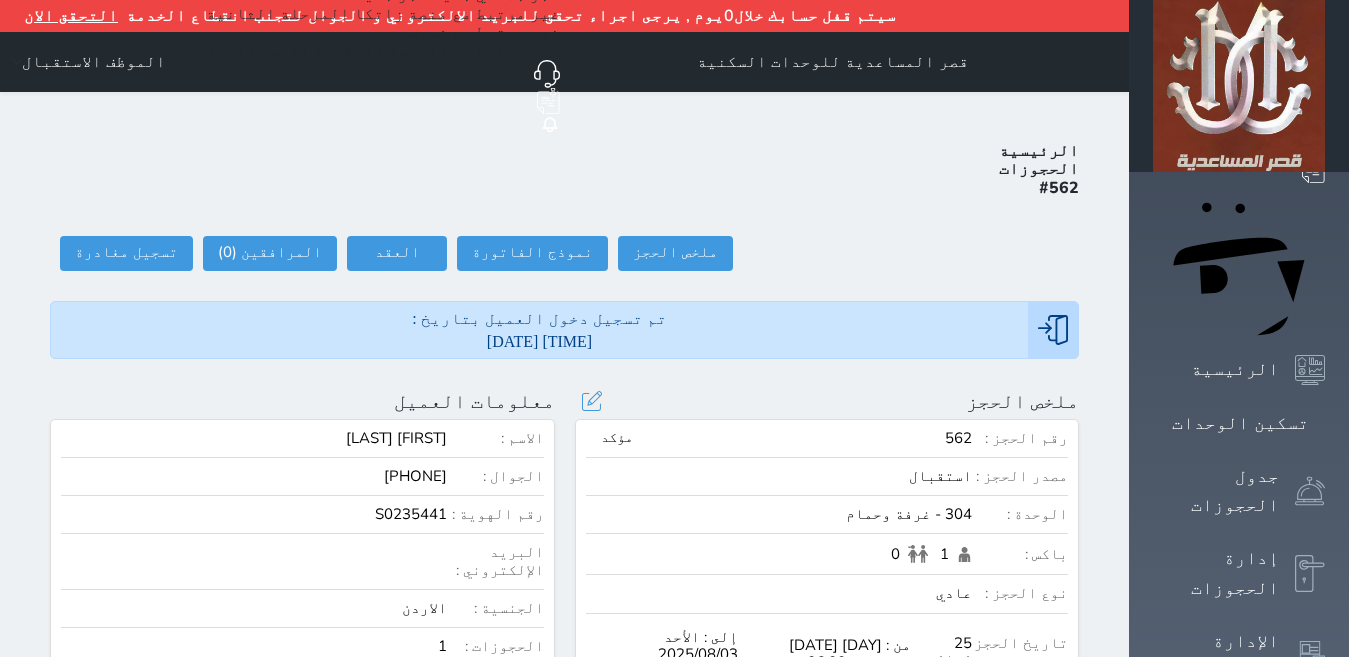 select 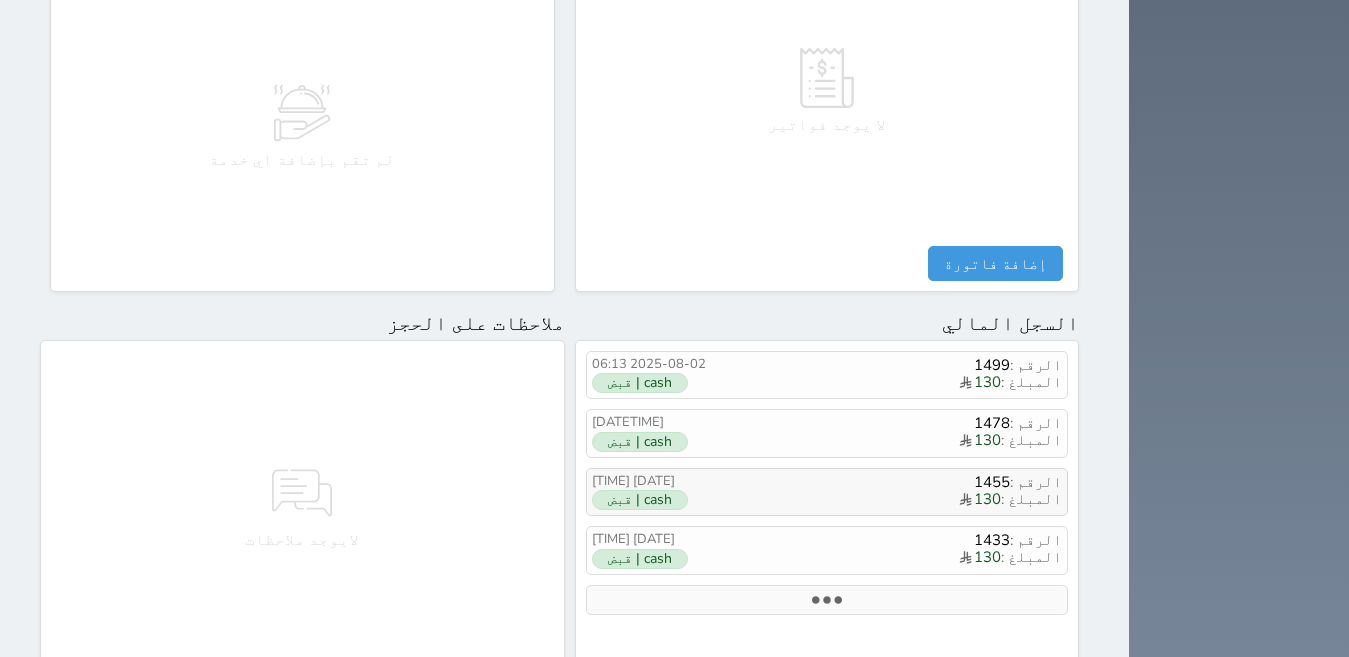 scroll, scrollTop: 1100, scrollLeft: 0, axis: vertical 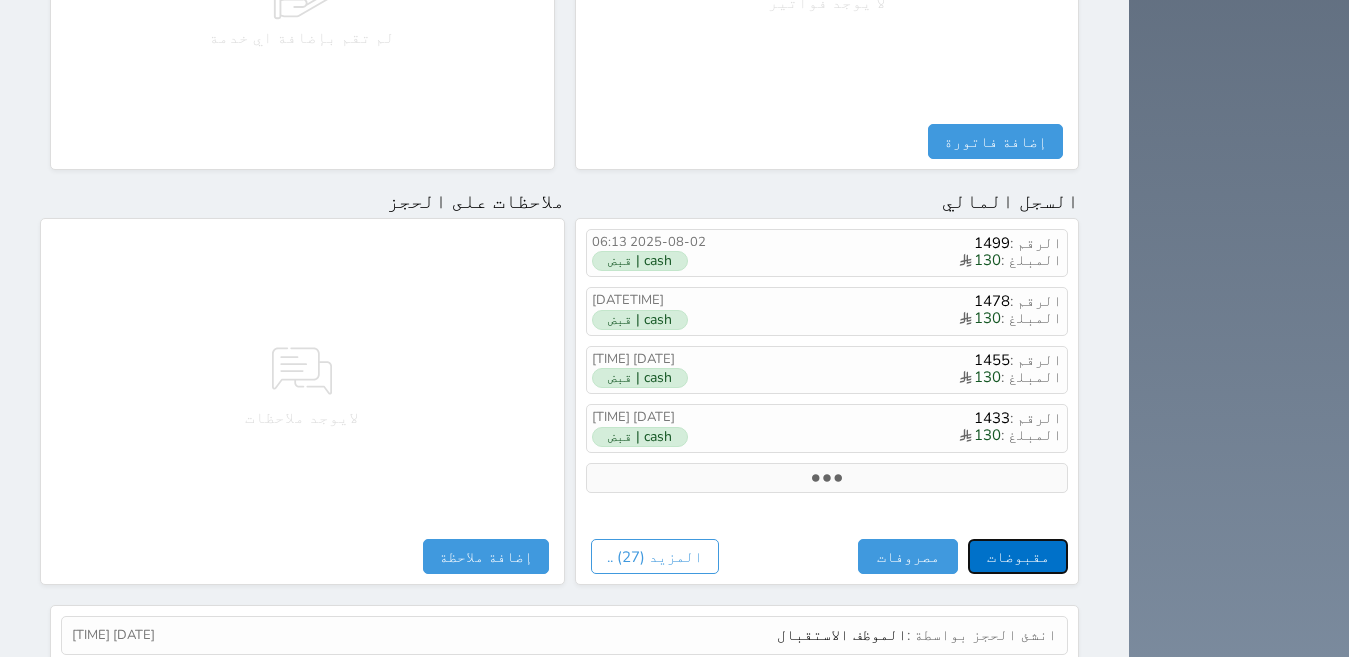 click on "مقبوضات" at bounding box center (1018, 556) 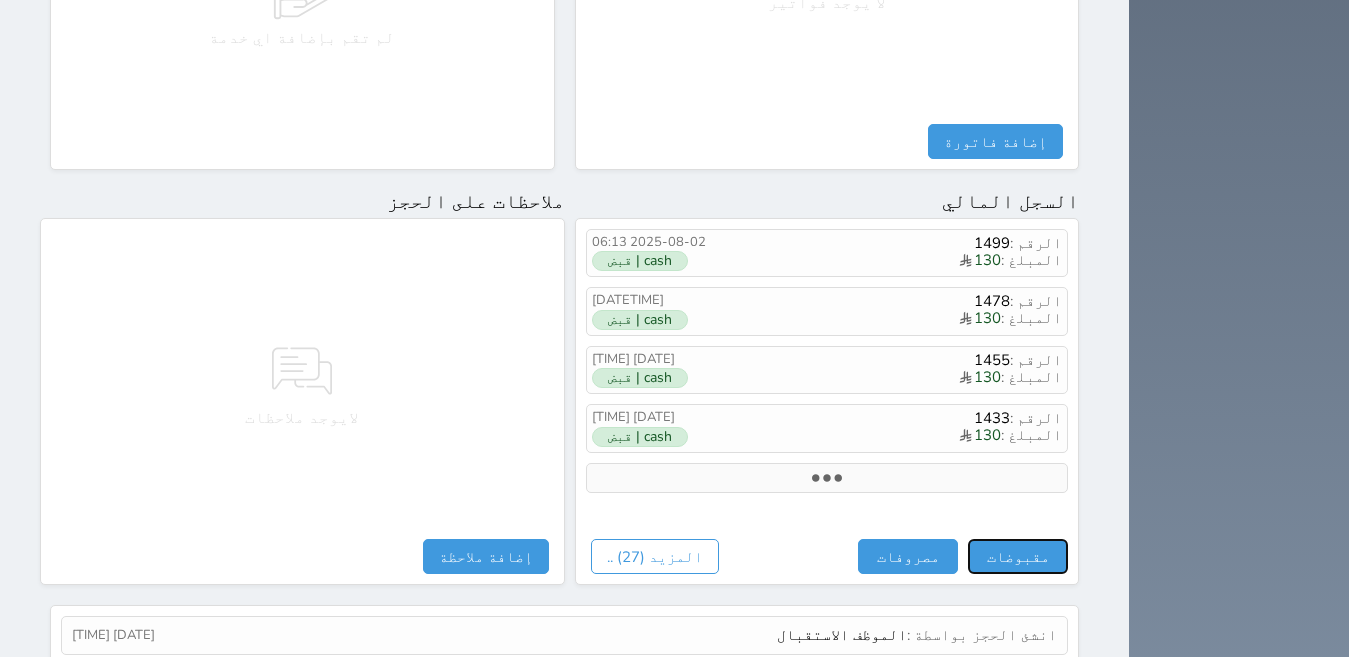 select 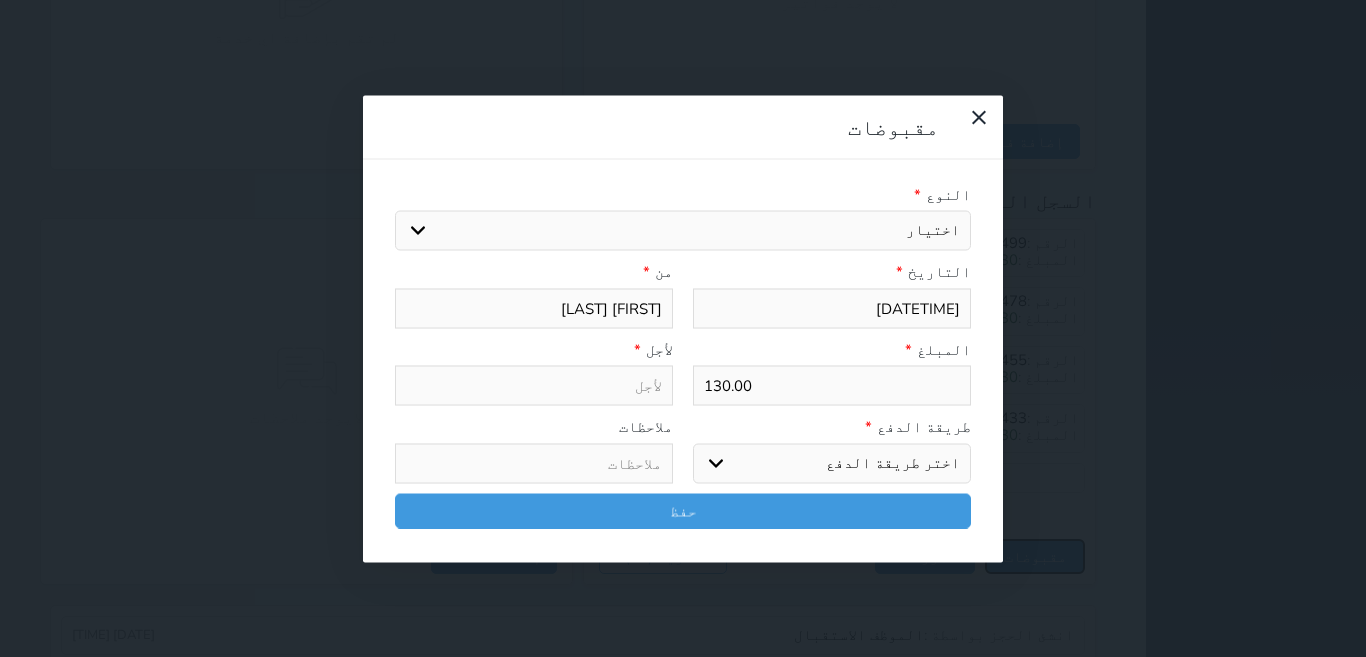select 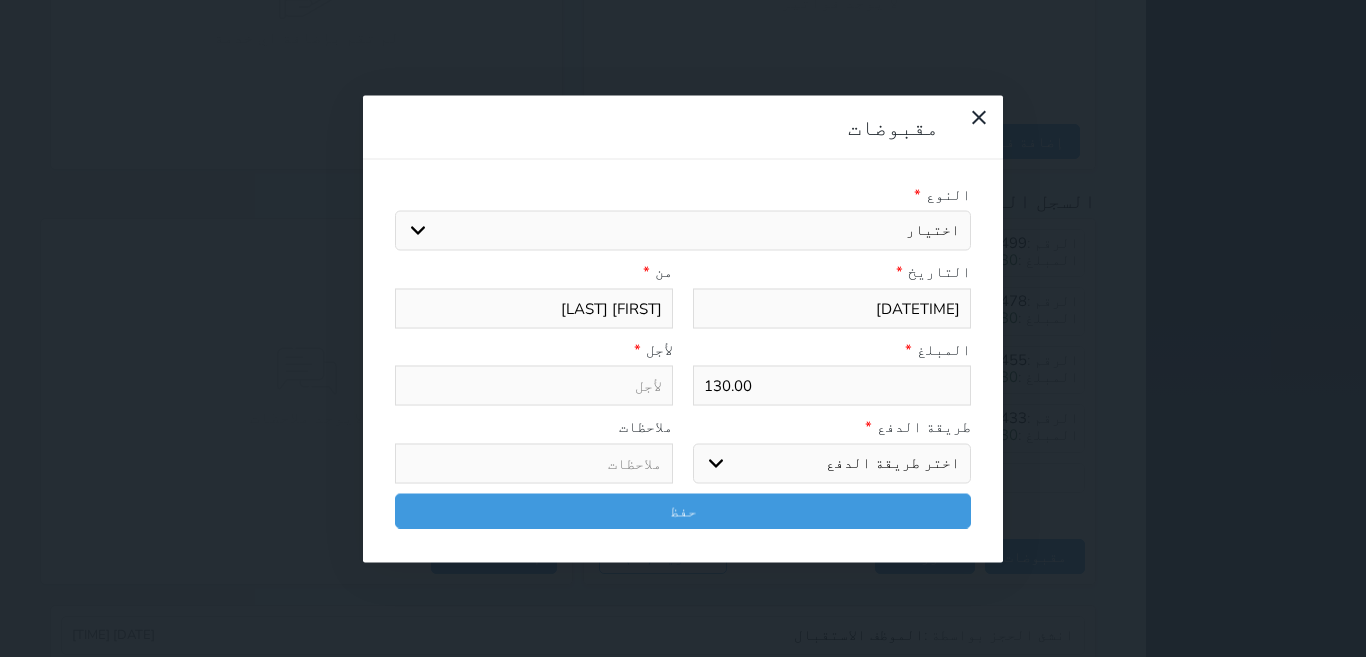 click on "اختيار   مقبوضات عامة قيمة إيجار فواتير تامين عربون لا ينطبق آخر مغسلة واي فاي - الإنترنت مواقف السيارات طعام الأغذية والمشروبات مشروبات المشروبات الباردة المشروبات الساخنة الإفطار غداء عشاء مخبز و كعك حمام سباحة الصالة الرياضية سبا و خدمات الجمال اختيار وإسقاط (خدمات النقل) ميني بار كابل - تلفزيون سرير إضافي تصفيف الشعر التسوق خدمات الجولات السياحية المنظمة خدمات الدليل السياحي" at bounding box center [683, 231] 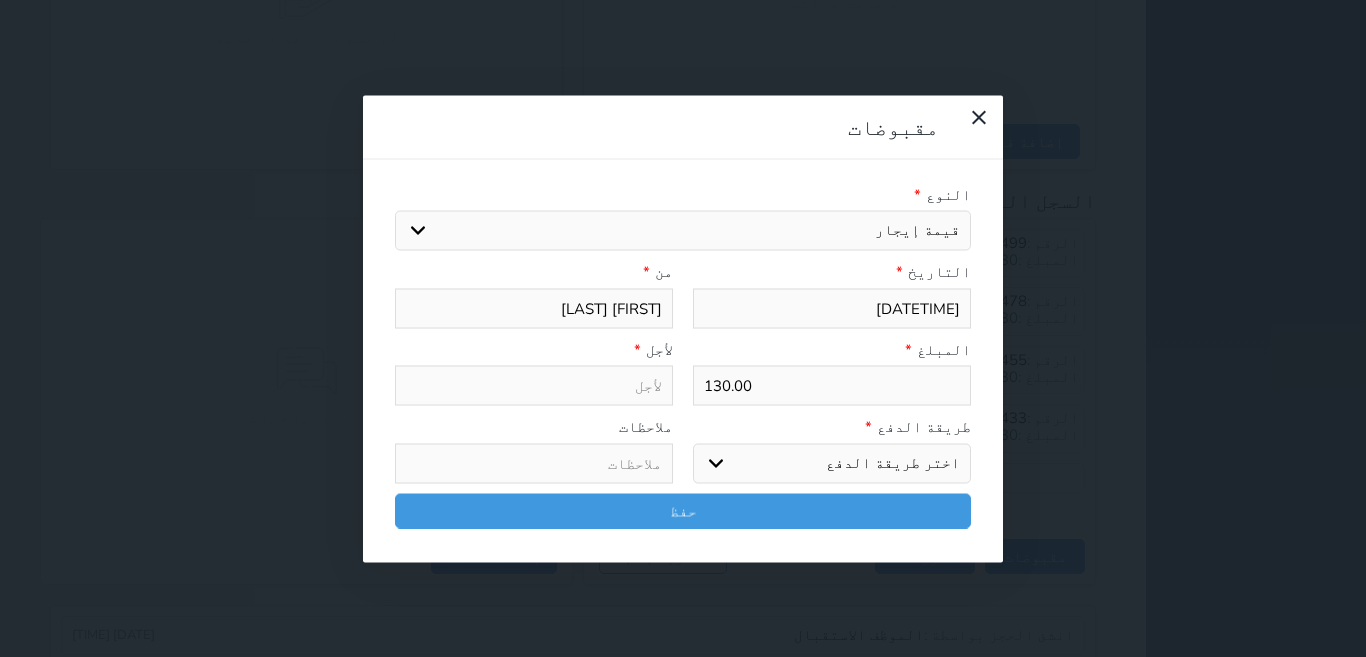 click on "اختيار   مقبوضات عامة قيمة إيجار فواتير تامين عربون لا ينطبق آخر مغسلة واي فاي - الإنترنت مواقف السيارات طعام الأغذية والمشروبات مشروبات المشروبات الباردة المشروبات الساخنة الإفطار غداء عشاء مخبز و كعك حمام سباحة الصالة الرياضية سبا و خدمات الجمال اختيار وإسقاط (خدمات النقل) ميني بار كابل - تلفزيون سرير إضافي تصفيف الشعر التسوق خدمات الجولات السياحية المنظمة خدمات الدليل السياحي" at bounding box center (683, 231) 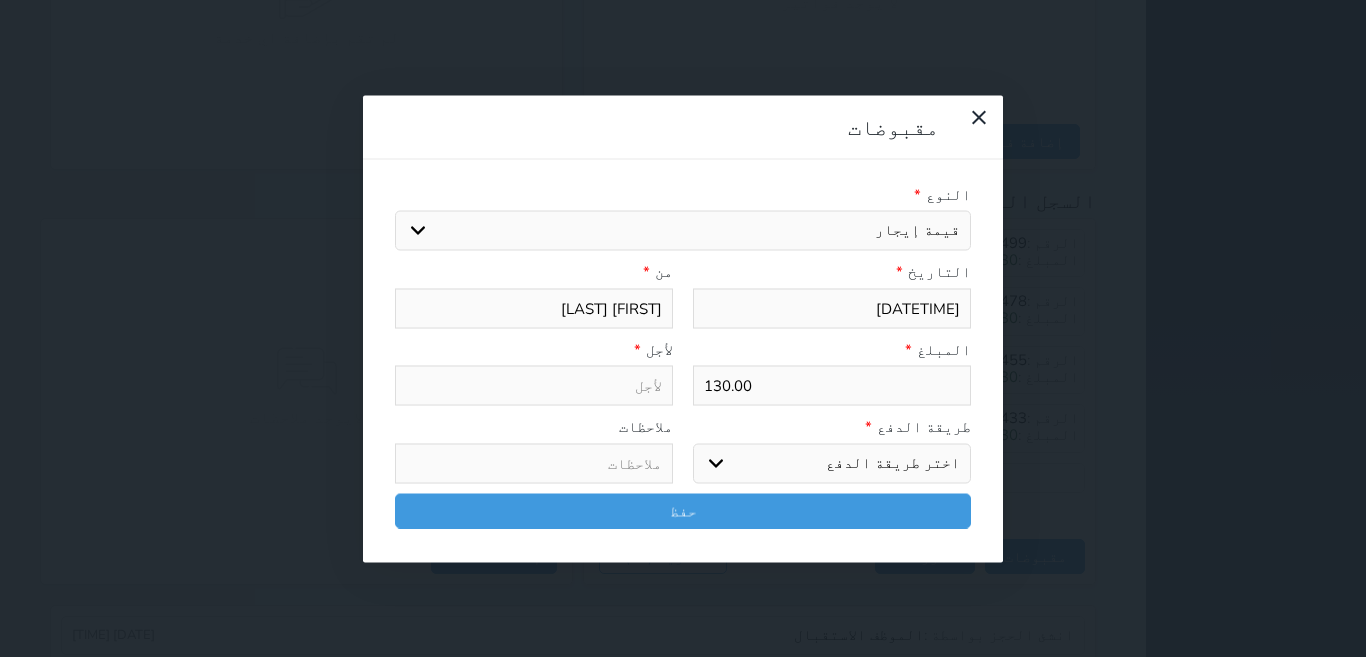 select 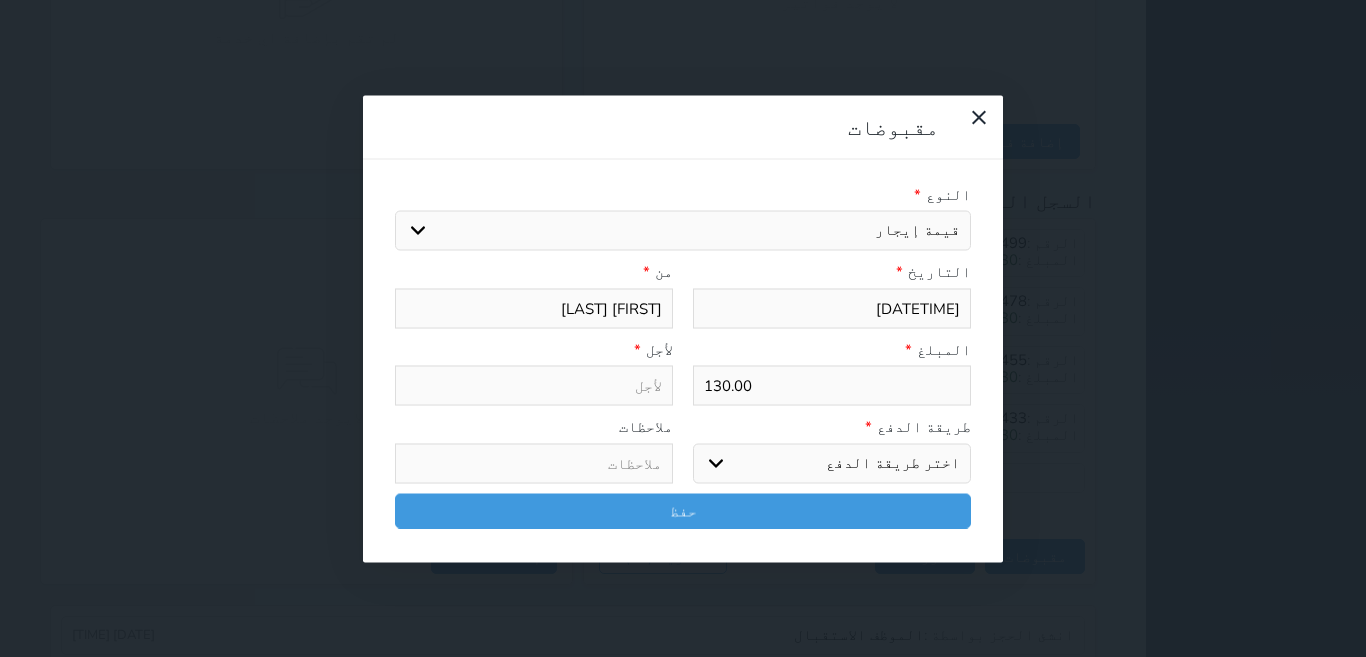 type on "قيمة إيجار - الوحدة - 304" 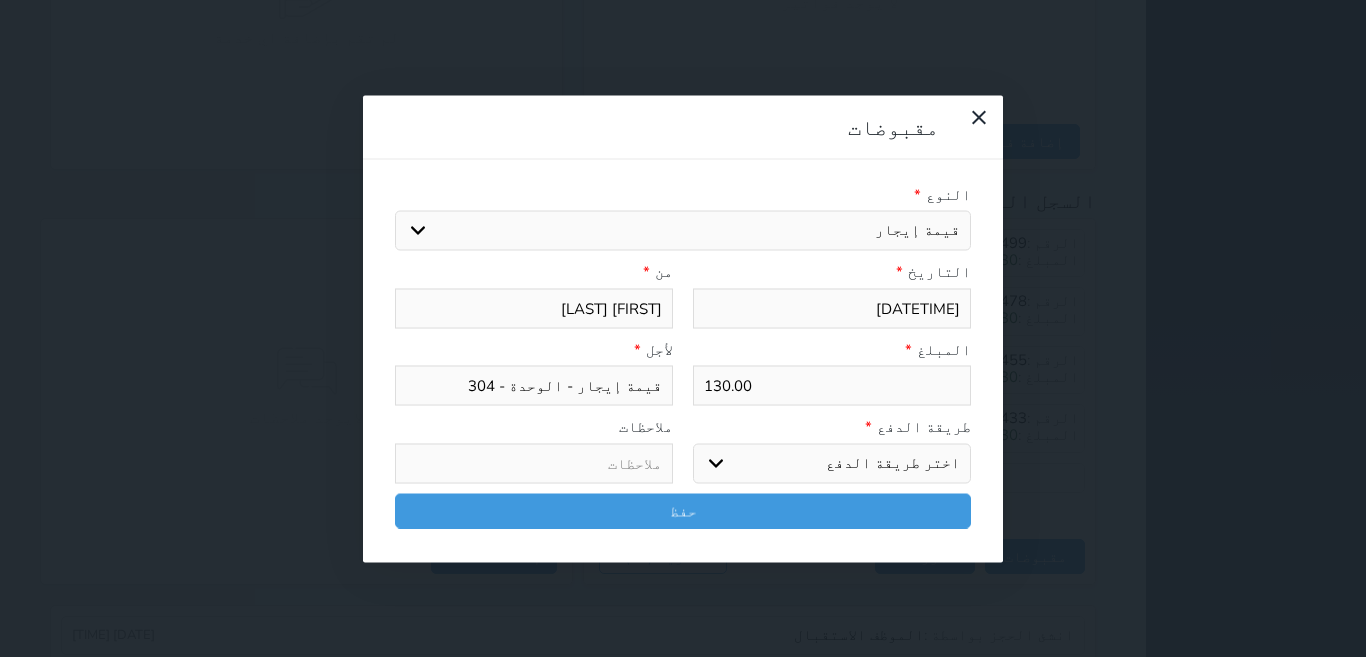 click on "اختر طريقة الدفع   دفع نقدى   تحويل بنكى   مدى   بطاقة ائتمان   آجل" at bounding box center (832, 463) 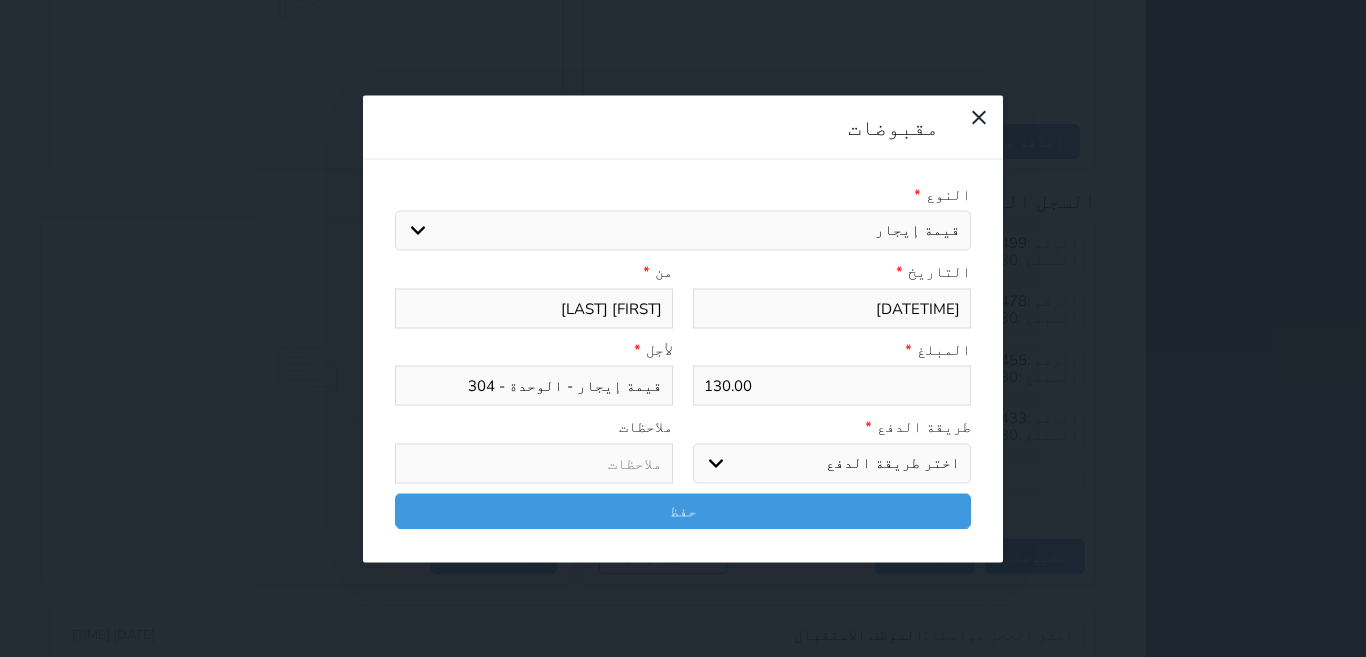 click on "اختر طريقة الدفع   دفع نقدى   تحويل بنكى   مدى   بطاقة ائتمان   آجل" at bounding box center [832, 463] 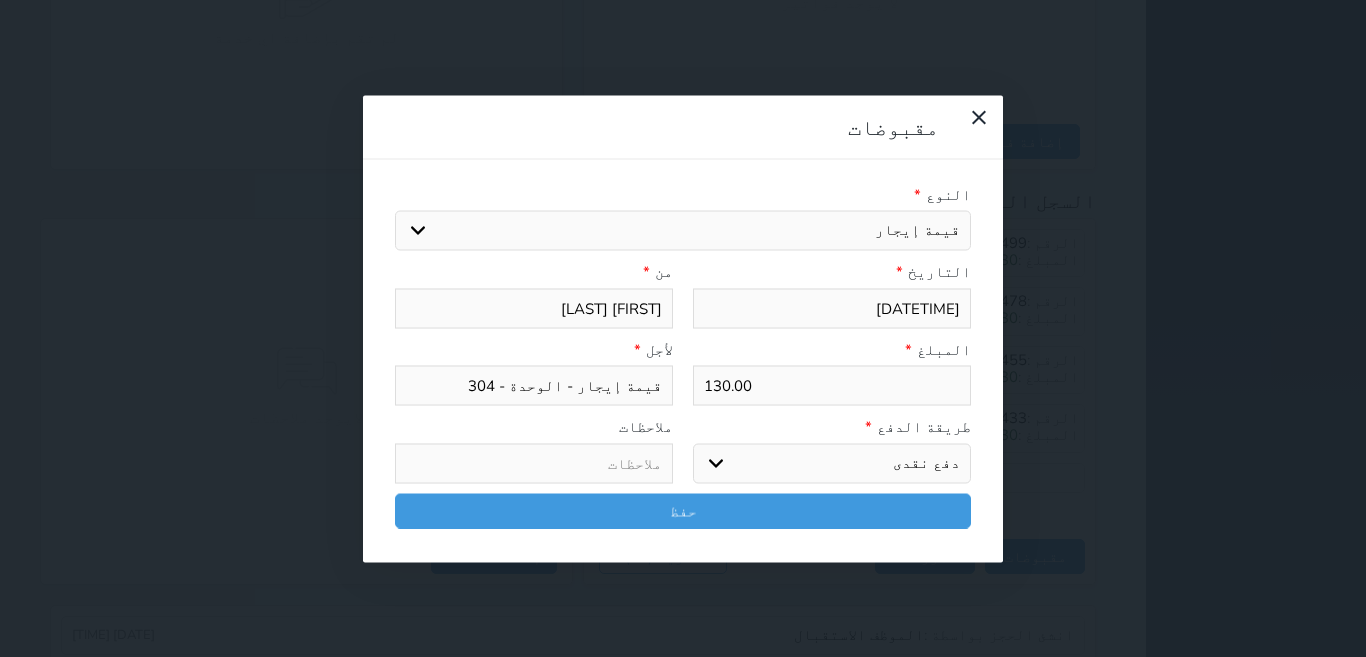 click on "اختر طريقة الدفع   دفع نقدى   تحويل بنكى   مدى   بطاقة ائتمان   آجل" at bounding box center [832, 463] 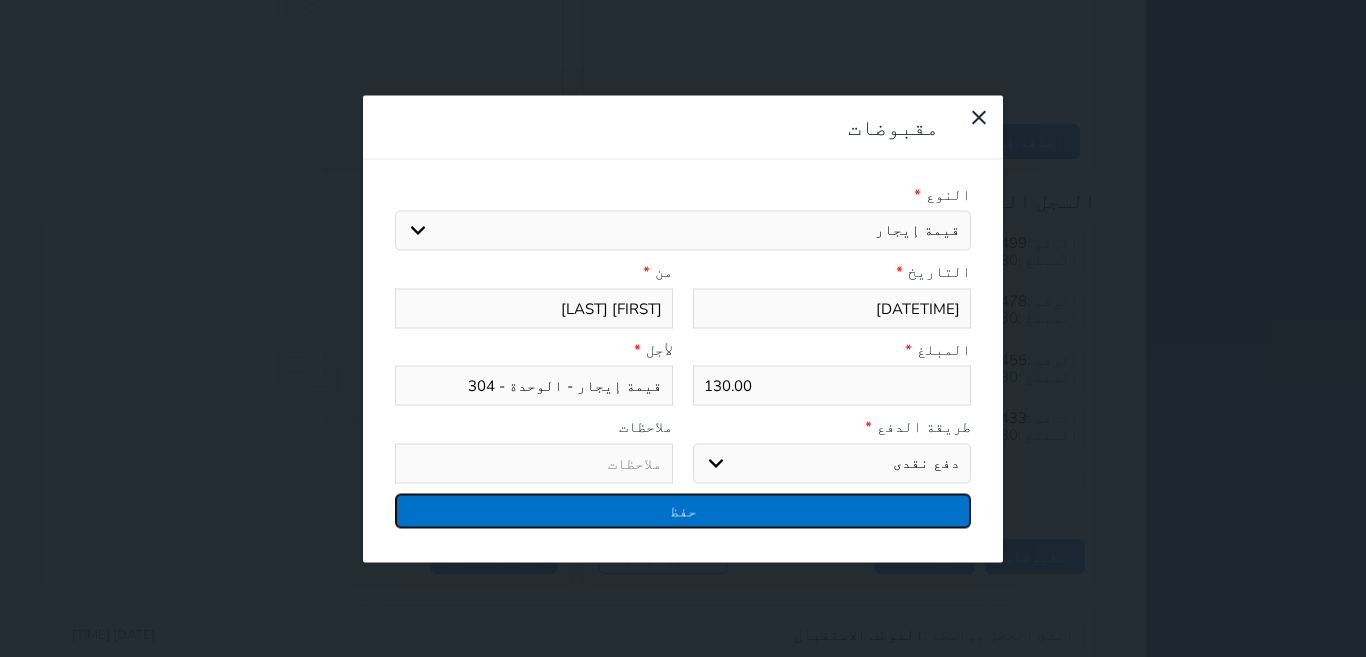 click on "حفظ" at bounding box center [683, 510] 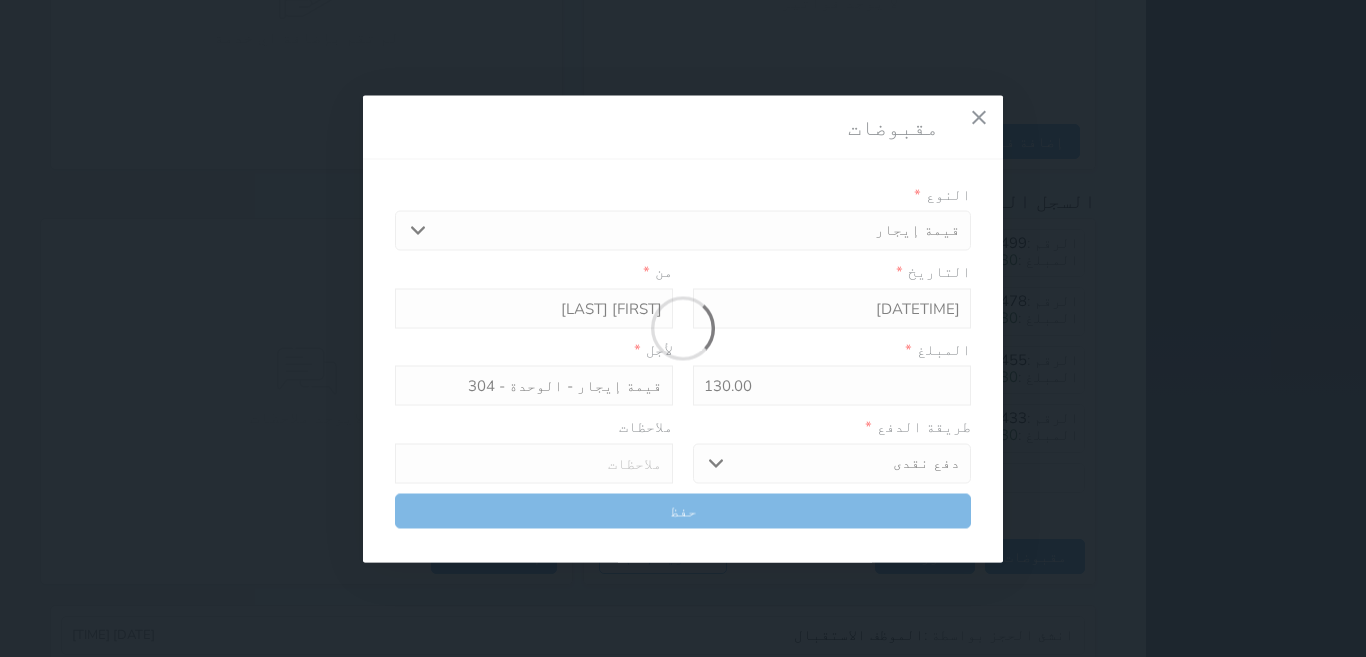select 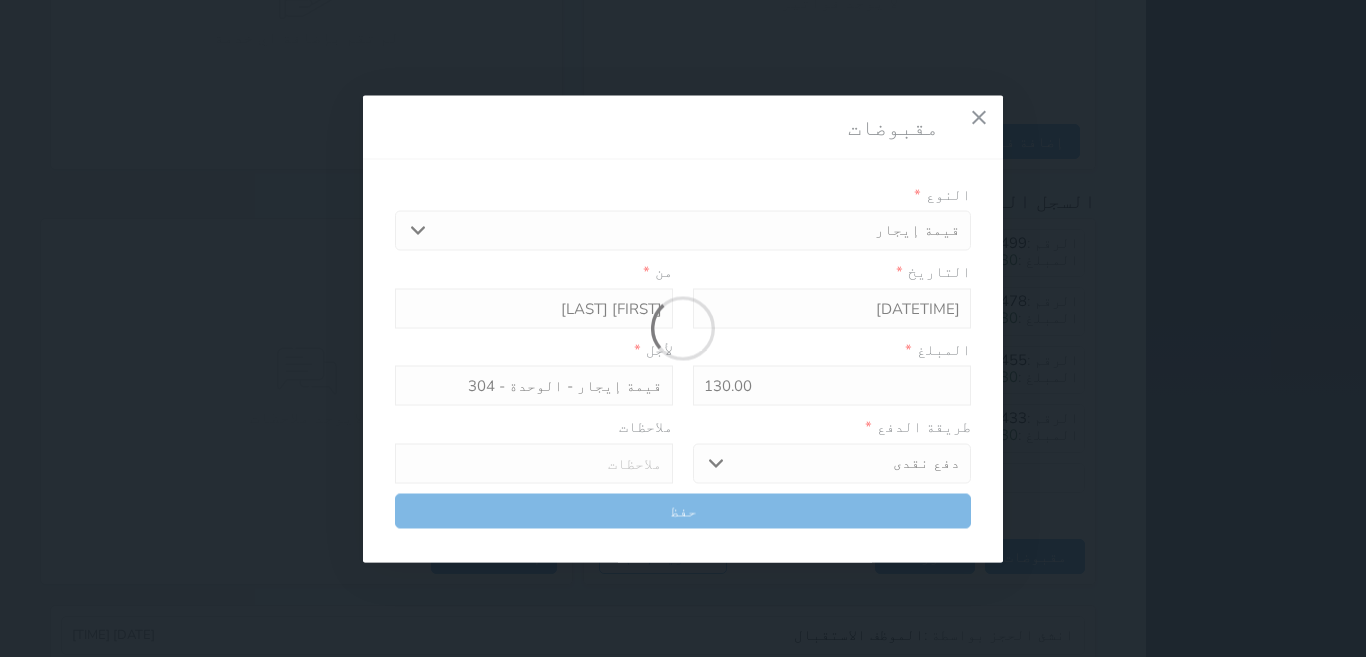 type 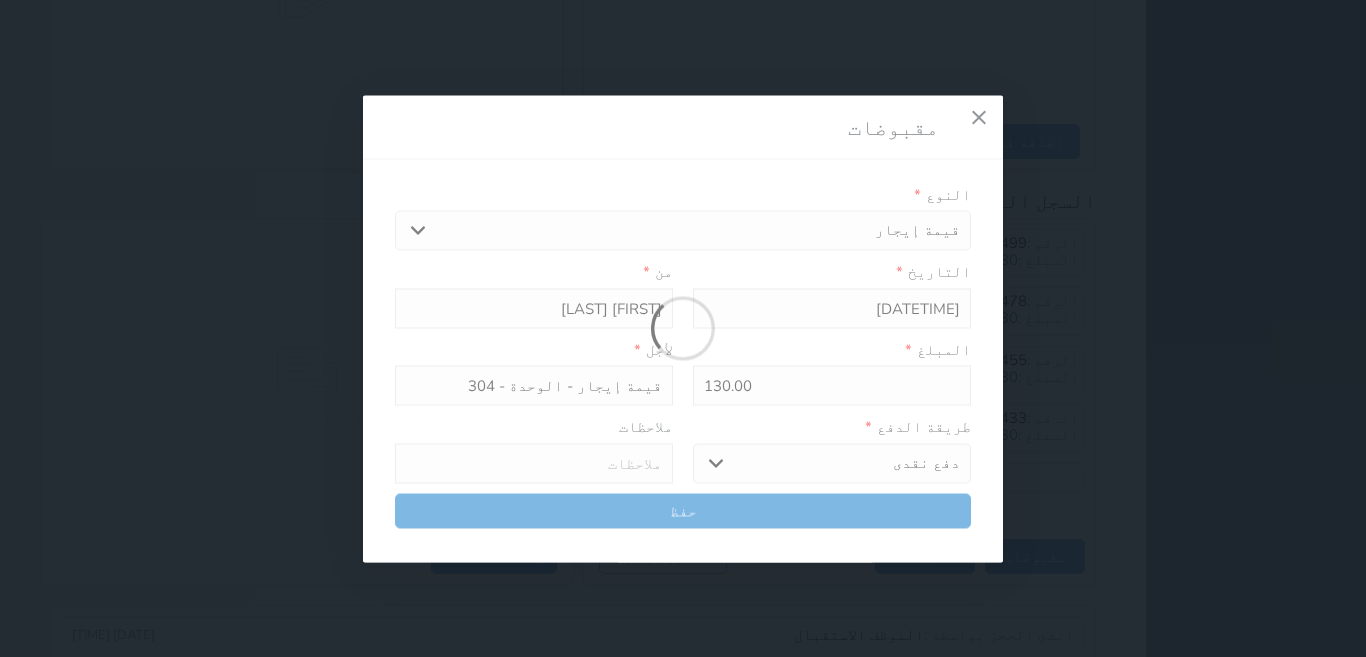 type on "0" 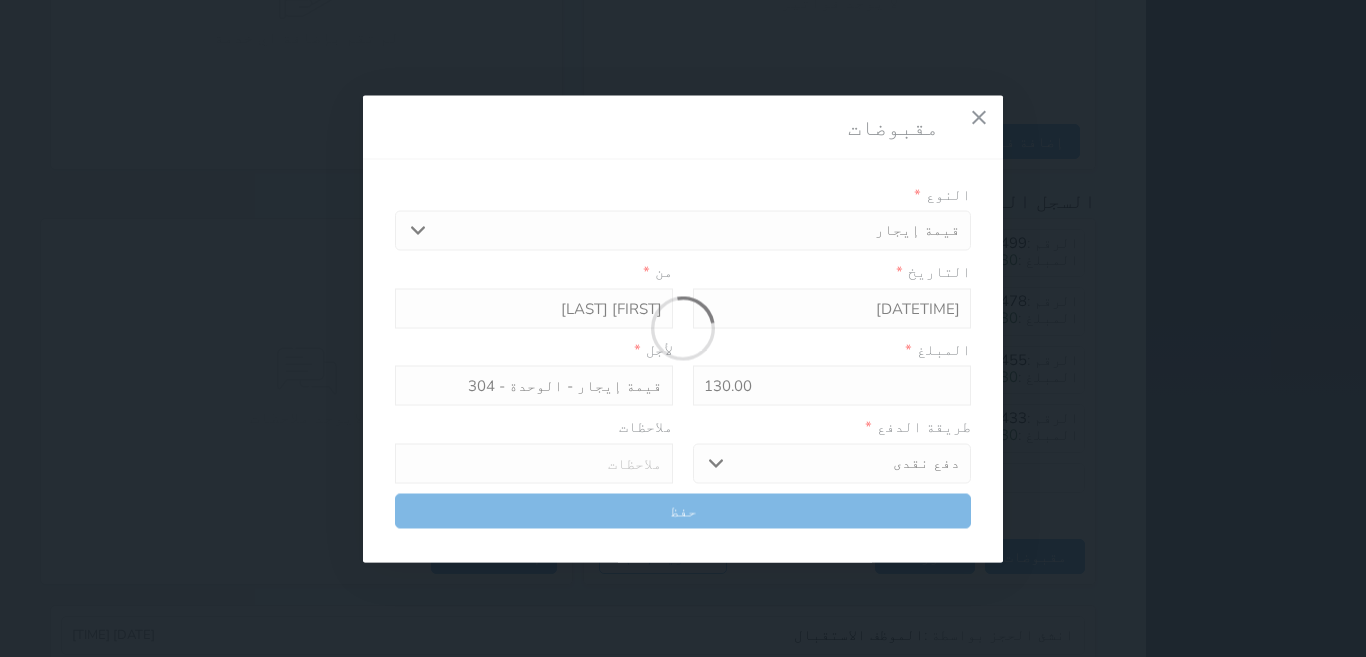 select 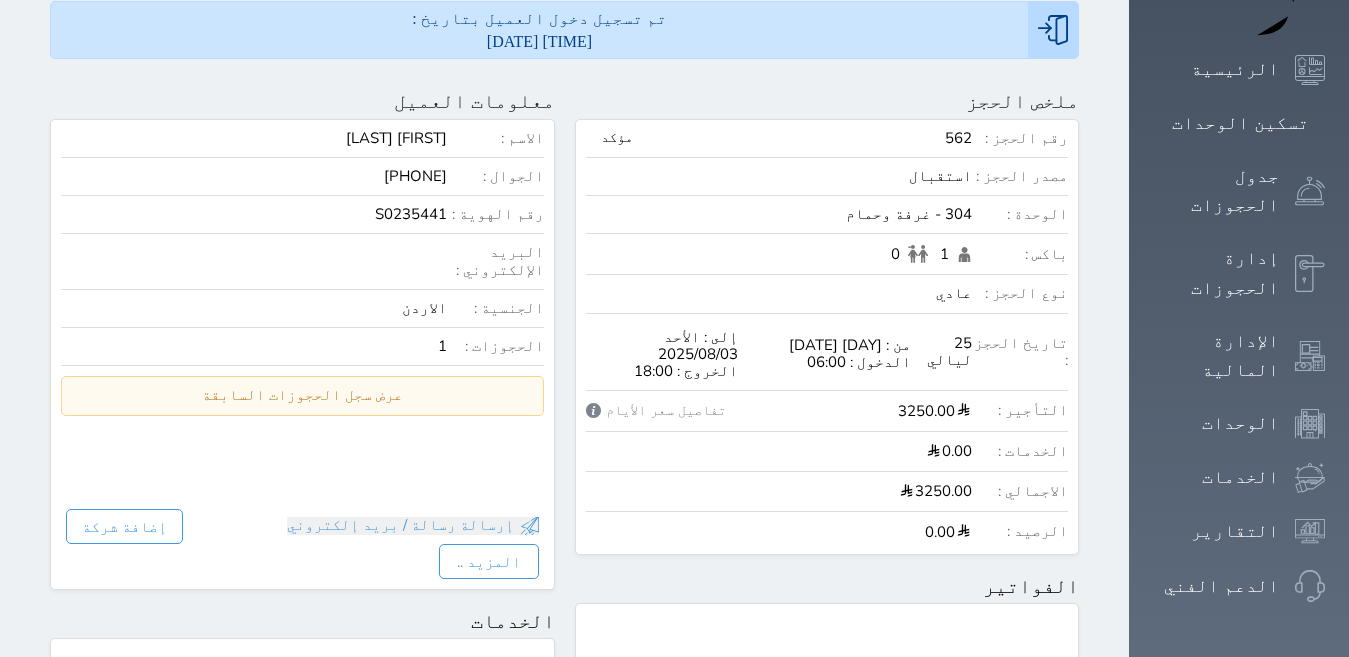 scroll, scrollTop: 100, scrollLeft: 0, axis: vertical 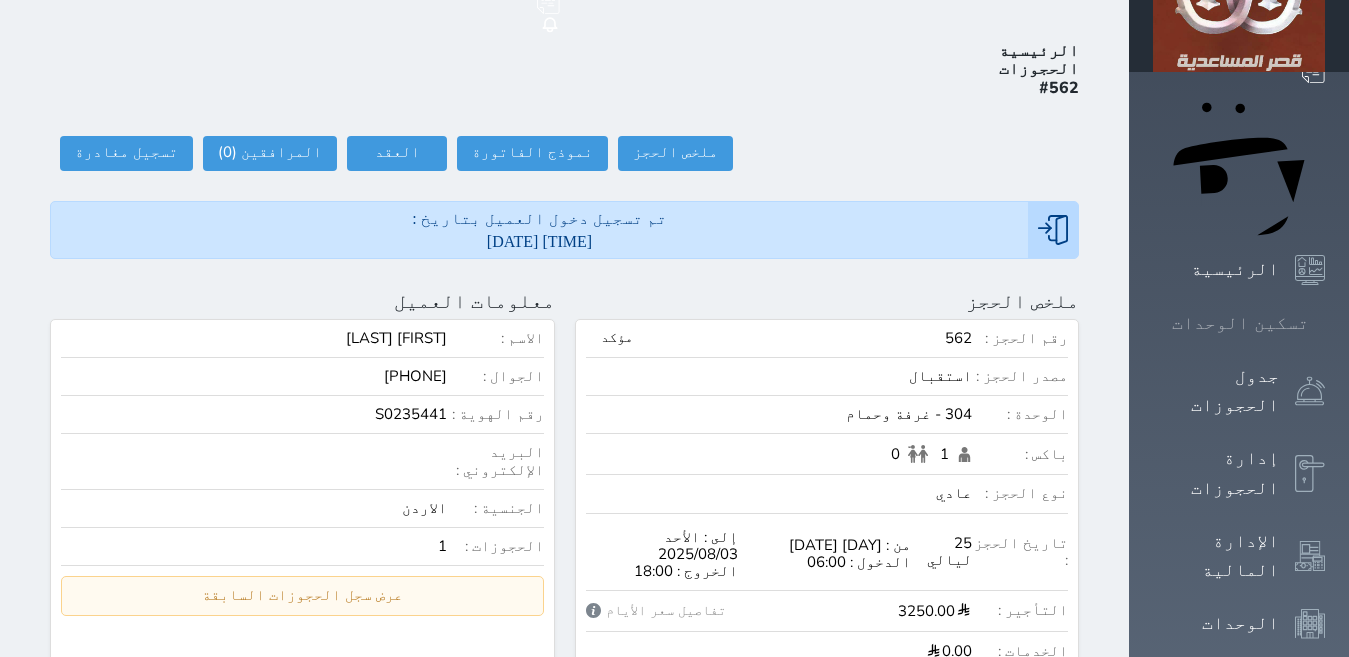 click 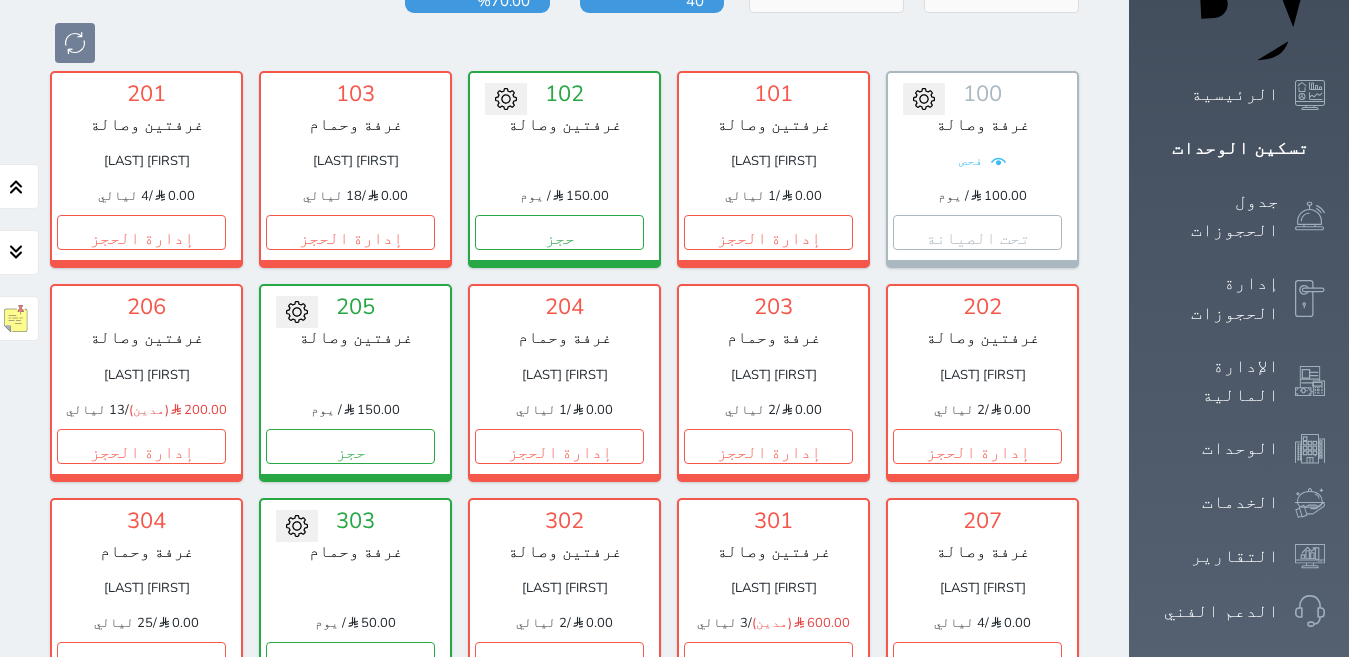 scroll, scrollTop: 310, scrollLeft: 0, axis: vertical 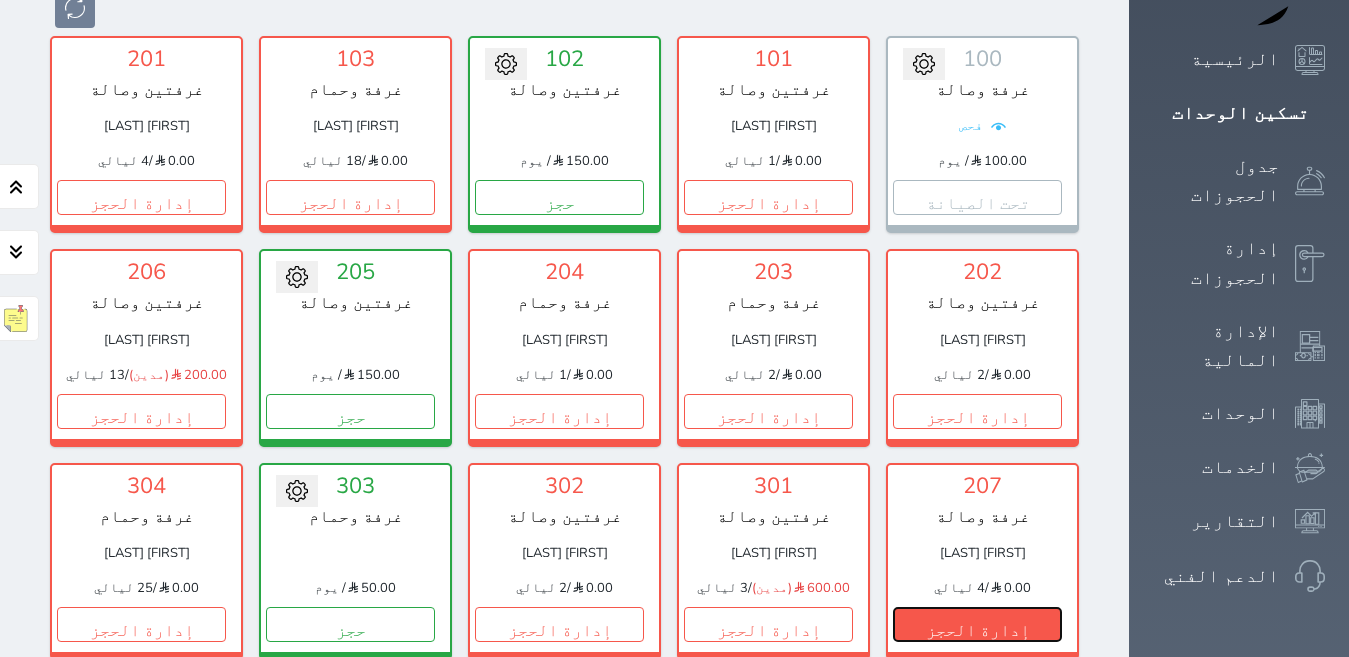 click on "إدارة الحجز" at bounding box center (977, 624) 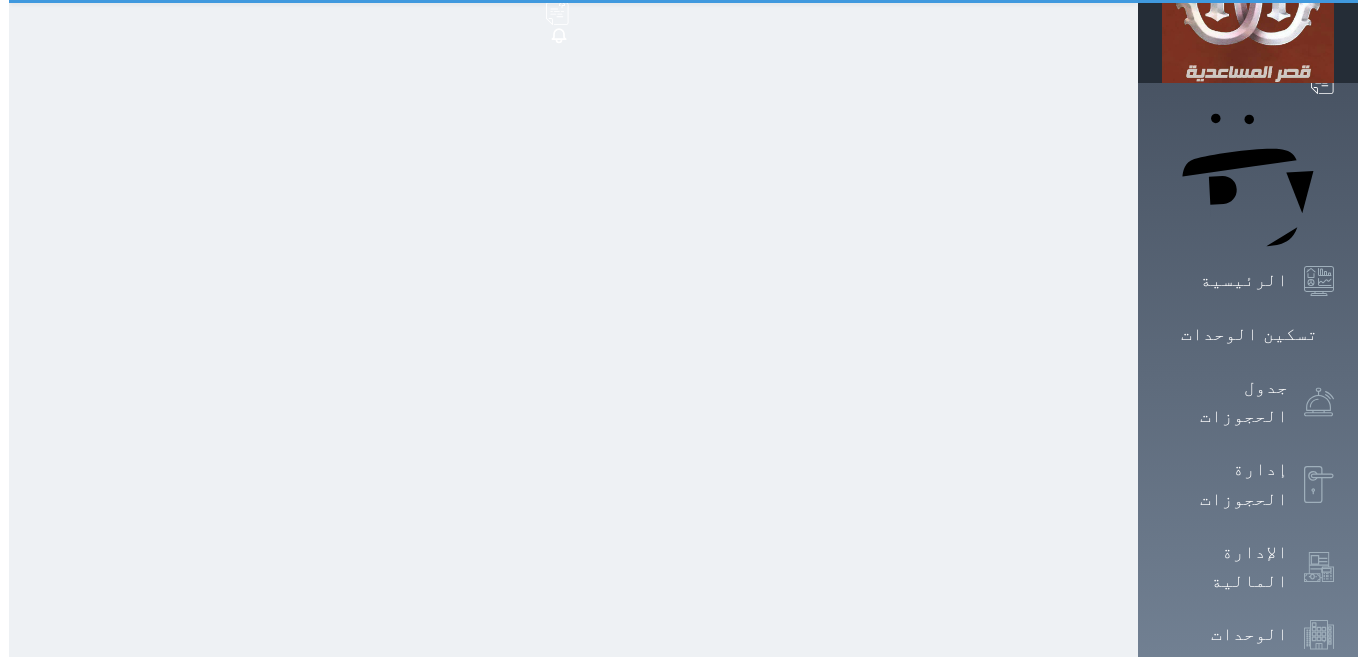 scroll, scrollTop: 0, scrollLeft: 0, axis: both 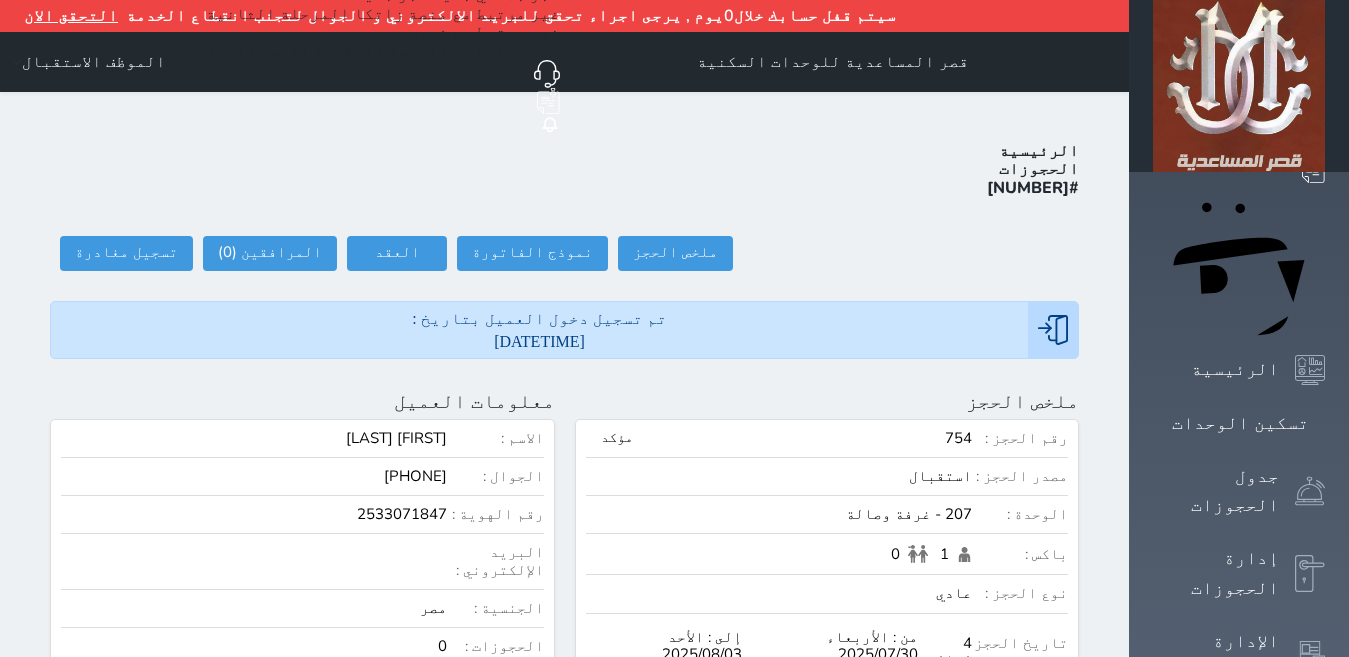 select 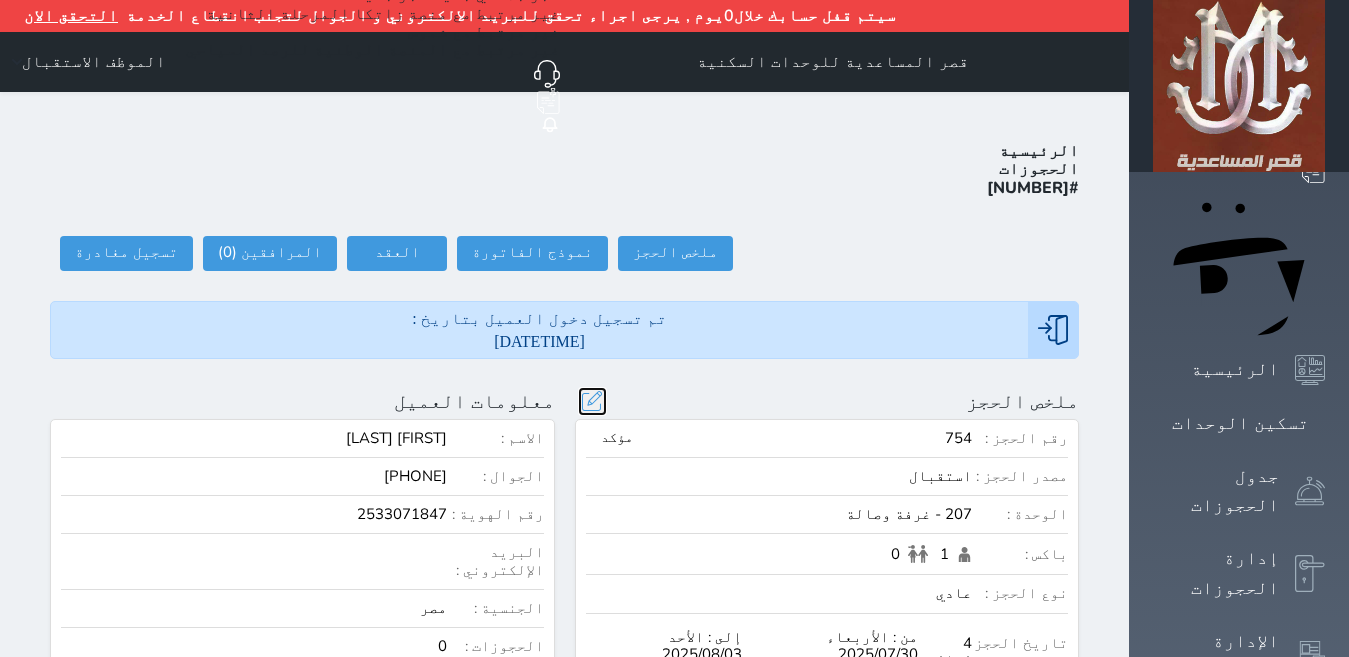 click at bounding box center [592, 401] 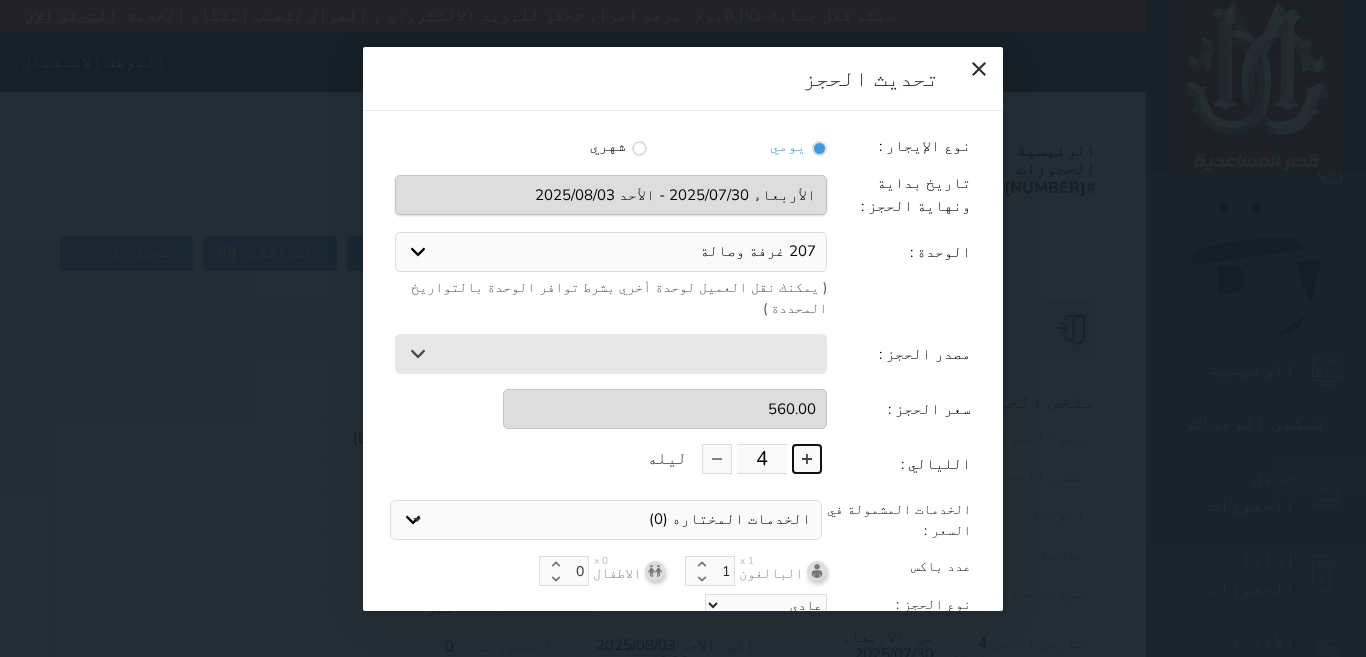 click at bounding box center (807, 459) 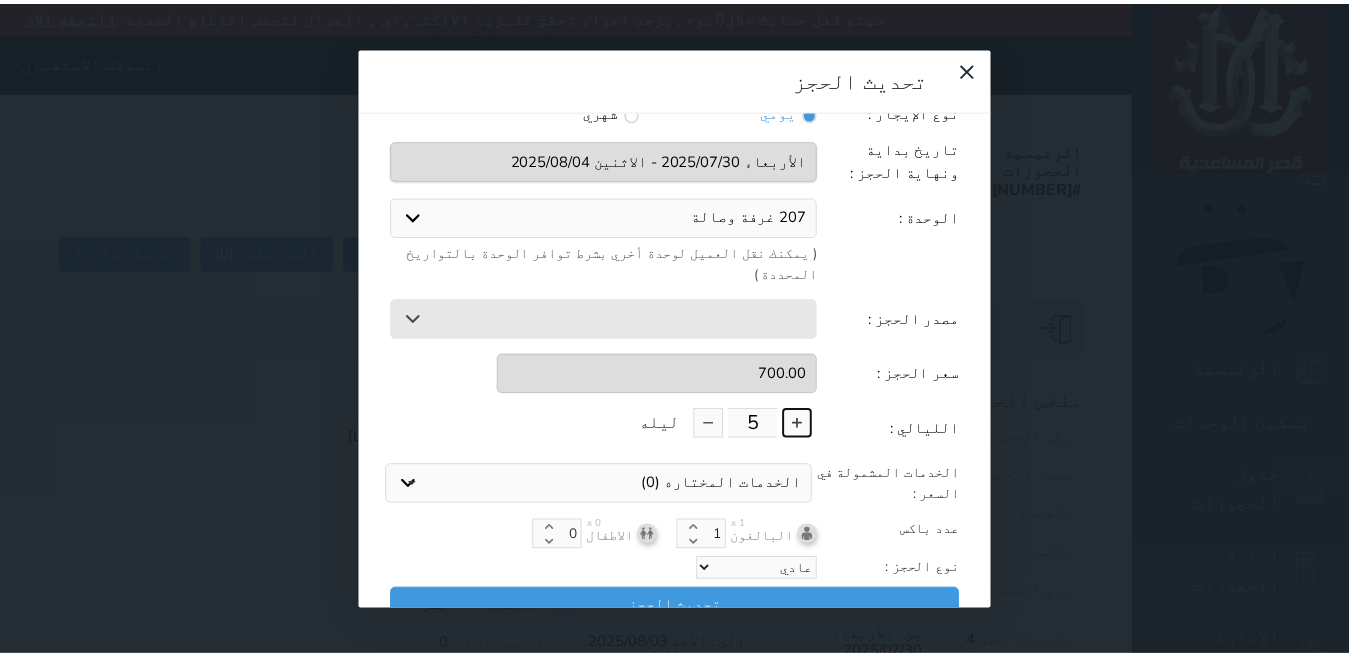 scroll, scrollTop: 45, scrollLeft: 0, axis: vertical 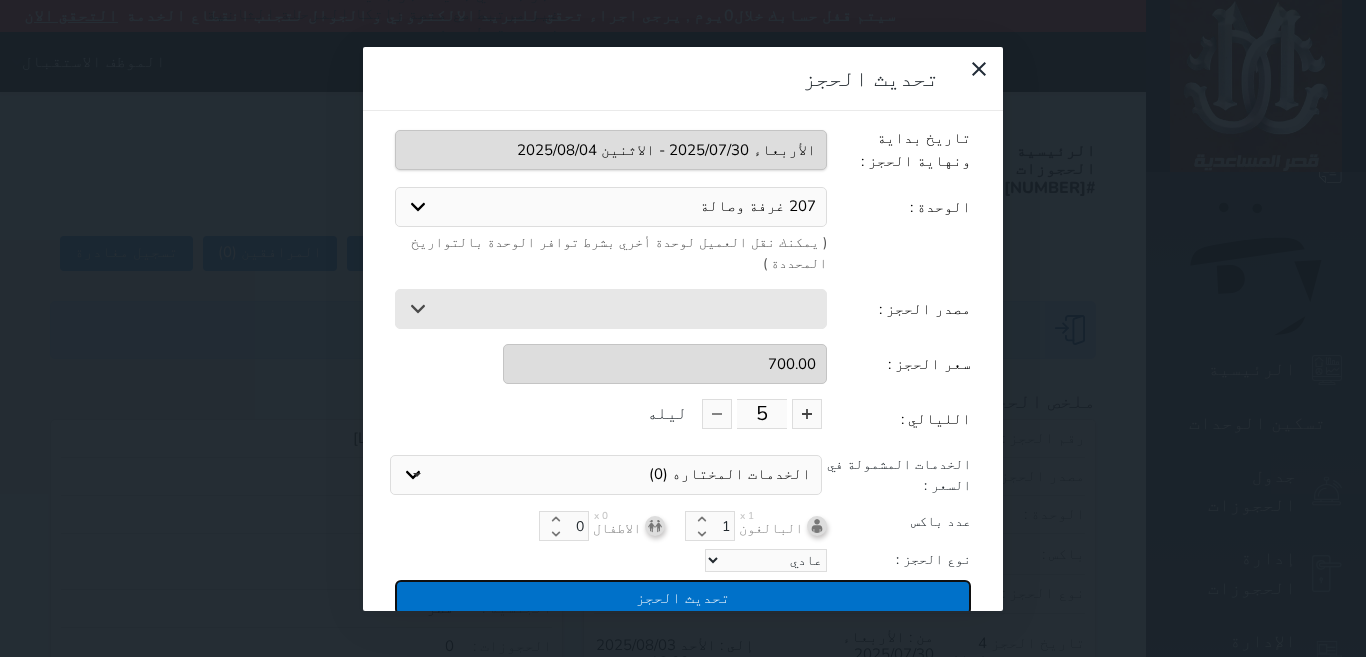 click on "تحديث الحجز" at bounding box center [683, 597] 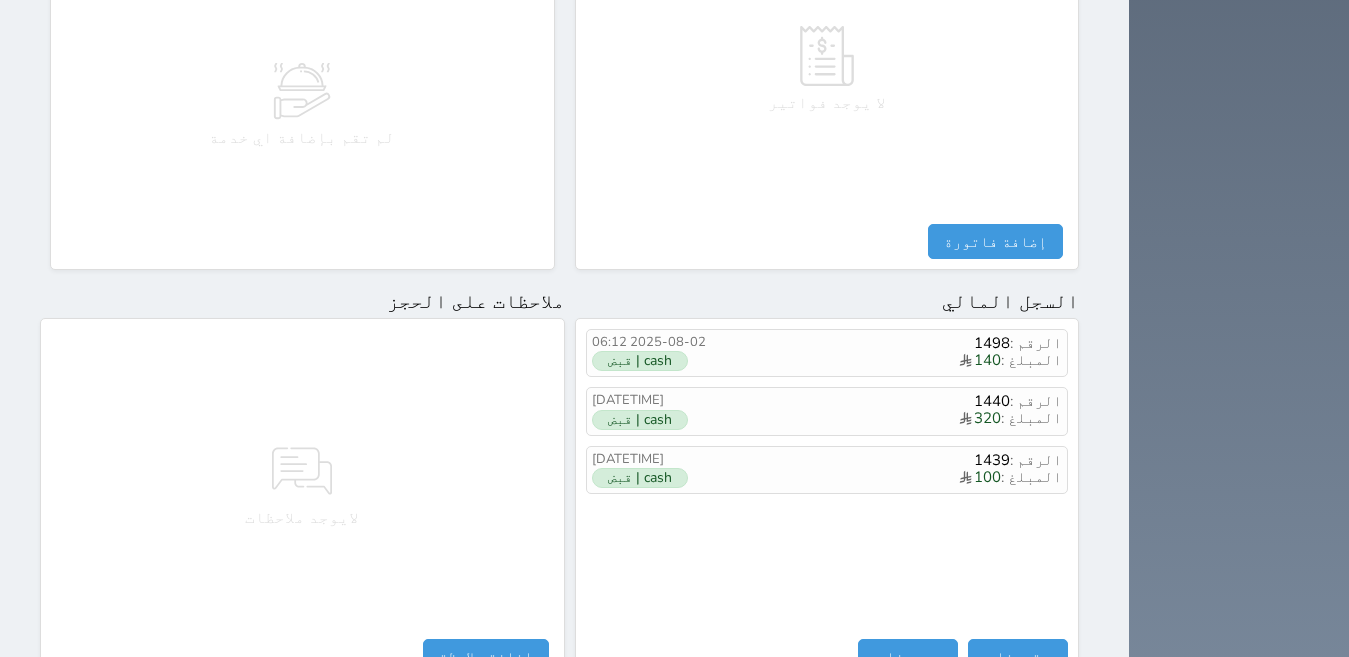 scroll, scrollTop: 1100, scrollLeft: 0, axis: vertical 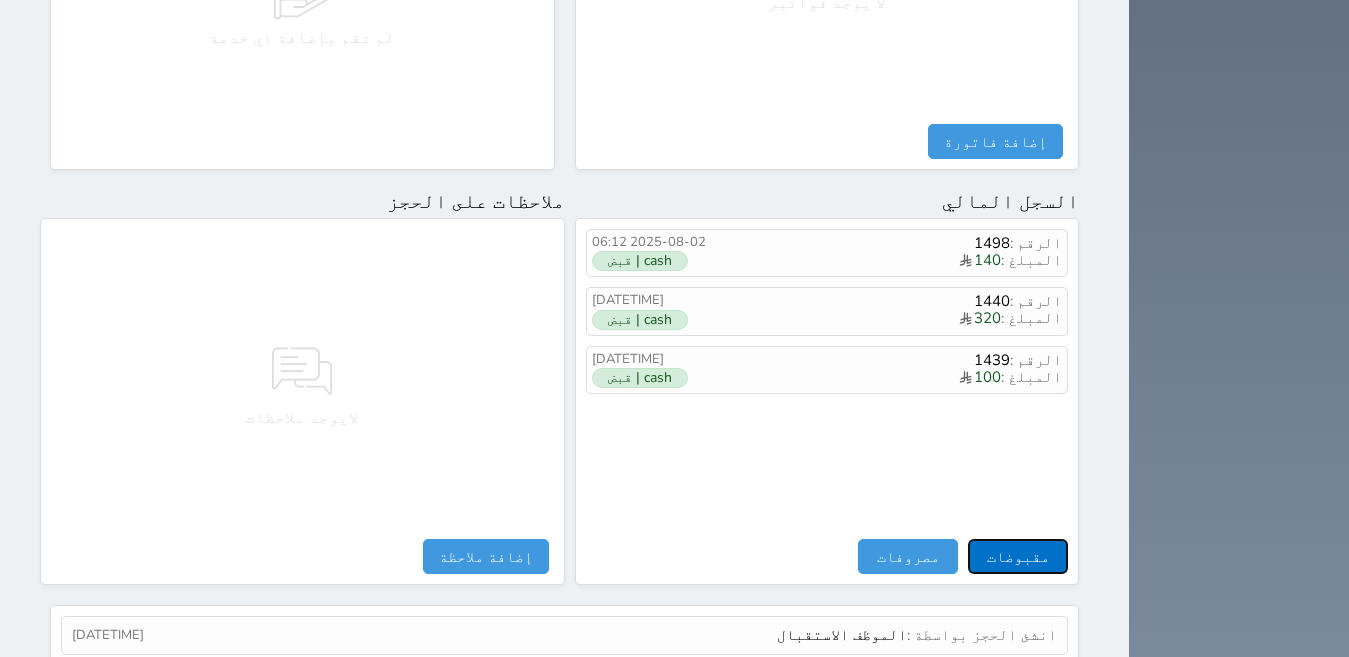 click on "مقبوضات" at bounding box center [1018, 556] 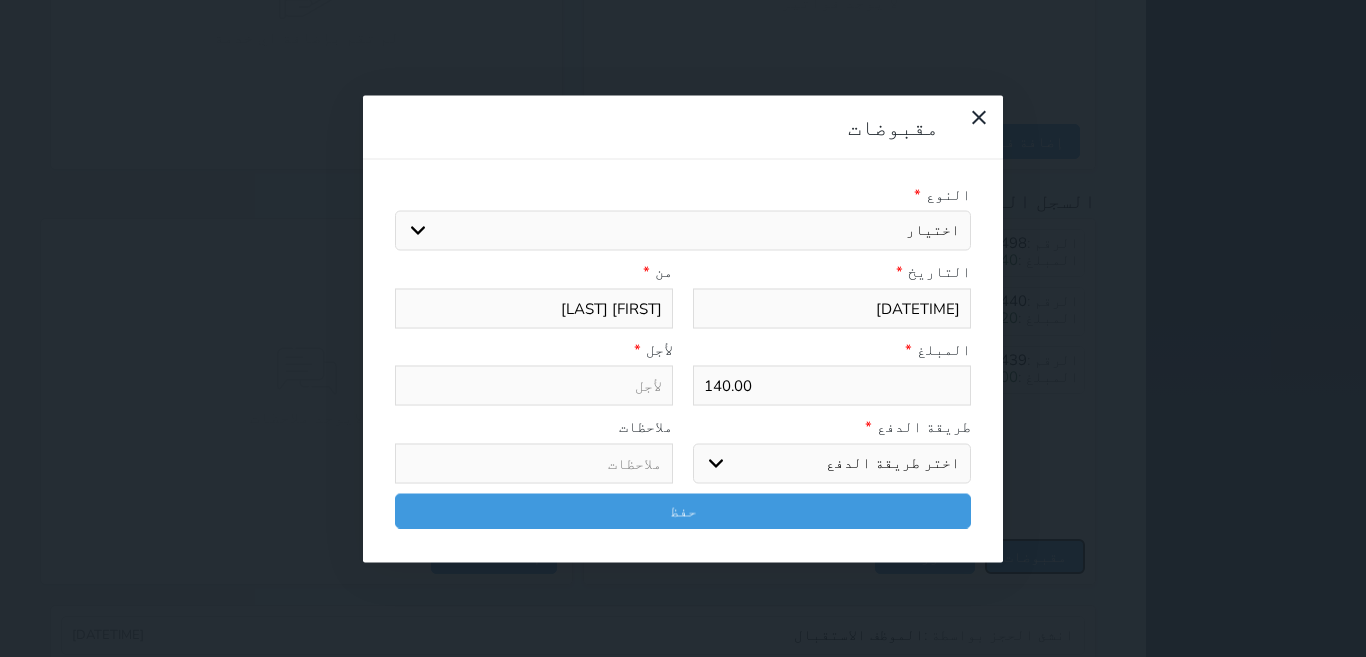 select 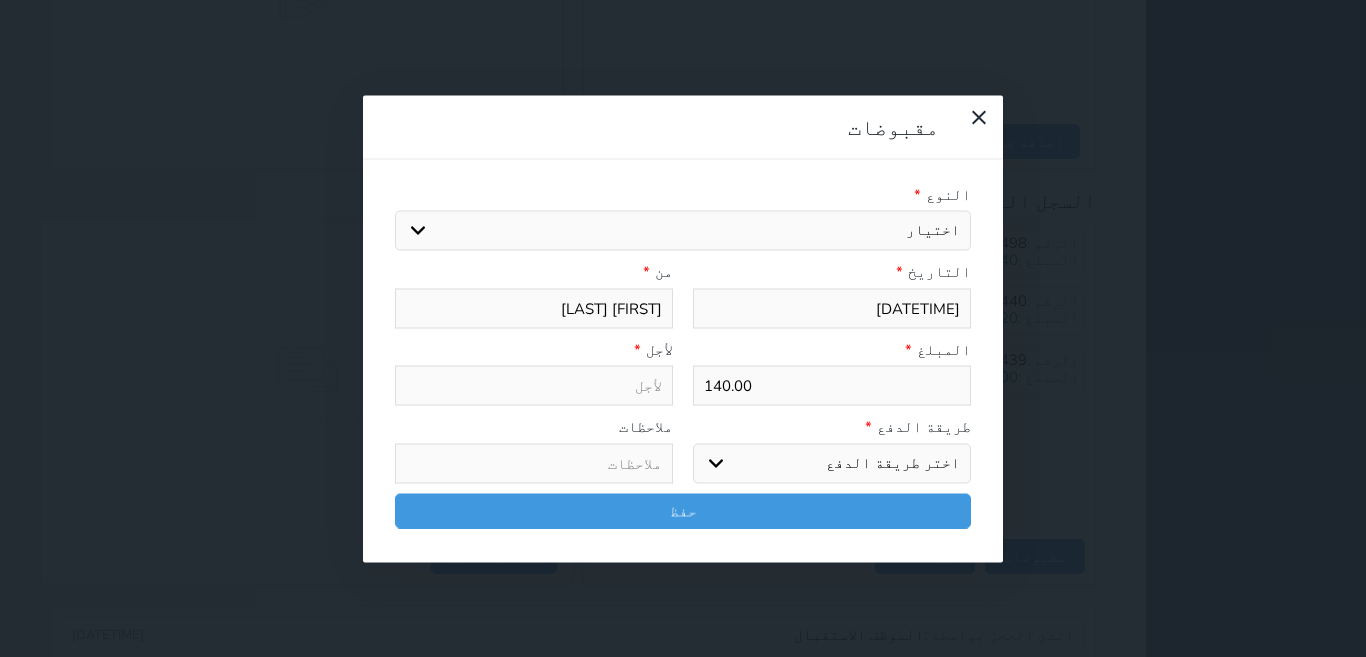 click on "اختيار   مقبوضات عامة قيمة إيجار فواتير تامين عربون لا ينطبق آخر مغسلة واي فاي - الإنترنت مواقف السيارات طعام الأغذية والمشروبات مشروبات المشروبات الباردة المشروبات الساخنة الإفطار غداء عشاء مخبز و كعك حمام سباحة الصالة الرياضية سبا و خدمات الجمال اختيار وإسقاط (خدمات النقل) ميني بار كابل - تلفزيون سرير إضافي تصفيف الشعر التسوق خدمات الجولات السياحية المنظمة خدمات الدليل السياحي" at bounding box center (683, 231) 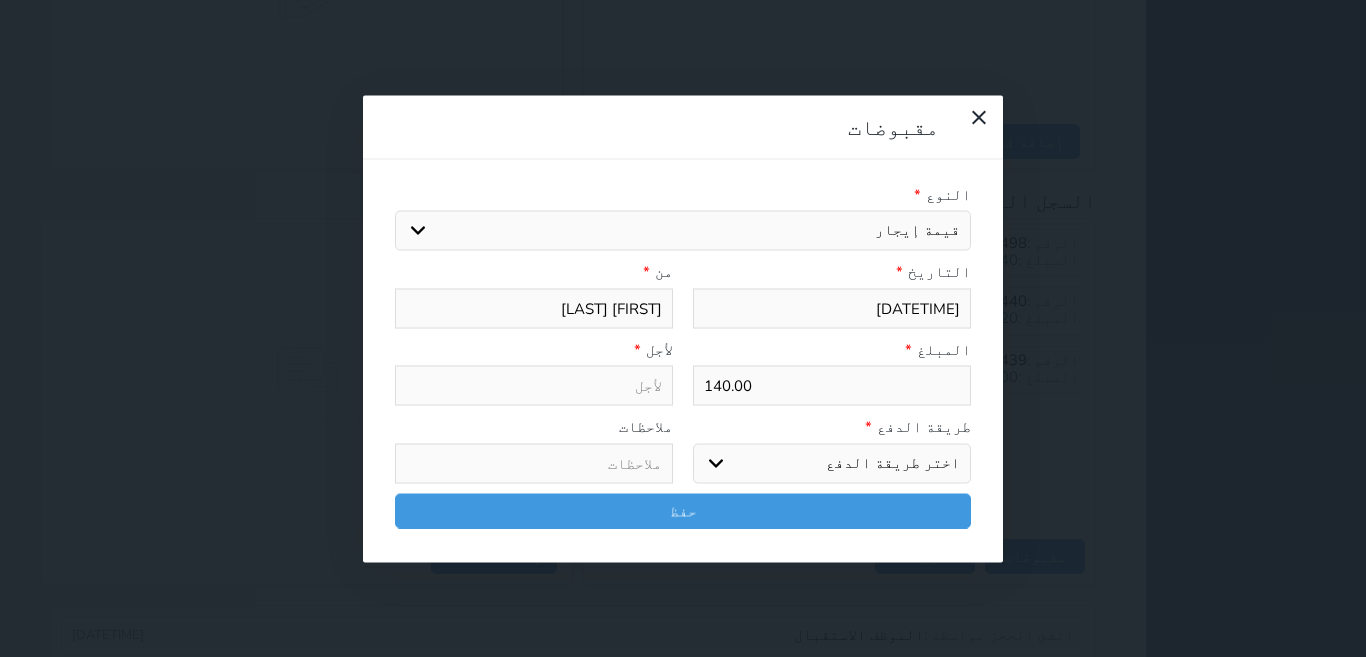 click on "اختيار   مقبوضات عامة قيمة إيجار فواتير تامين عربون لا ينطبق آخر مغسلة واي فاي - الإنترنت مواقف السيارات طعام الأغذية والمشروبات مشروبات المشروبات الباردة المشروبات الساخنة الإفطار غداء عشاء مخبز و كعك حمام سباحة الصالة الرياضية سبا و خدمات الجمال اختيار وإسقاط (خدمات النقل) ميني بار كابل - تلفزيون سرير إضافي تصفيف الشعر التسوق خدمات الجولات السياحية المنظمة خدمات الدليل السياحي" at bounding box center (683, 231) 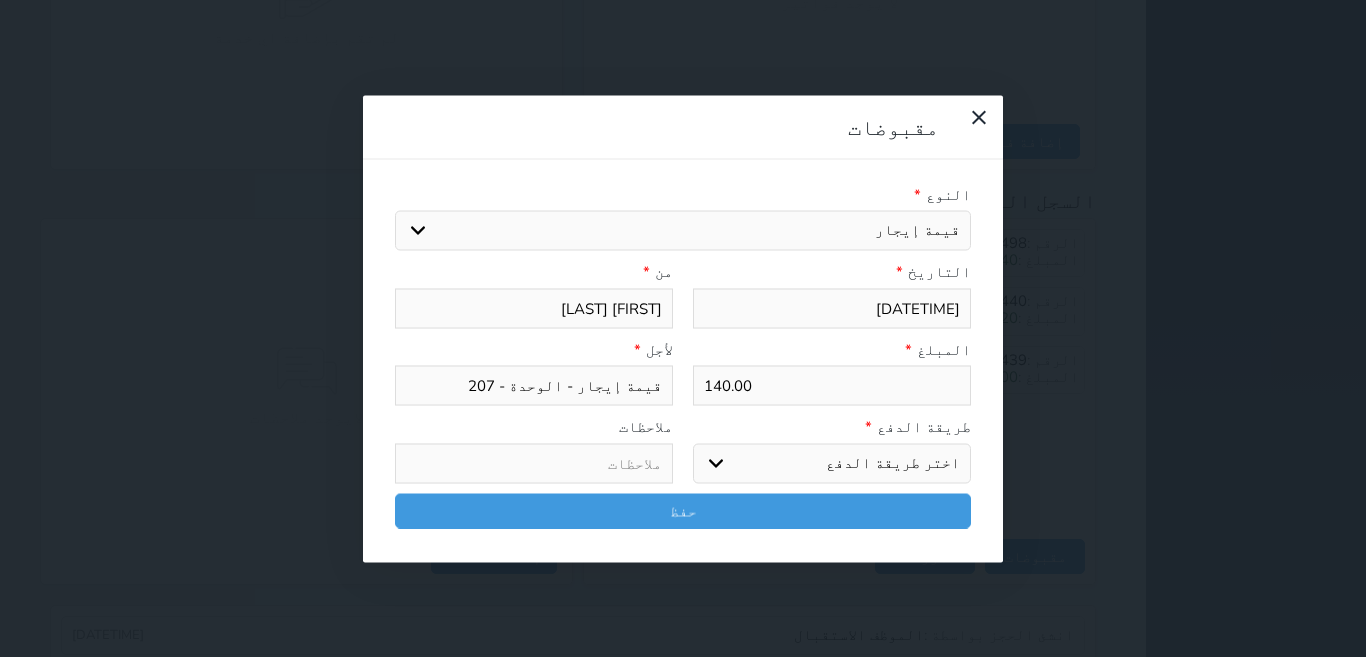 click on "اختر طريقة الدفع   دفع نقدى   تحويل بنكى   مدى   بطاقة ائتمان   آجل" at bounding box center (832, 463) 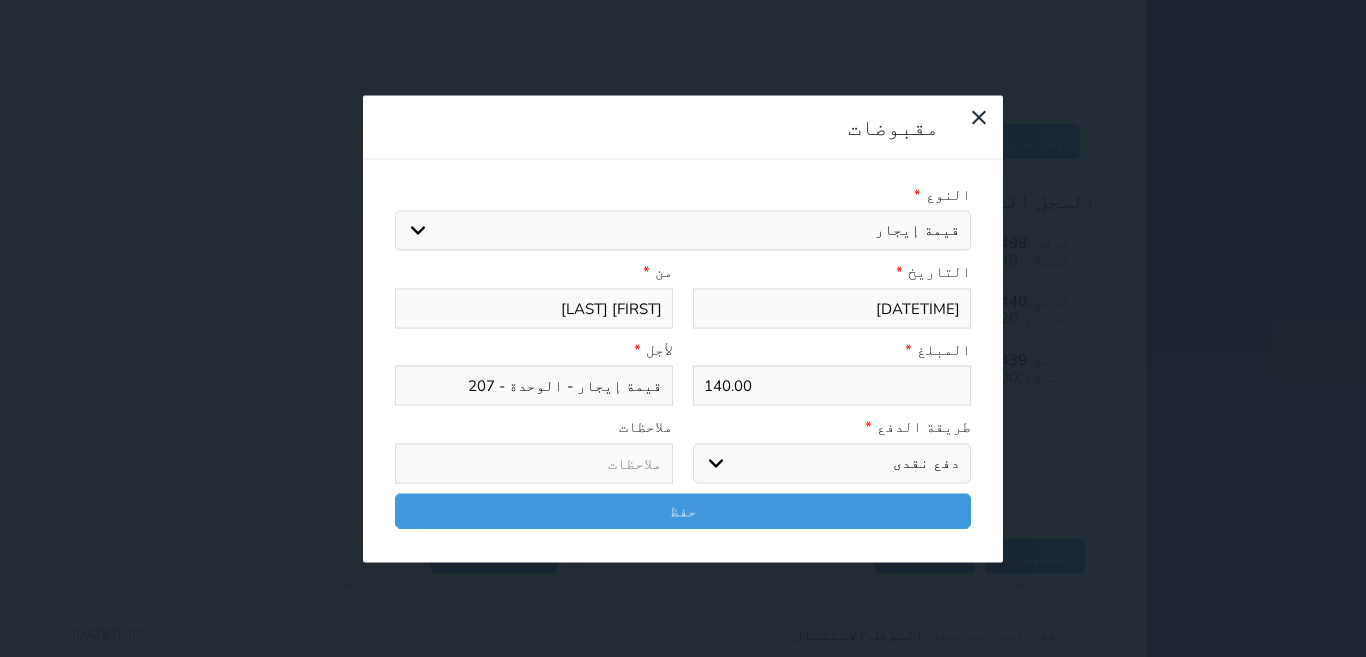 click on "اختر طريقة الدفع   دفع نقدى   تحويل بنكى   مدى   بطاقة ائتمان   آجل" at bounding box center (832, 463) 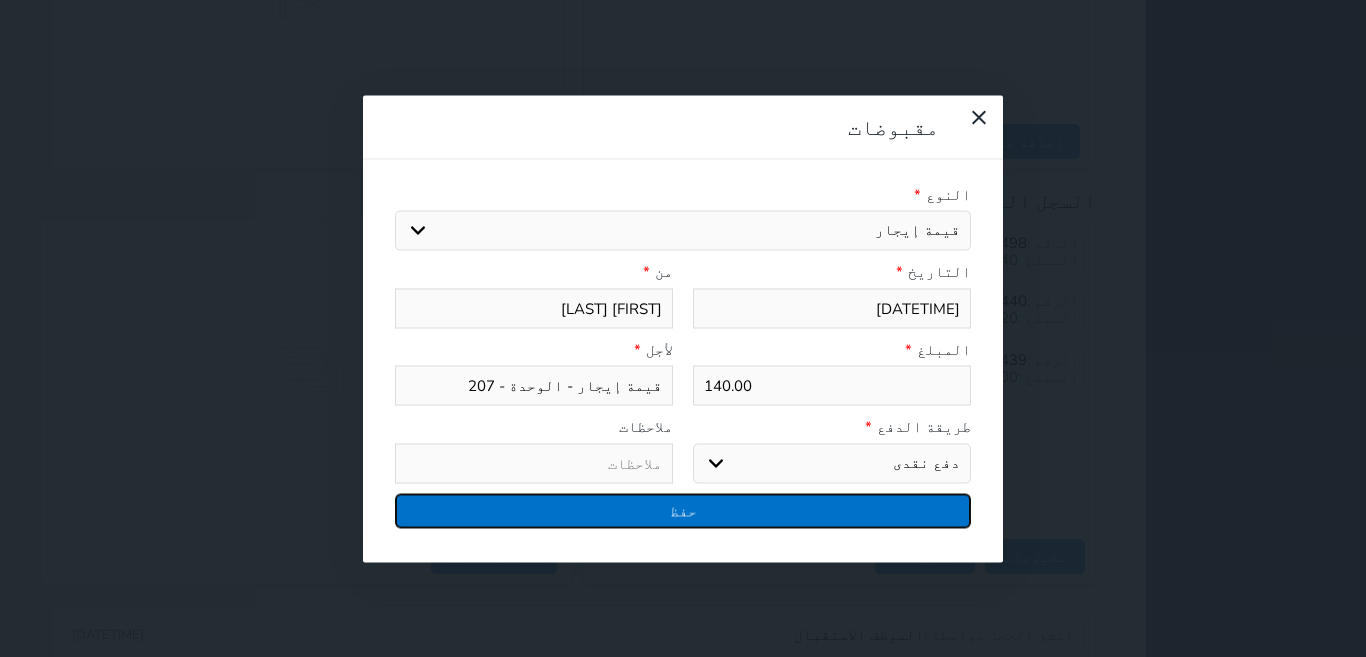 click on "حفظ" at bounding box center [683, 510] 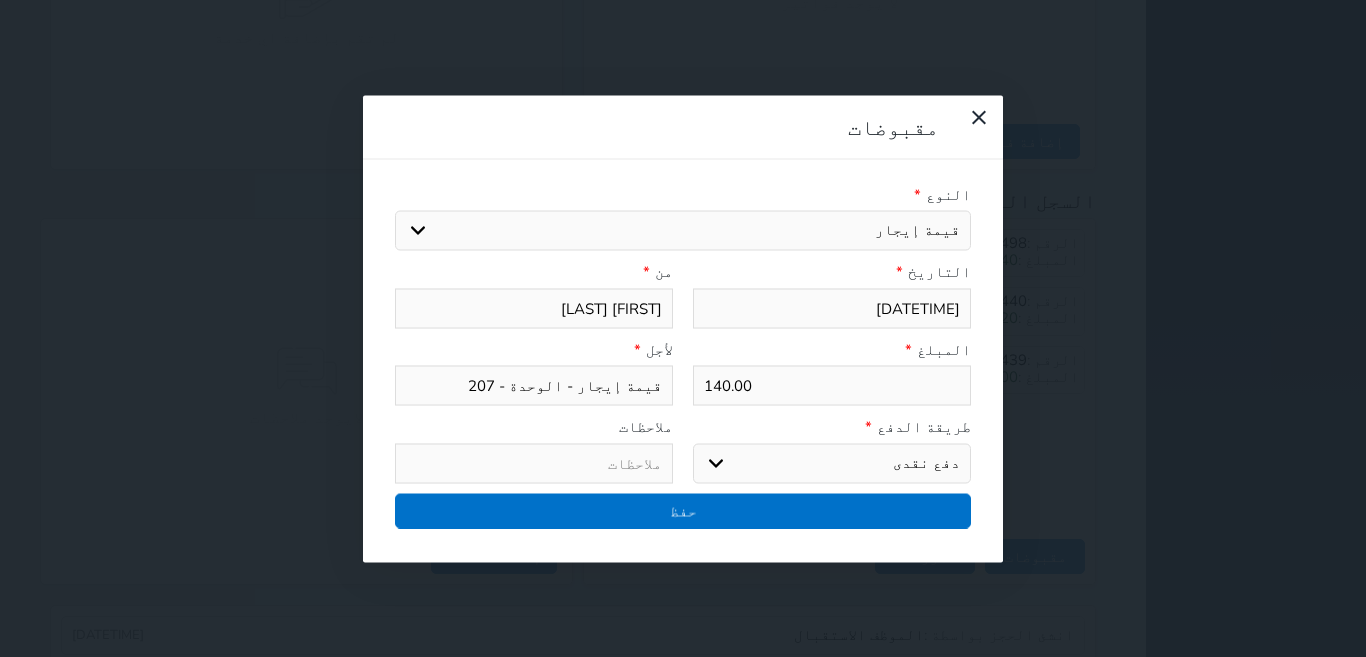 click at bounding box center [0, 0] 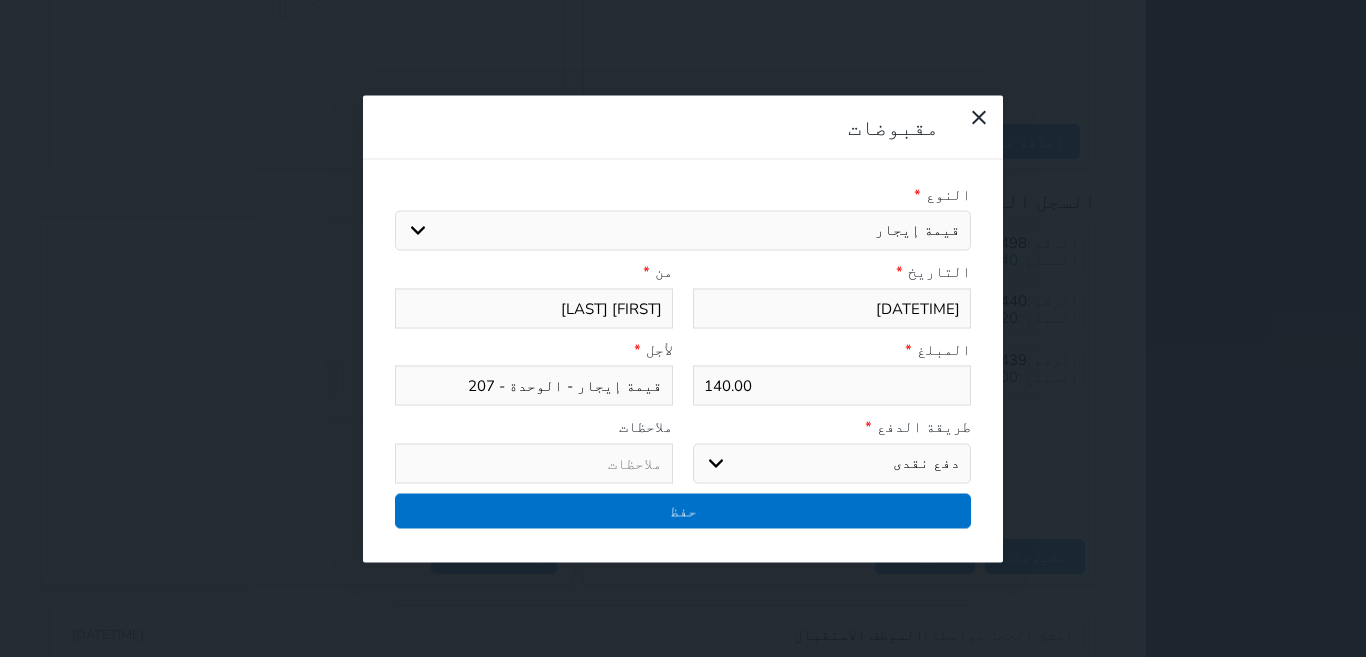 select 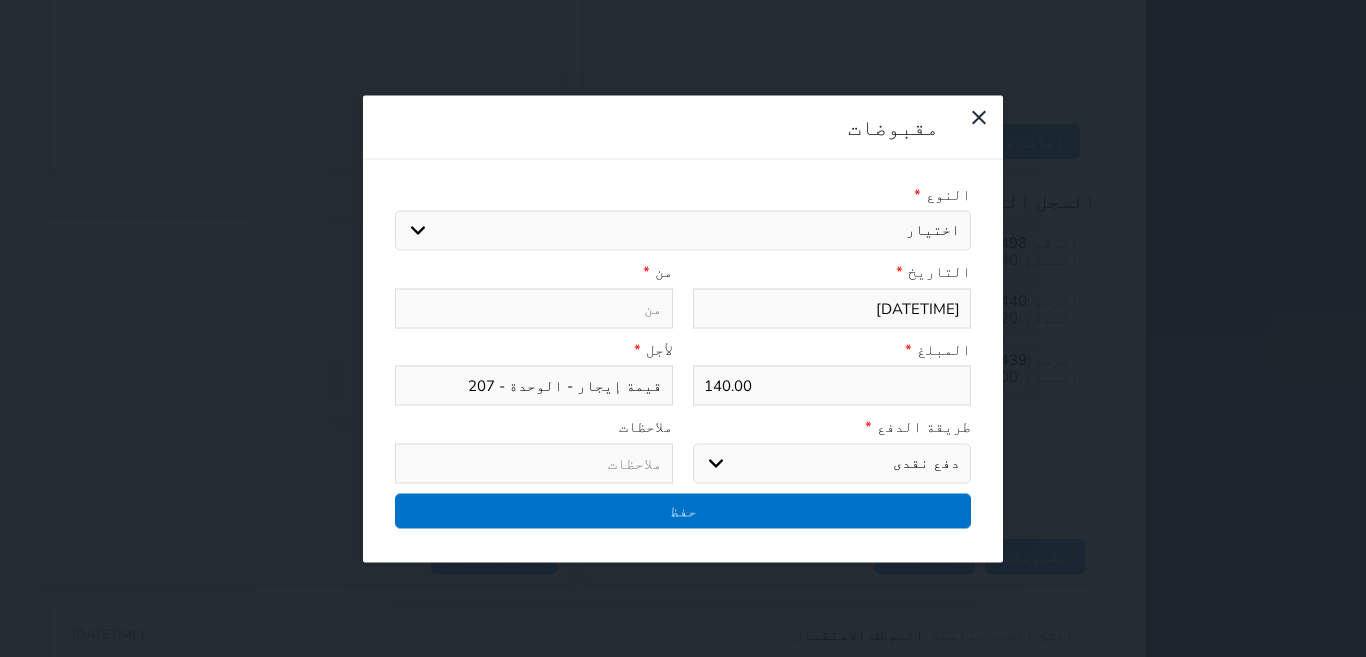type on "0" 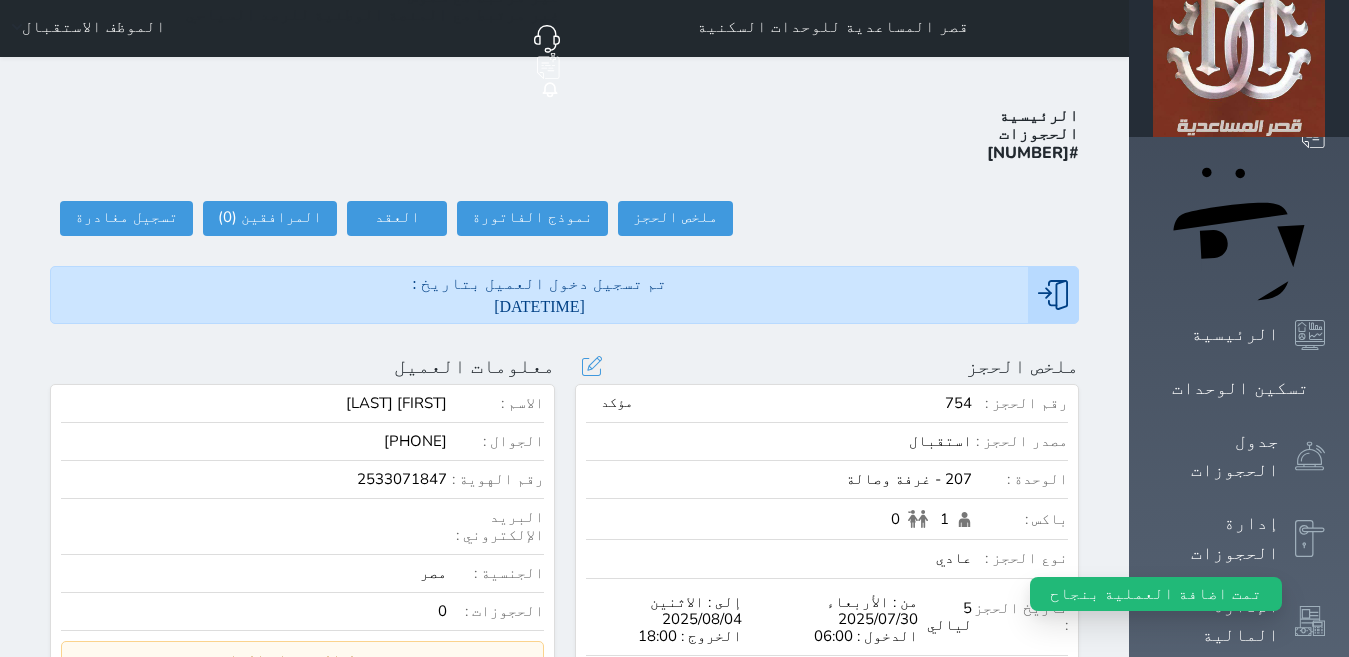 scroll, scrollTop: 0, scrollLeft: 0, axis: both 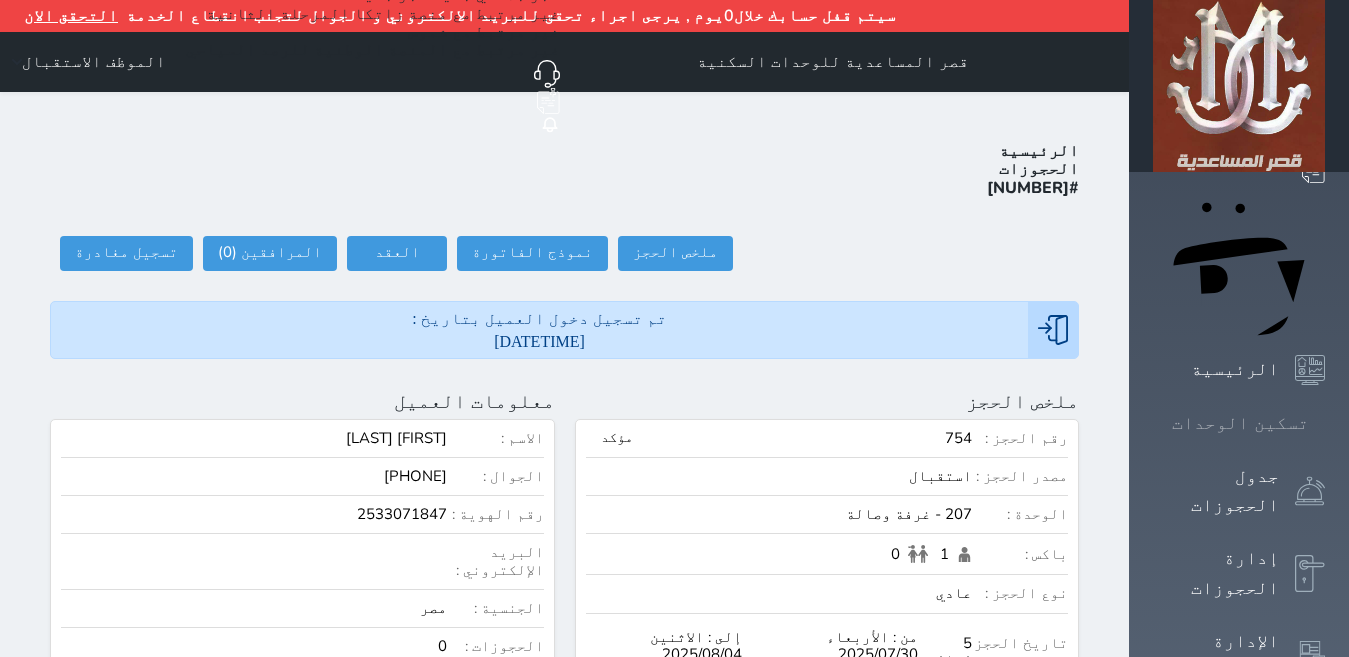 click on "تسكين الوحدات" at bounding box center (1239, 423) 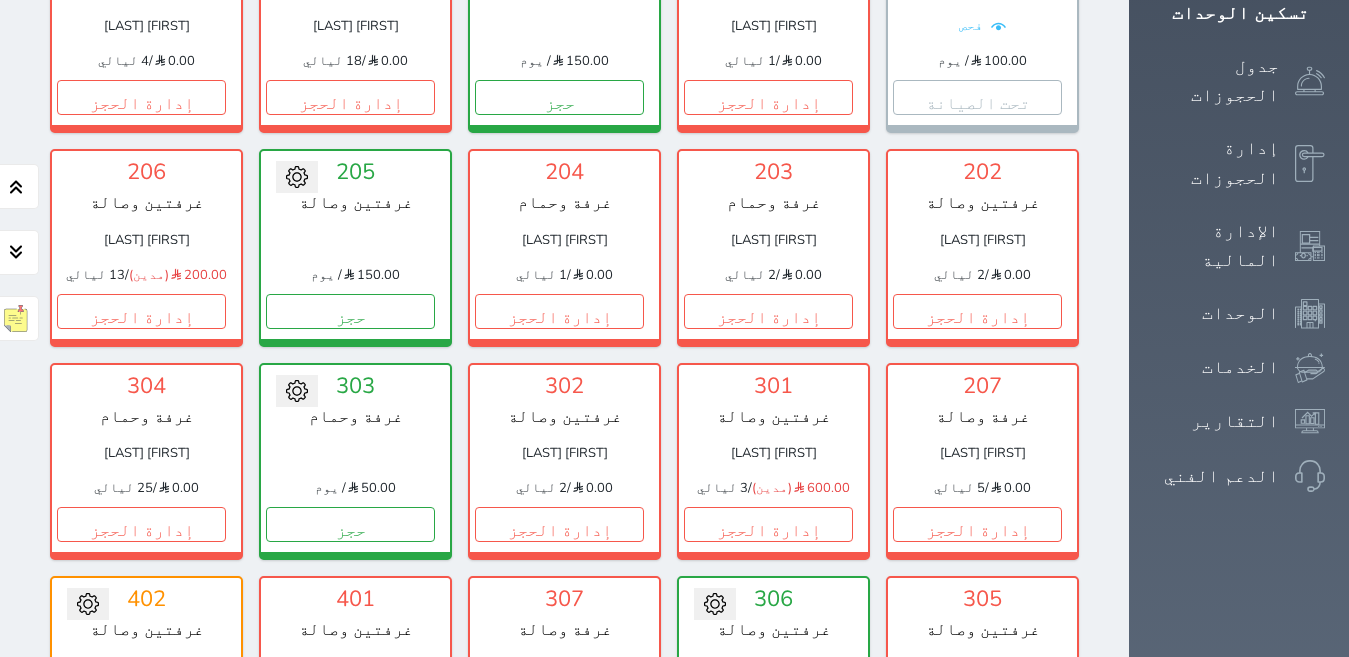 scroll, scrollTop: 510, scrollLeft: 0, axis: vertical 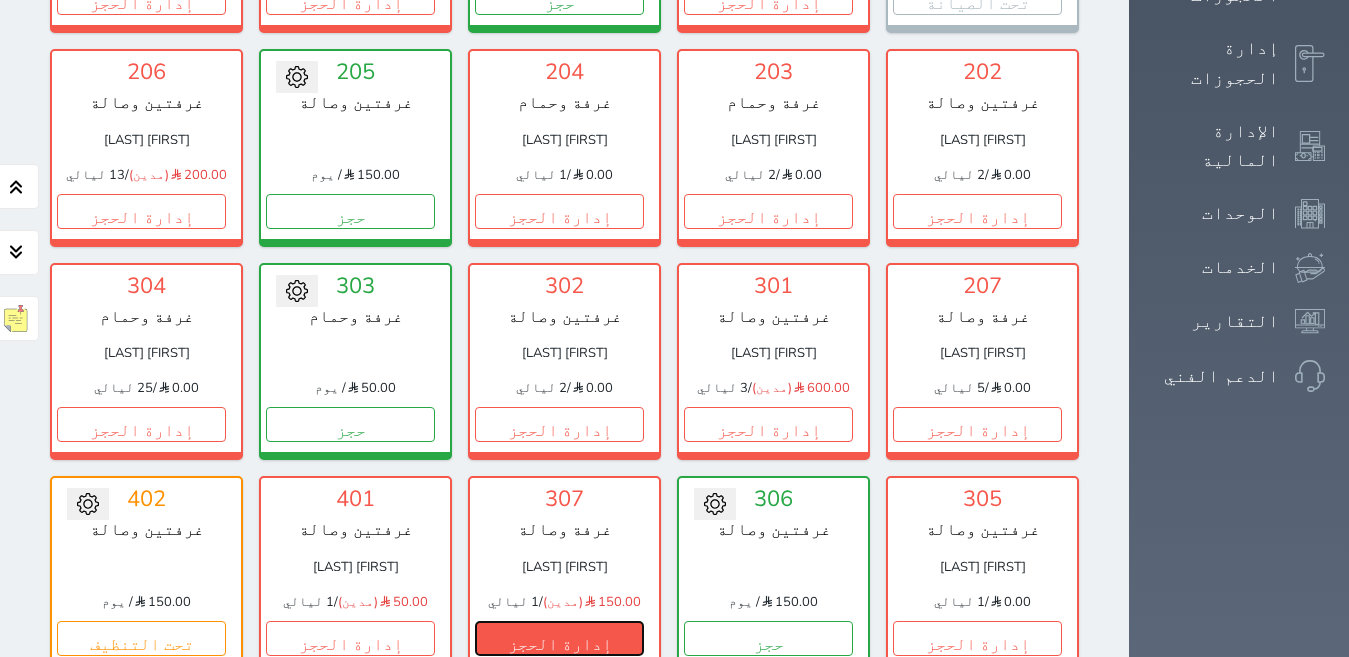 click on "إدارة الحجز" at bounding box center (559, 638) 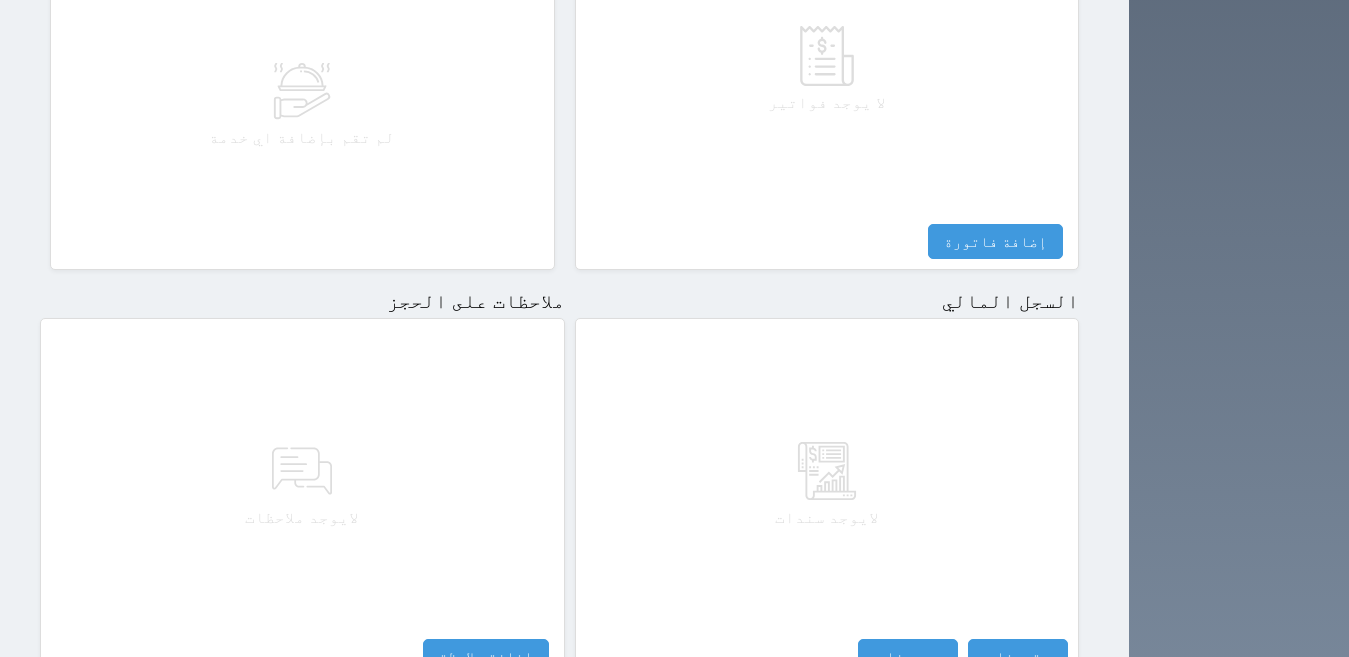 scroll, scrollTop: 1100, scrollLeft: 0, axis: vertical 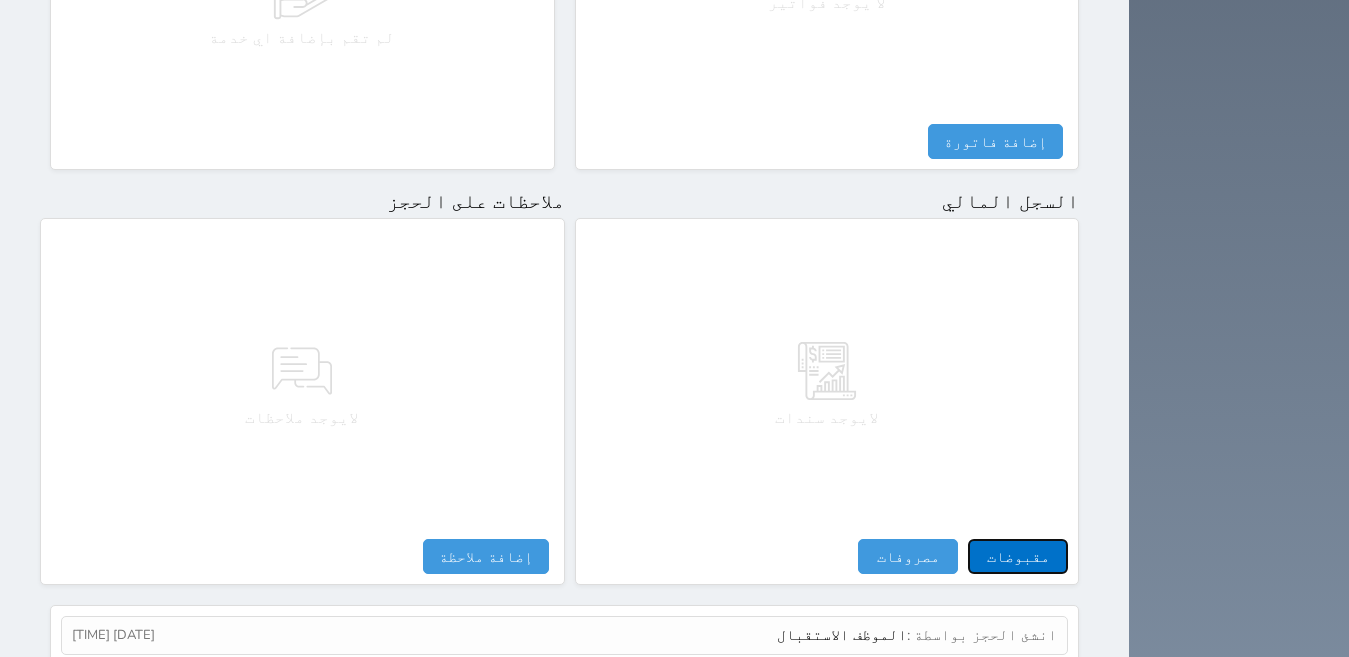 click on "مقبوضات" at bounding box center (1018, 556) 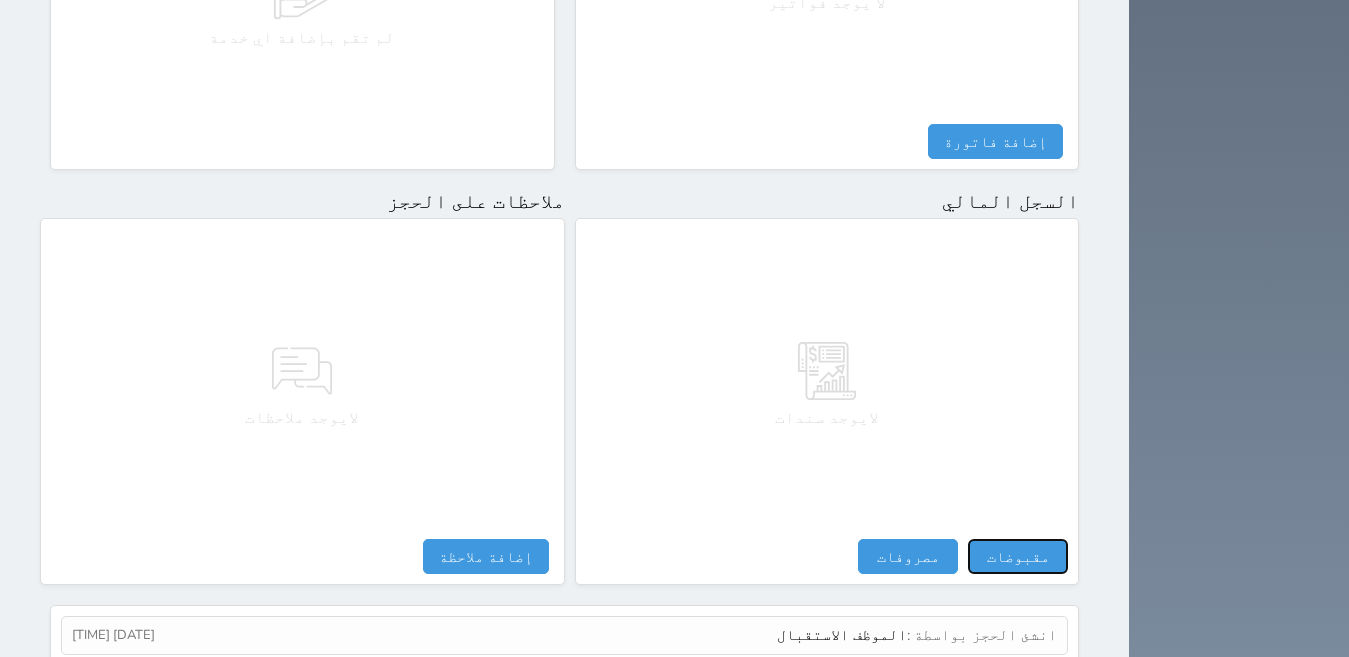 select 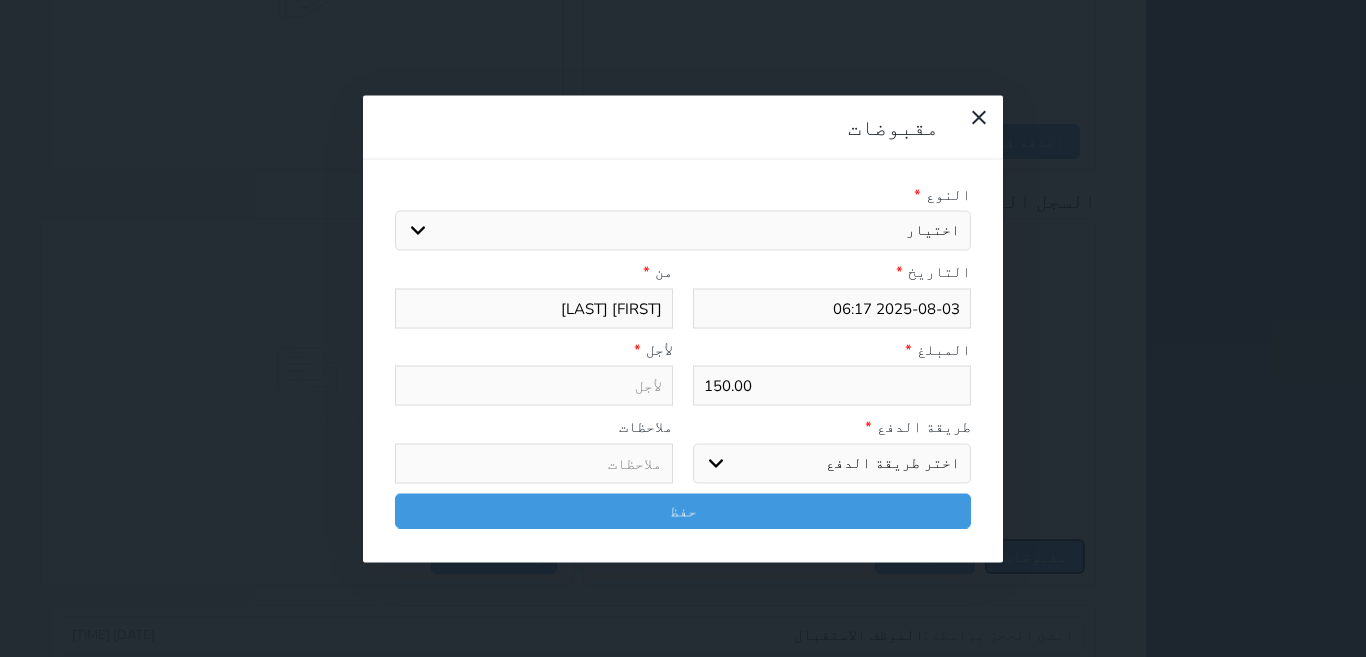 select 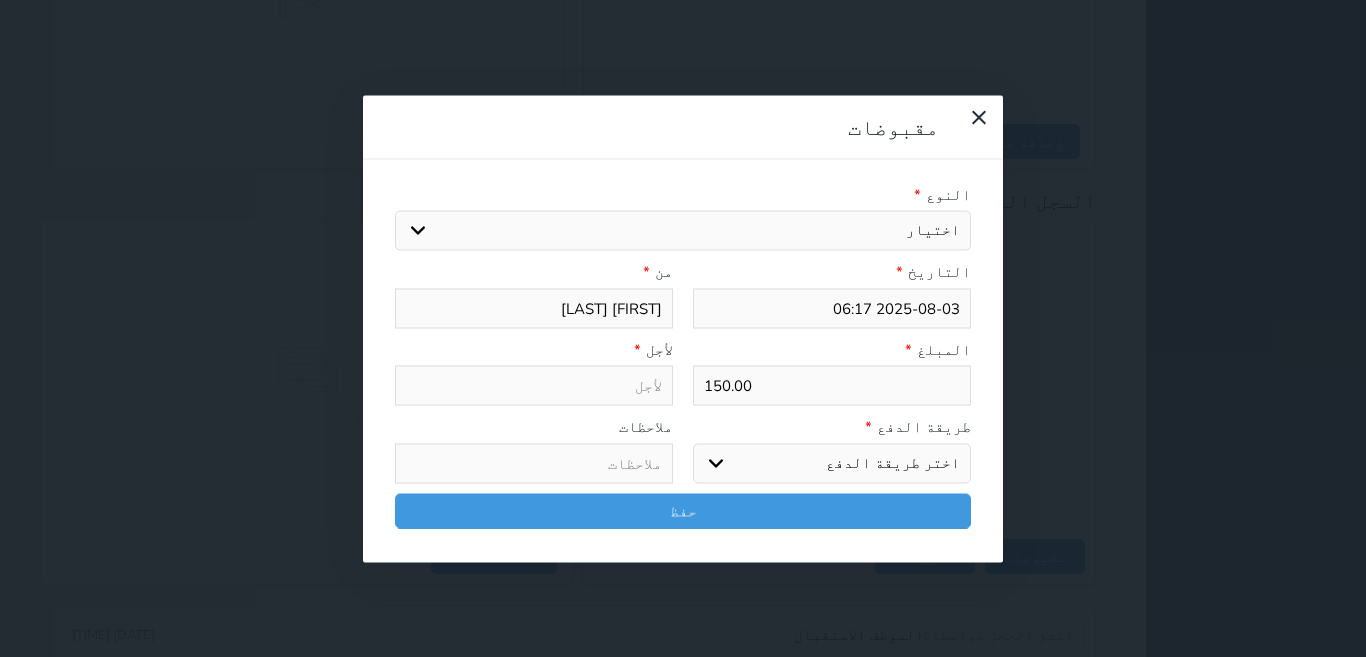 click on "اختيار   مقبوضات عامة قيمة إيجار فواتير تامين عربون لا ينطبق آخر مغسلة واي فاي - الإنترنت مواقف السيارات طعام الأغذية والمشروبات مشروبات المشروبات الباردة المشروبات الساخنة الإفطار غداء عشاء مخبز و كعك حمام سباحة الصالة الرياضية سبا و خدمات الجمال اختيار وإسقاط (خدمات النقل) ميني بار كابل - تلفزيون سرير إضافي تصفيف الشعر التسوق خدمات الجولات السياحية المنظمة خدمات الدليل السياحي" at bounding box center [683, 231] 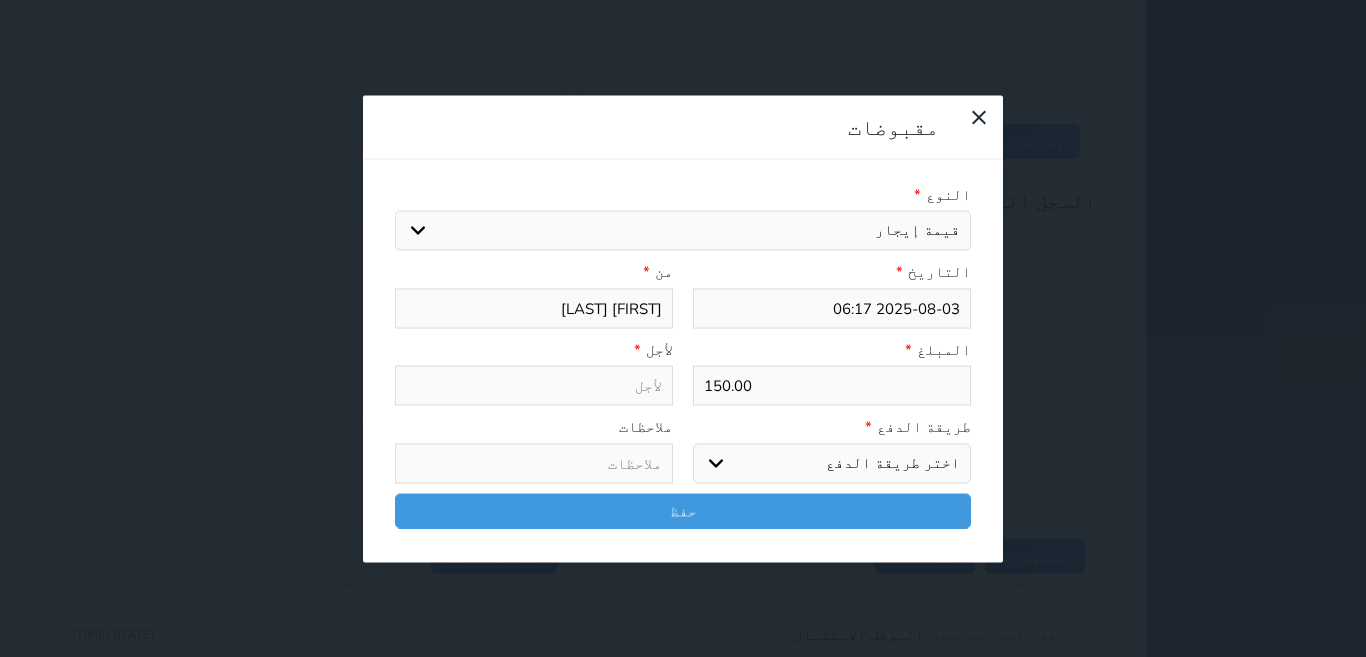 click on "اختيار   مقبوضات عامة قيمة إيجار فواتير تامين عربون لا ينطبق آخر مغسلة واي فاي - الإنترنت مواقف السيارات طعام الأغذية والمشروبات مشروبات المشروبات الباردة المشروبات الساخنة الإفطار غداء عشاء مخبز و كعك حمام سباحة الصالة الرياضية سبا و خدمات الجمال اختيار وإسقاط (خدمات النقل) ميني بار كابل - تلفزيون سرير إضافي تصفيف الشعر التسوق خدمات الجولات السياحية المنظمة خدمات الدليل السياحي" at bounding box center [683, 231] 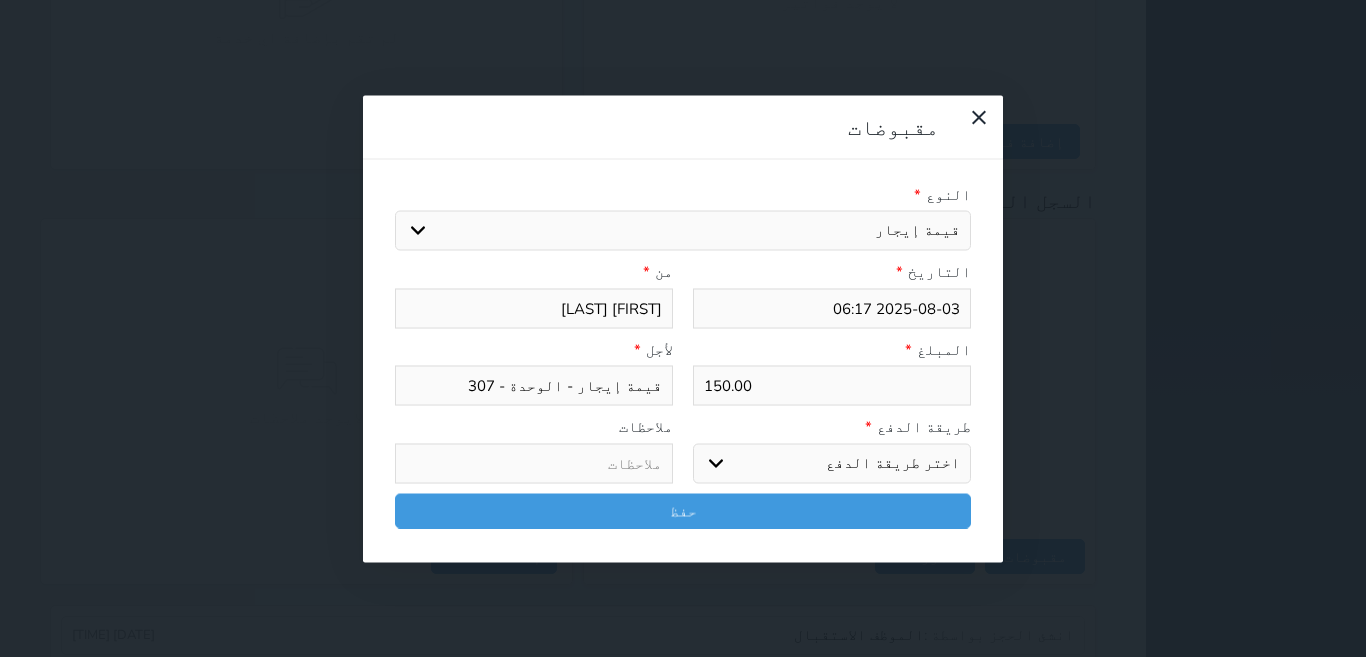 click on "اختر طريقة الدفع   دفع نقدى   تحويل بنكى   مدى   بطاقة ائتمان   آجل" at bounding box center (832, 463) 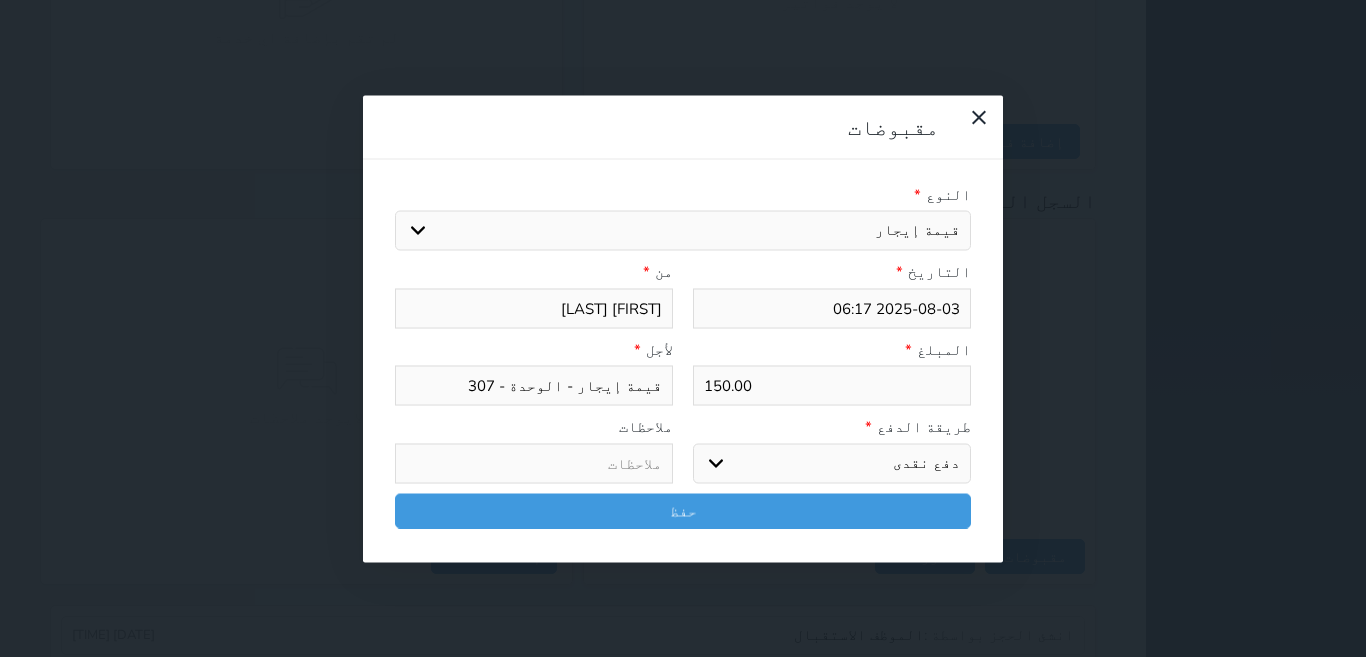 click on "اختر طريقة الدفع   دفع نقدى   تحويل بنكى   مدى   بطاقة ائتمان   آجل" at bounding box center [832, 463] 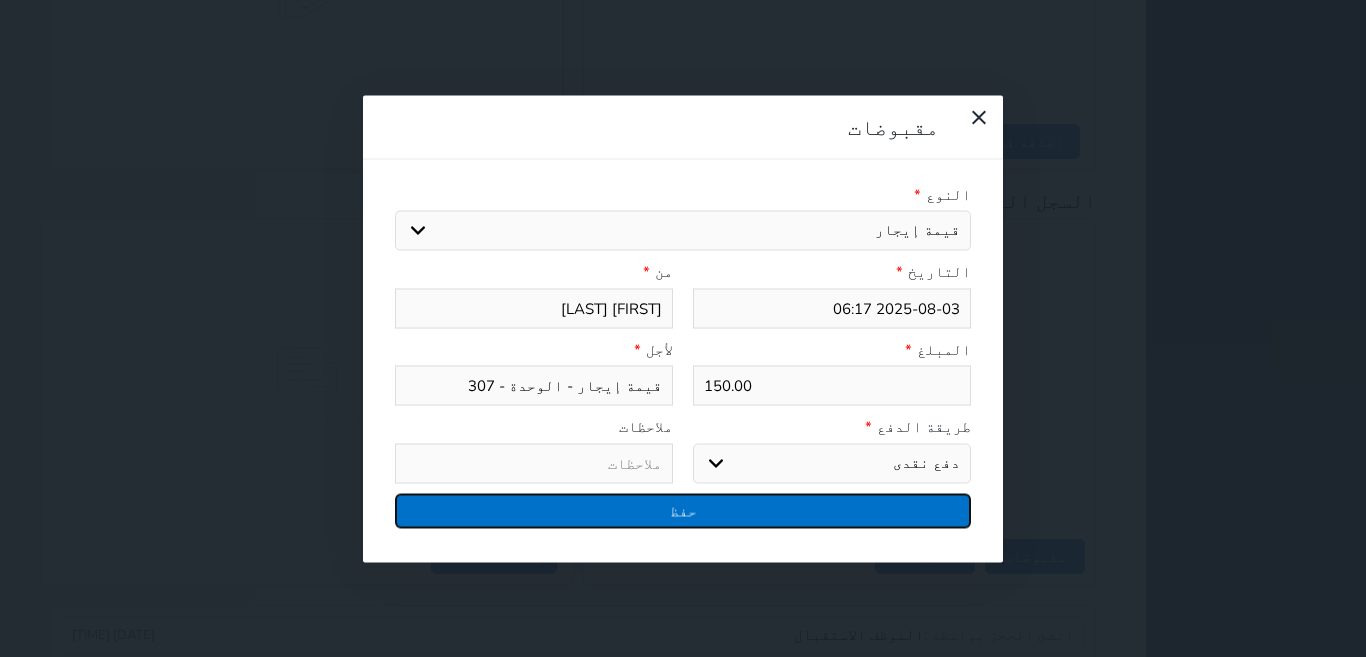 click on "حفظ" at bounding box center (683, 510) 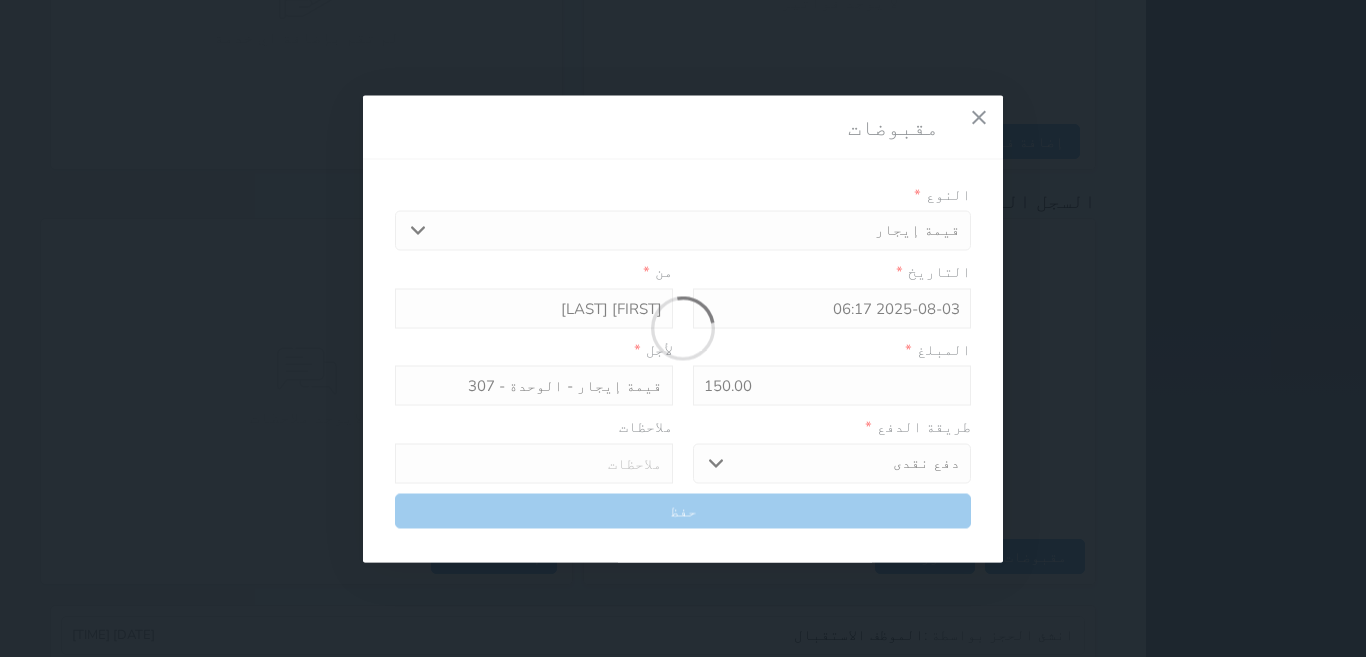 select 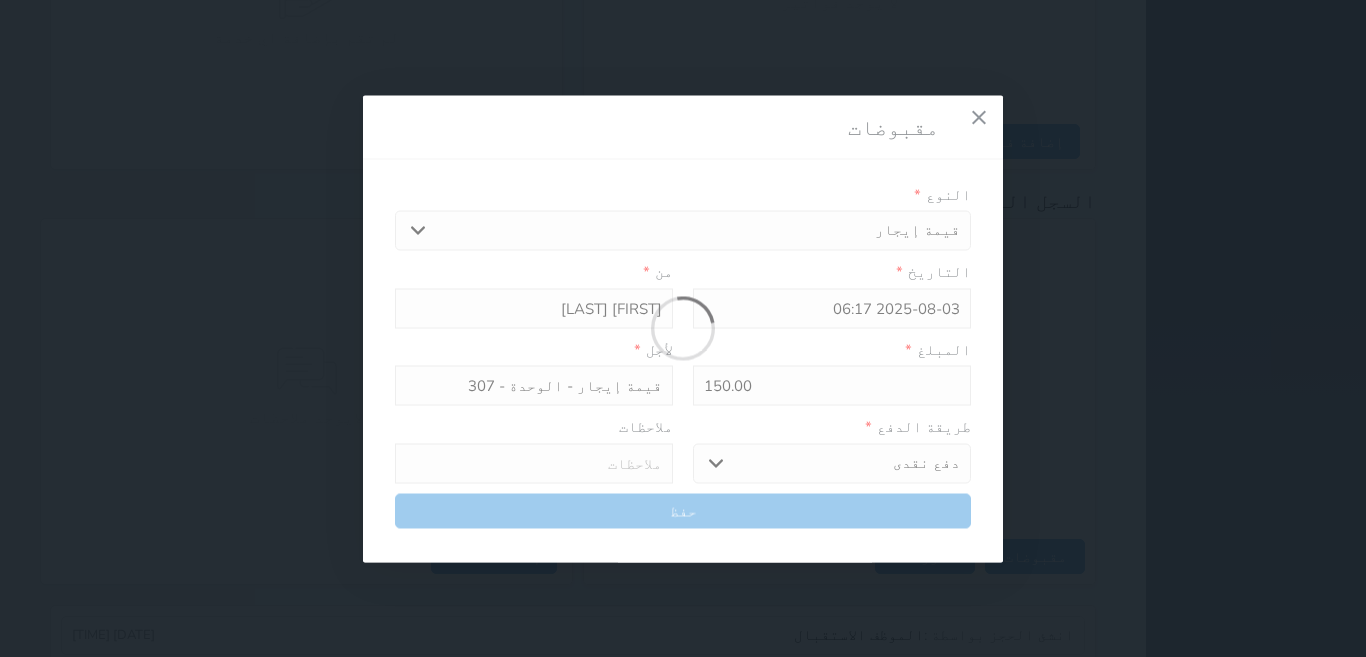 type 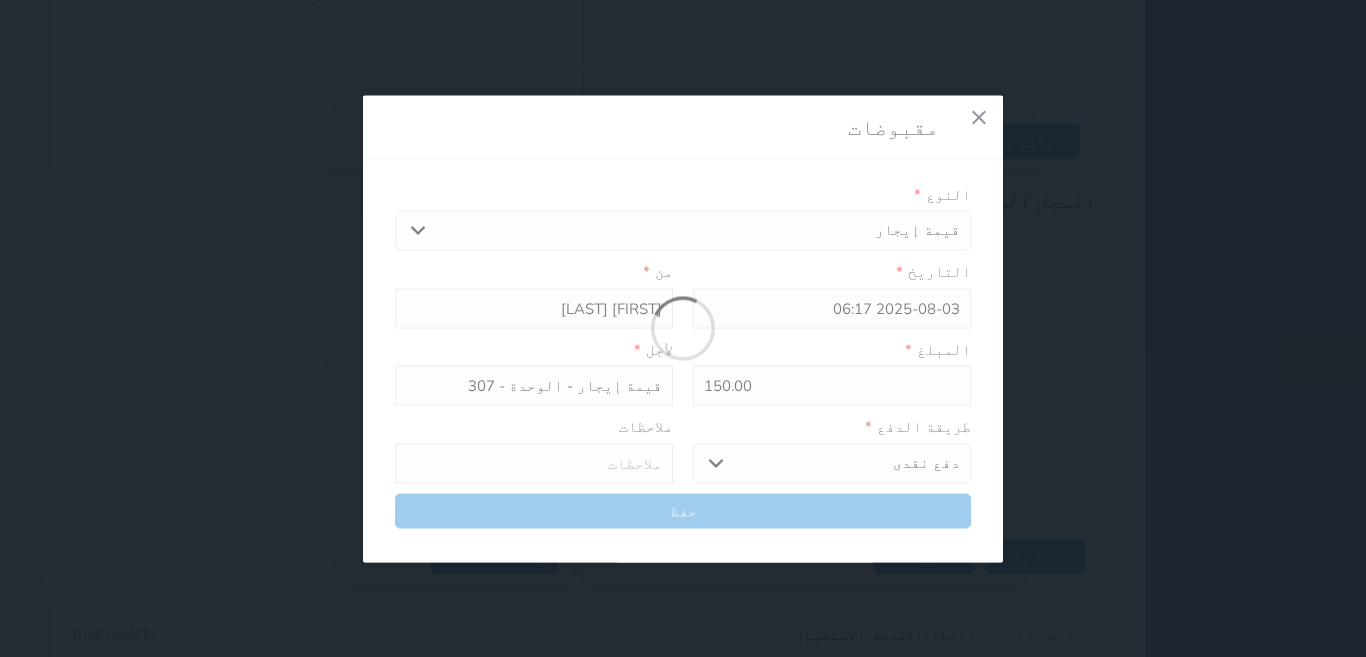 type on "0" 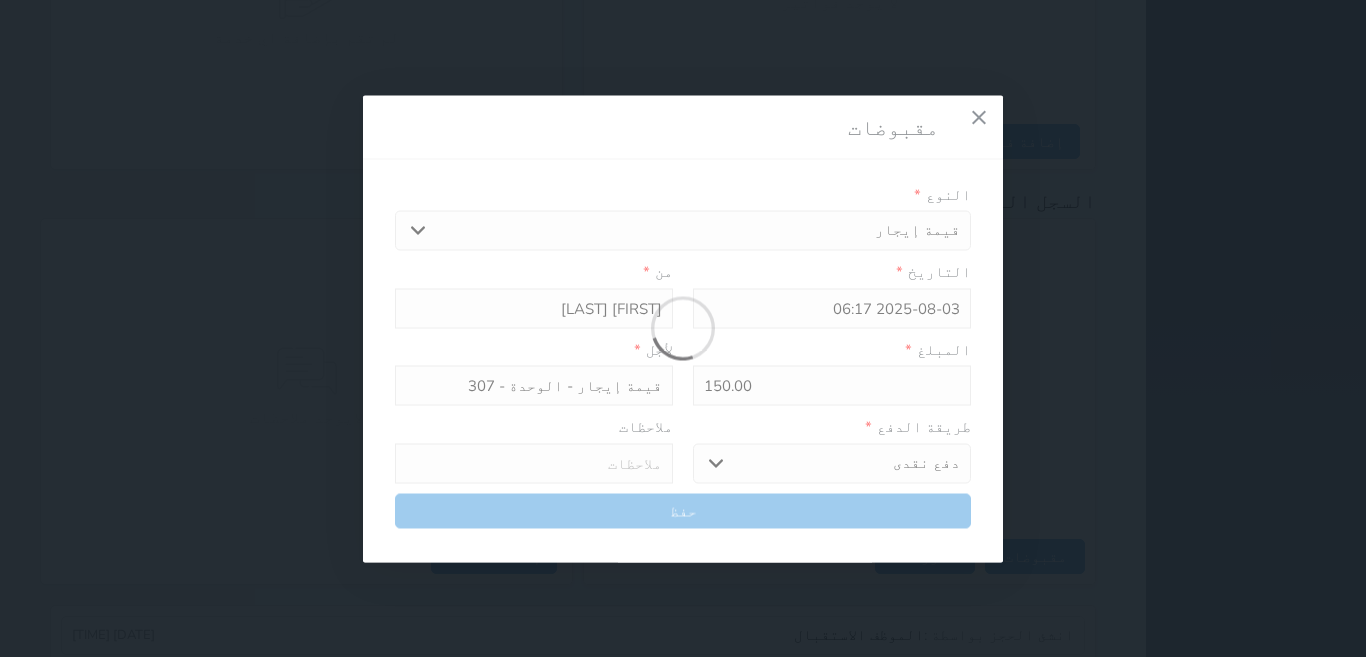 select 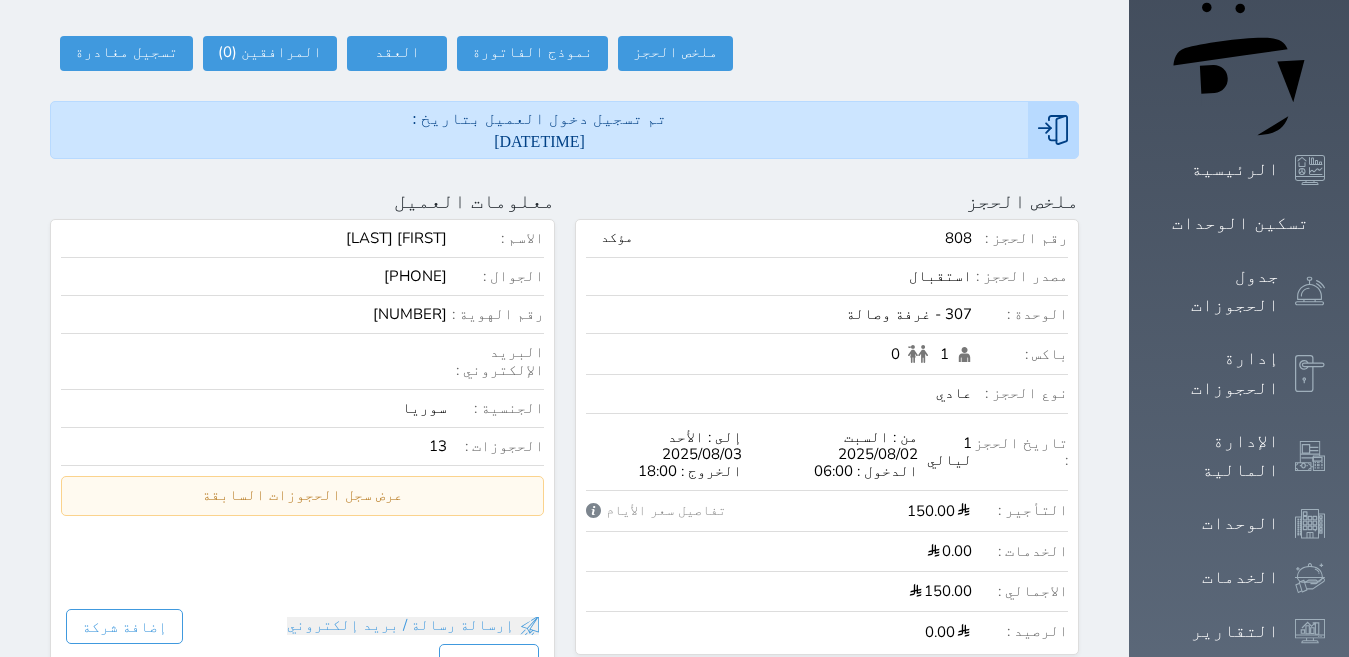 scroll, scrollTop: 100, scrollLeft: 0, axis: vertical 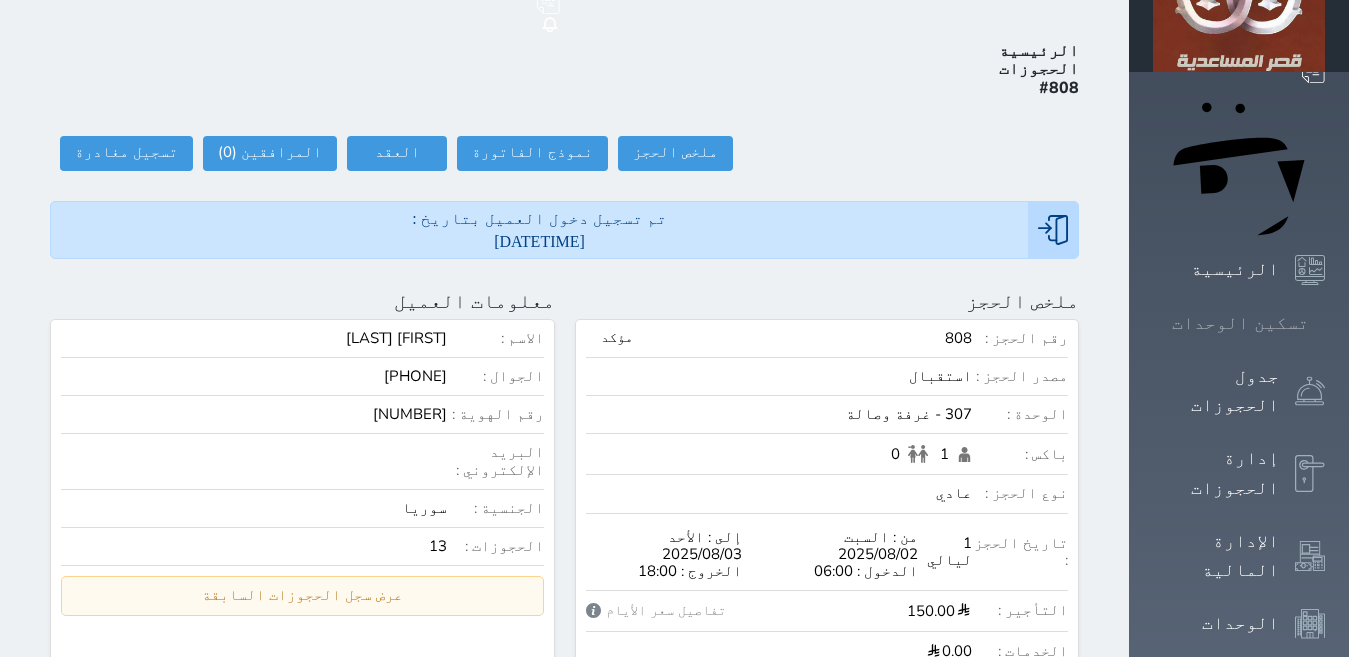 click on "تسكين الوحدات" at bounding box center [1240, 323] 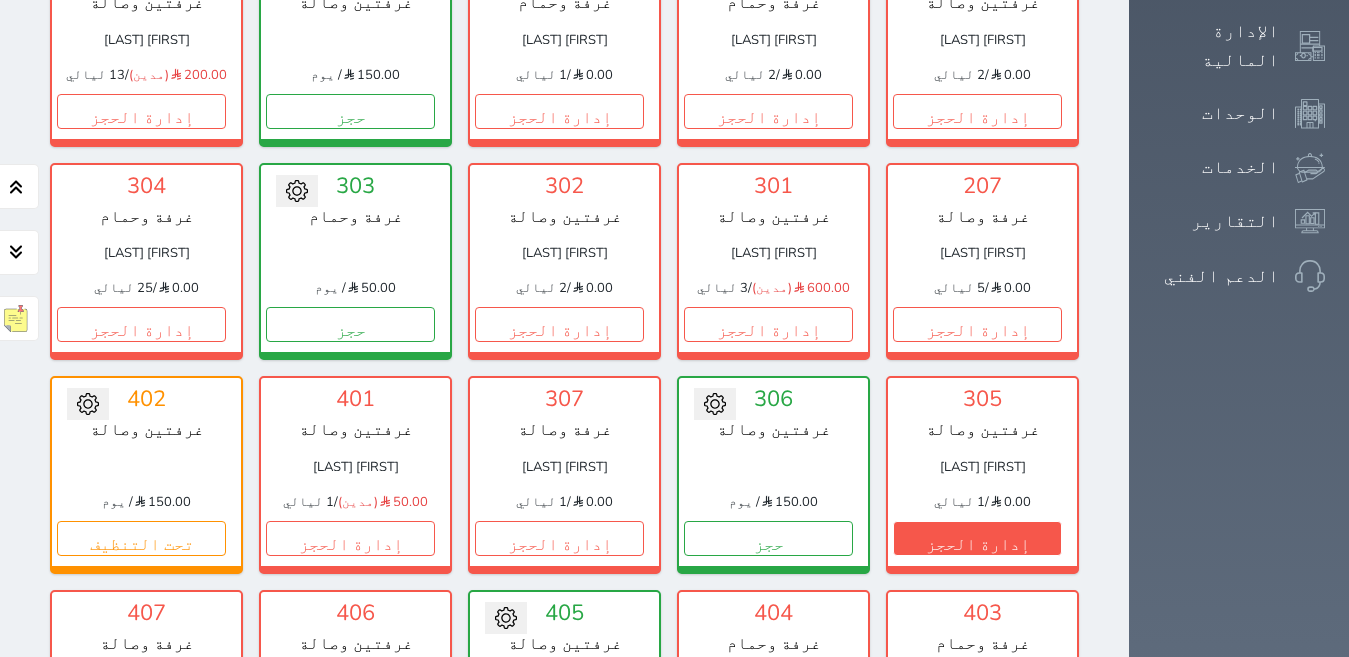 scroll, scrollTop: 710, scrollLeft: 0, axis: vertical 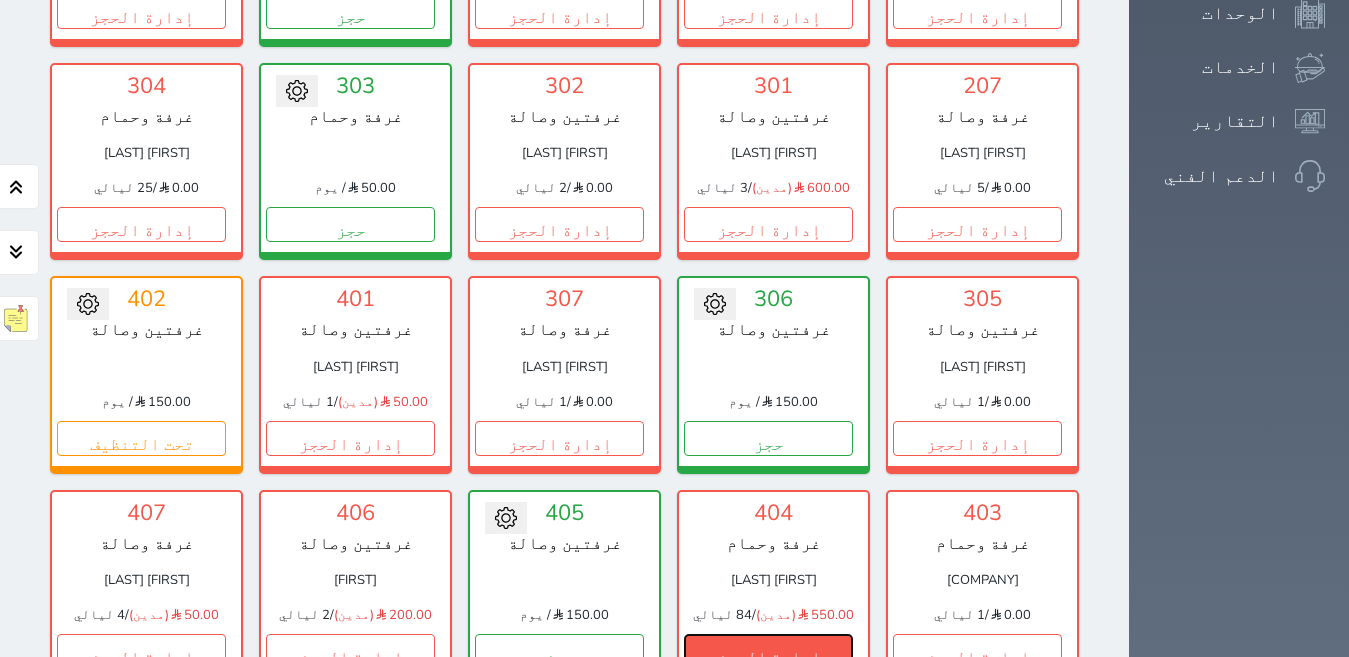 click on "إدارة الحجز" at bounding box center [768, 651] 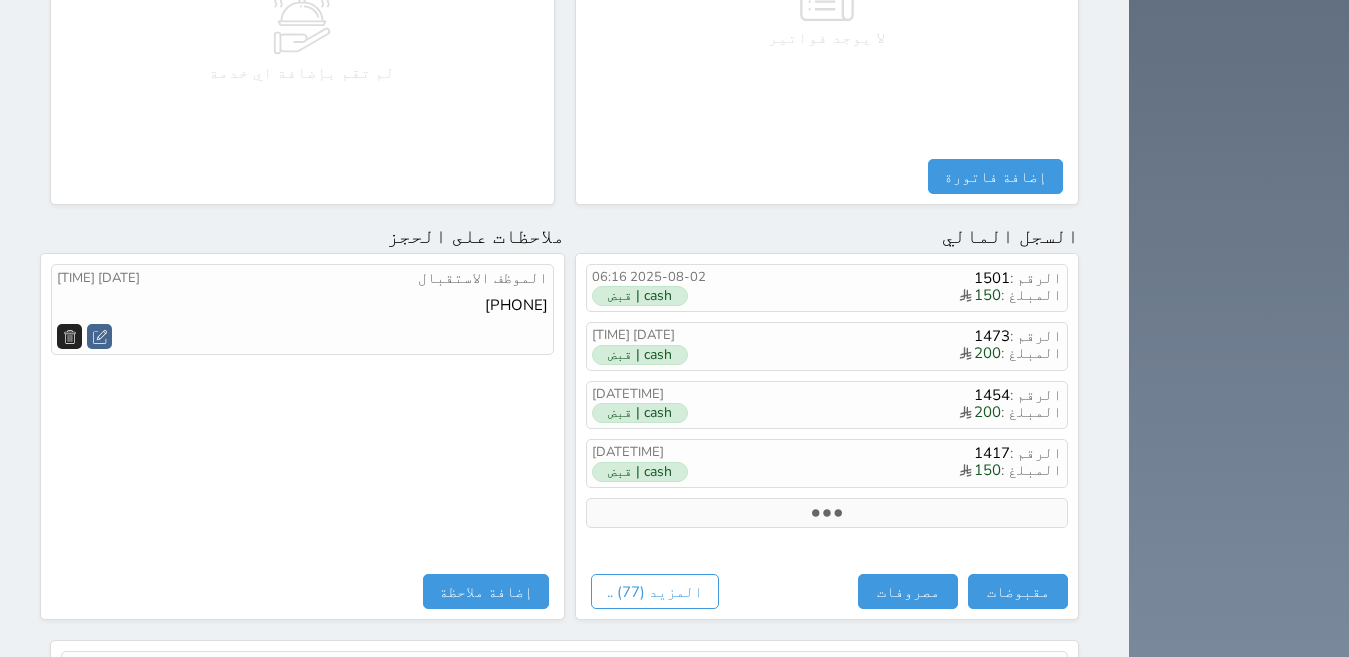 scroll, scrollTop: 1100, scrollLeft: 0, axis: vertical 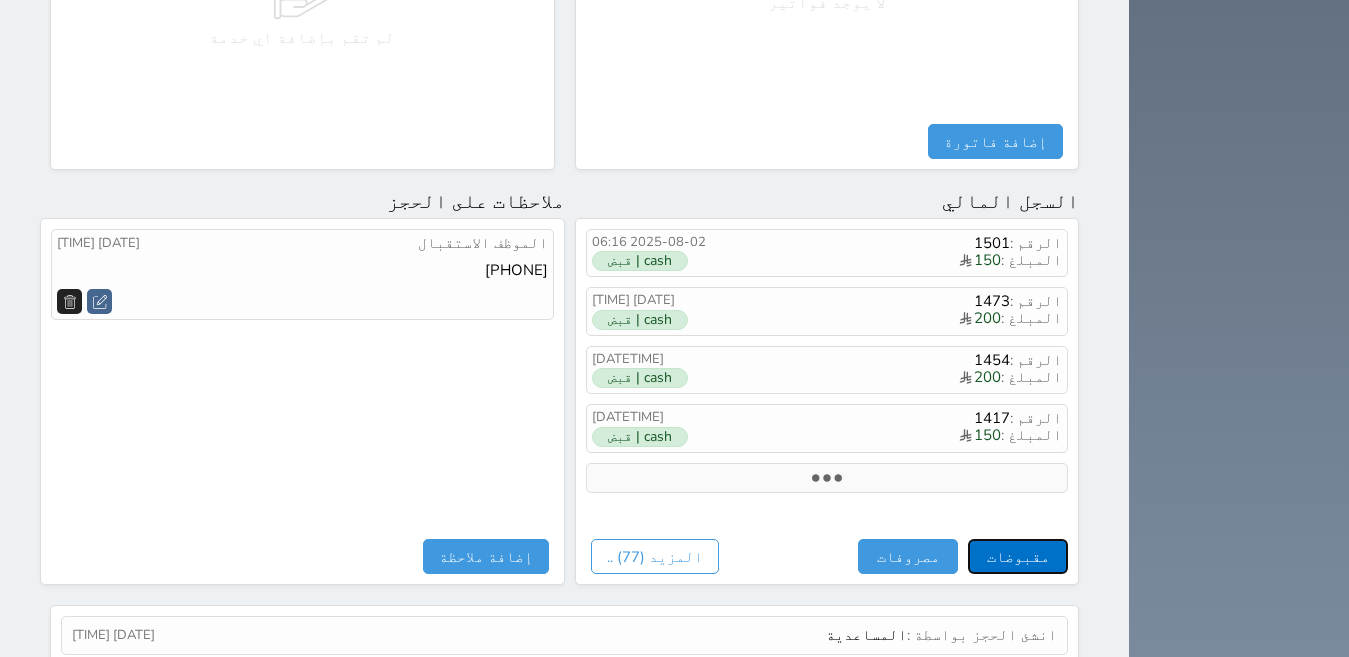 click on "مقبوضات" at bounding box center [1018, 556] 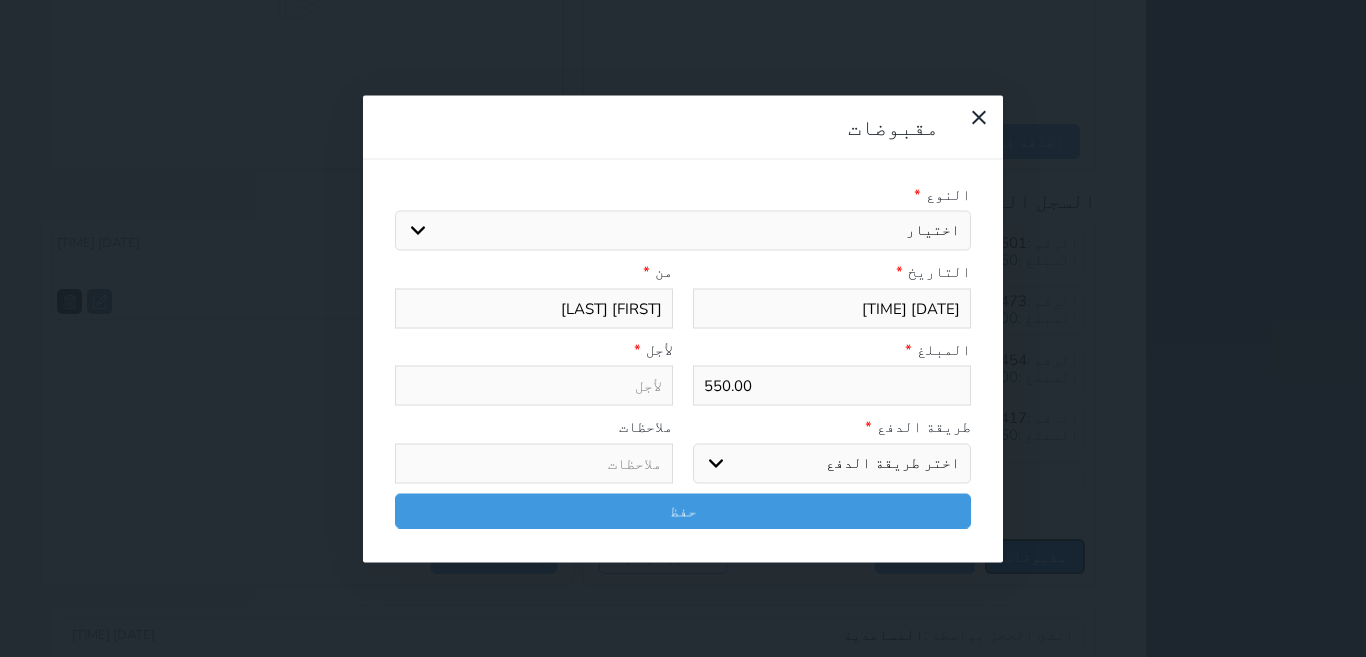 select 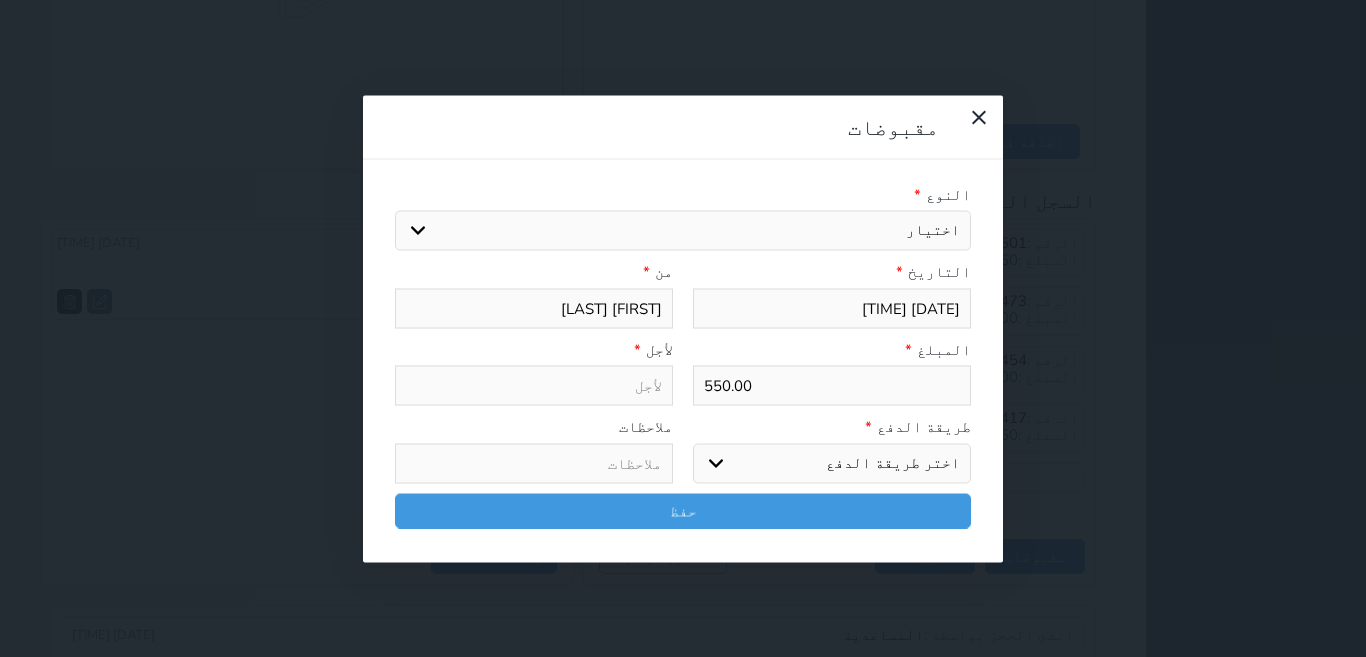 click on "550.00" at bounding box center [832, 386] 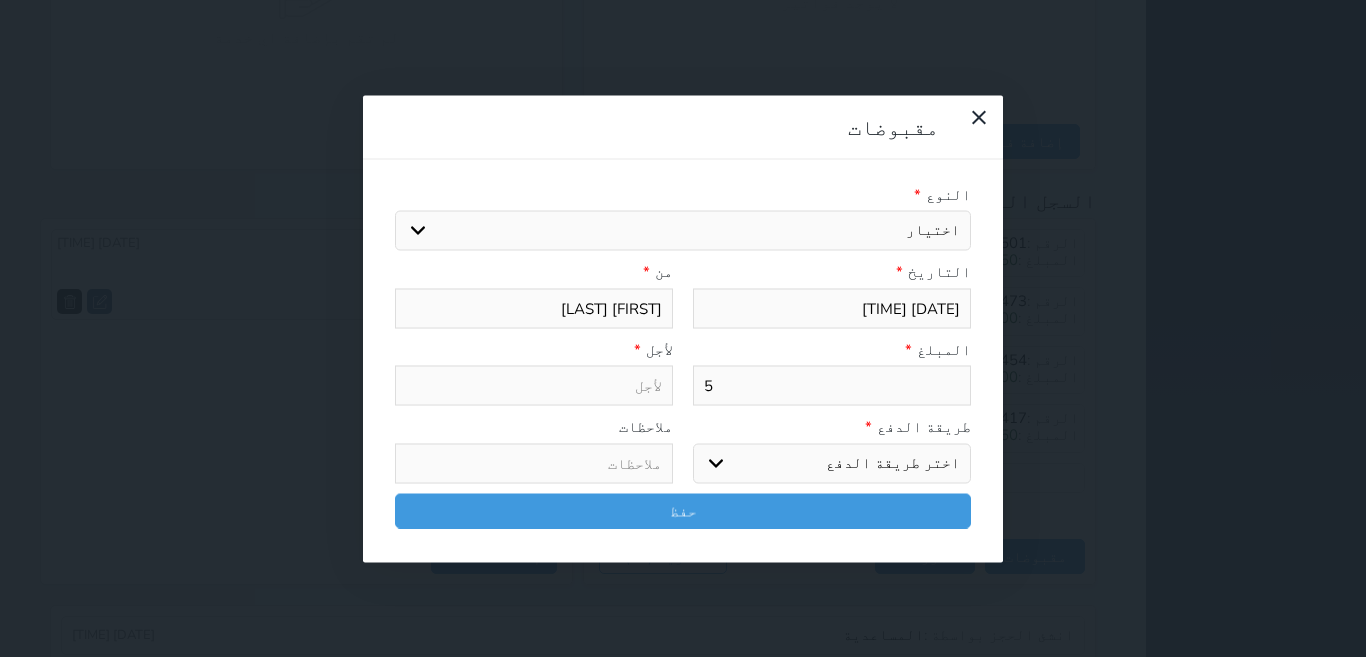 select 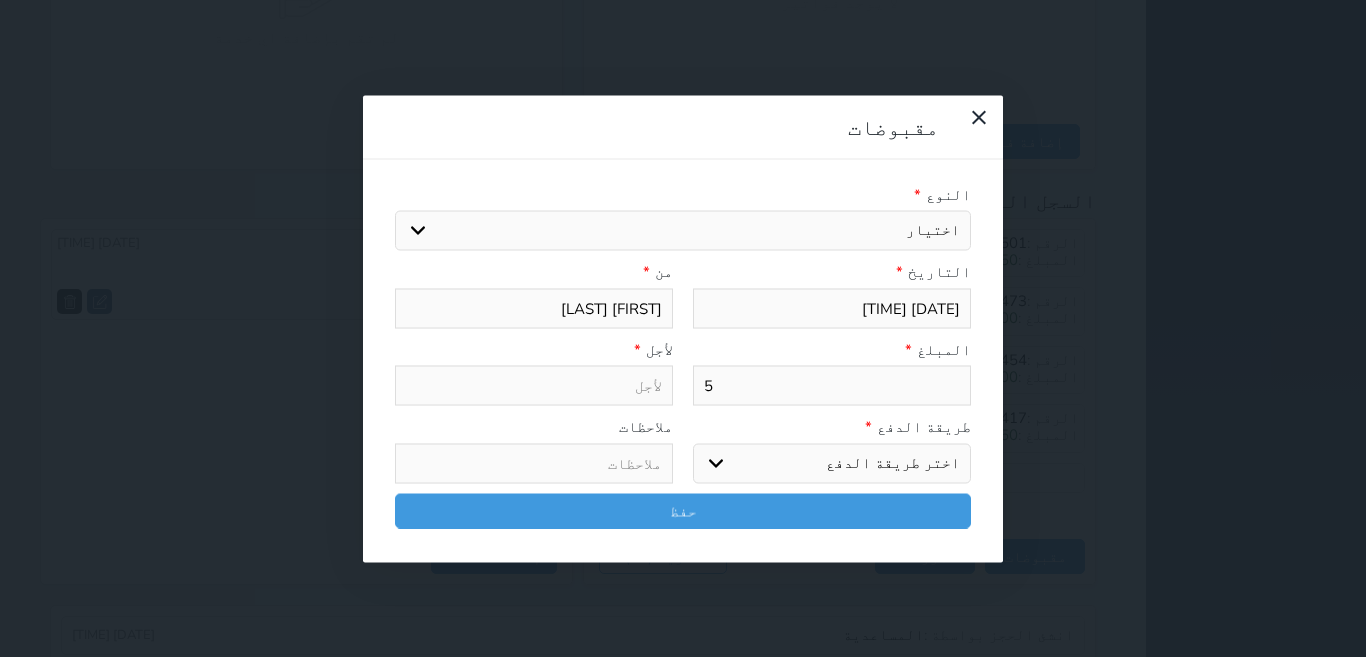 select 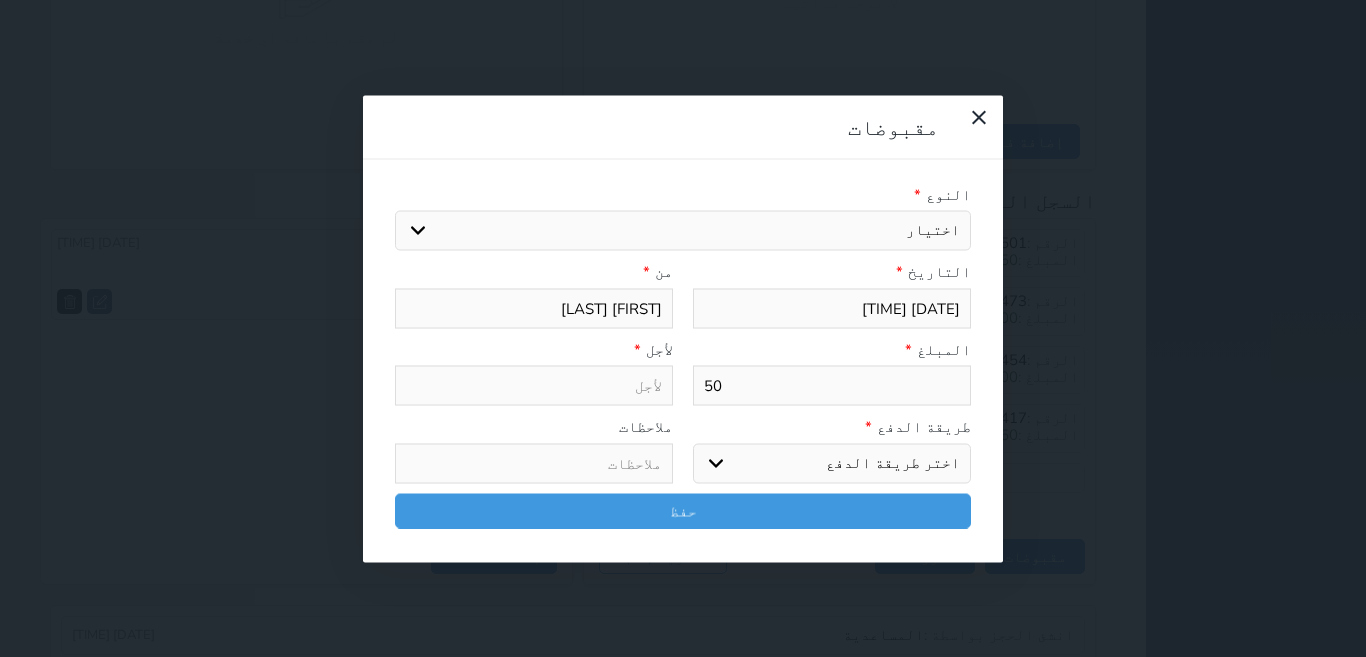 type on "50" 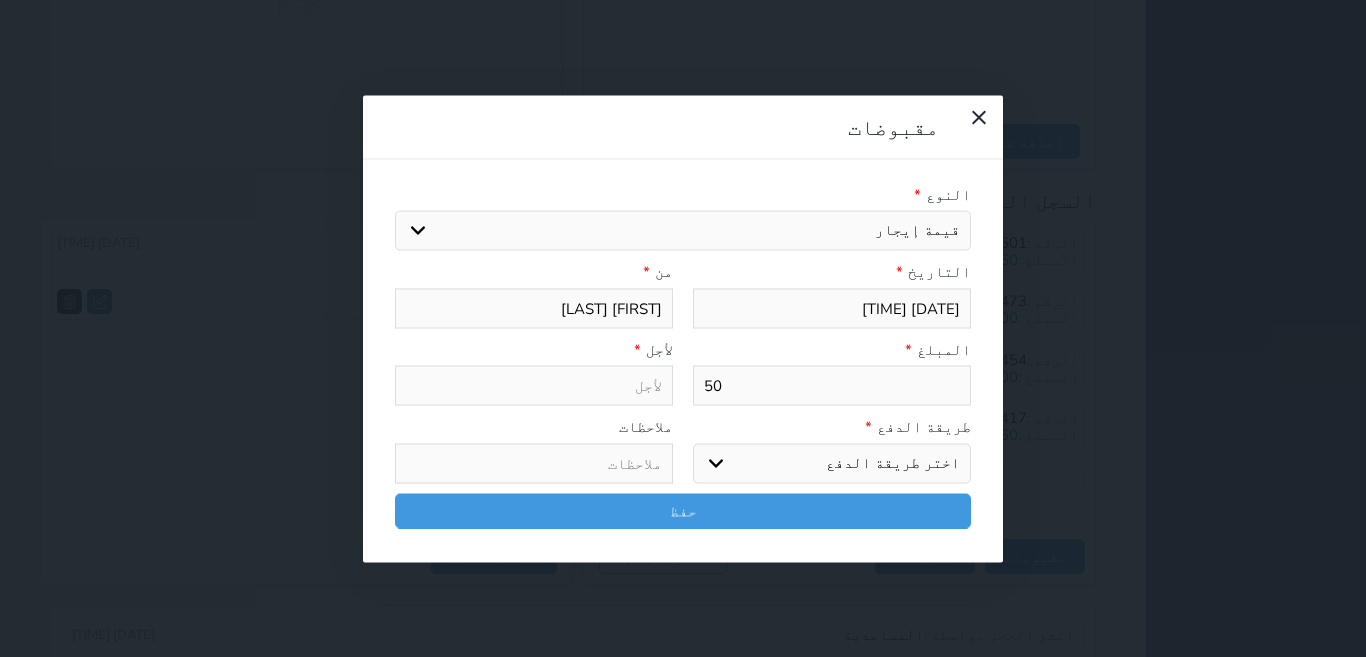 click on "اختيار   مقبوضات عامة قيمة إيجار فواتير تامين عربون لا ينطبق آخر مغسلة واي فاي - الإنترنت مواقف السيارات طعام الأغذية والمشروبات مشروبات المشروبات الباردة المشروبات الساخنة الإفطار غداء عشاء مخبز و كعك حمام سباحة الصالة الرياضية سبا و خدمات الجمال اختيار وإسقاط (خدمات النقل) ميني بار كابل - تلفزيون سرير إضافي تصفيف الشعر التسوق خدمات الجولات السياحية المنظمة خدمات الدليل السياحي" at bounding box center (683, 231) 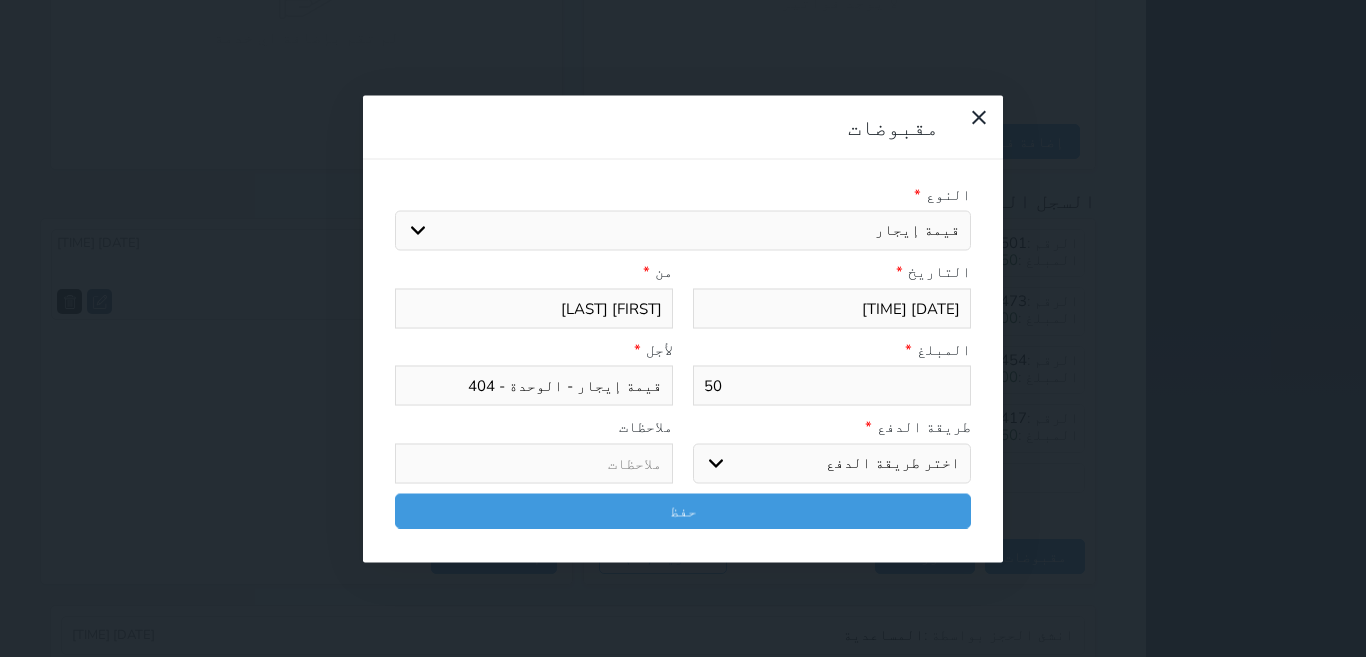 click on "اختر طريقة الدفع   دفع نقدى   تحويل بنكى   مدى   بطاقة ائتمان   آجل" at bounding box center (832, 463) 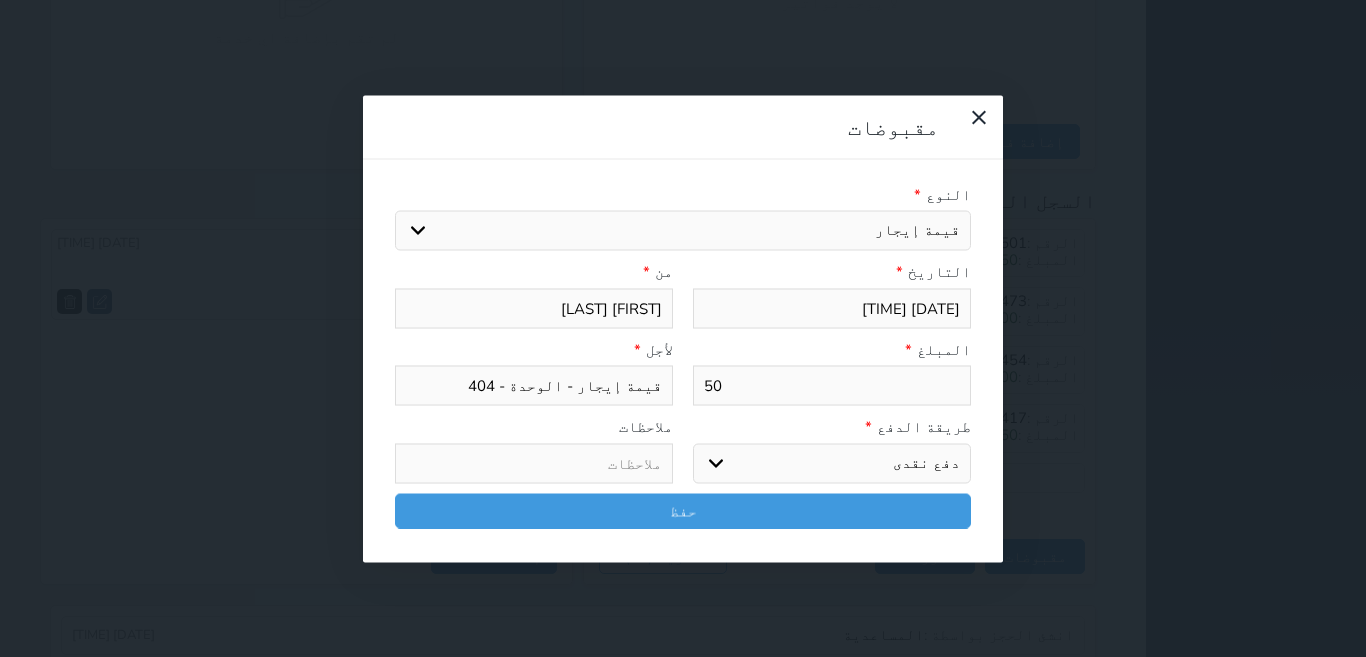 click on "اختر طريقة الدفع   دفع نقدى   تحويل بنكى   مدى   بطاقة ائتمان   آجل" at bounding box center (832, 463) 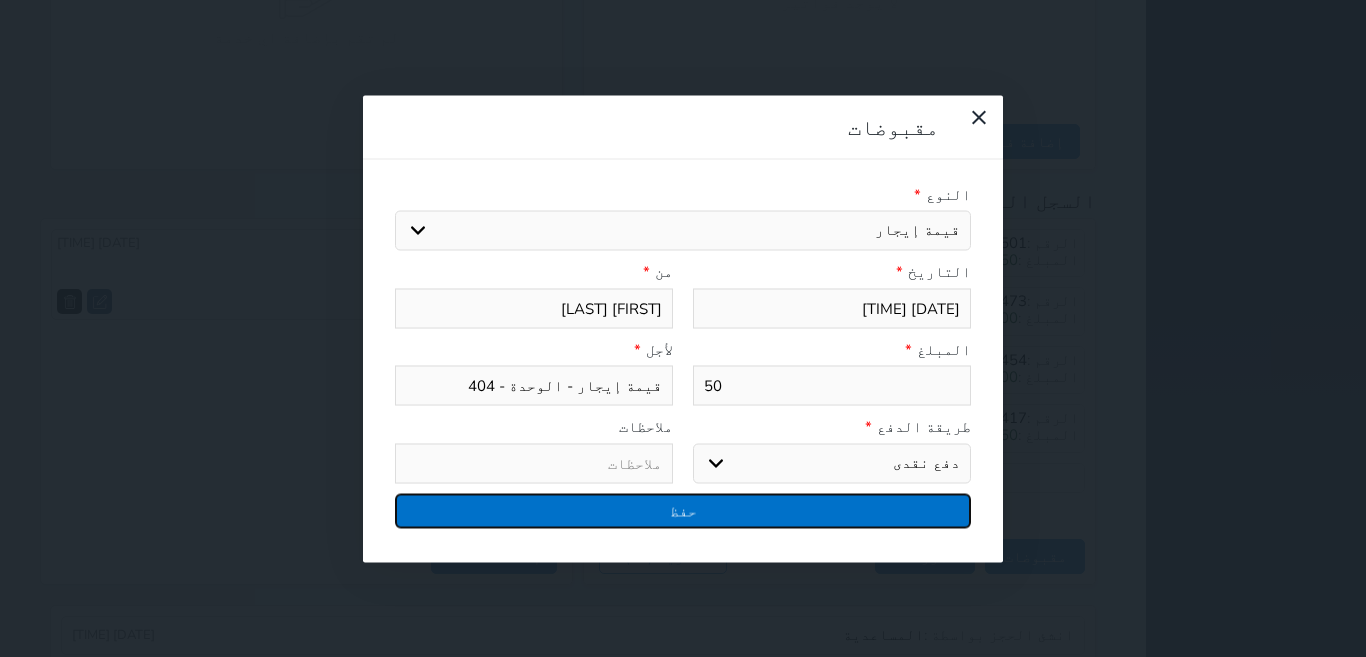 click on "حفظ" at bounding box center [683, 510] 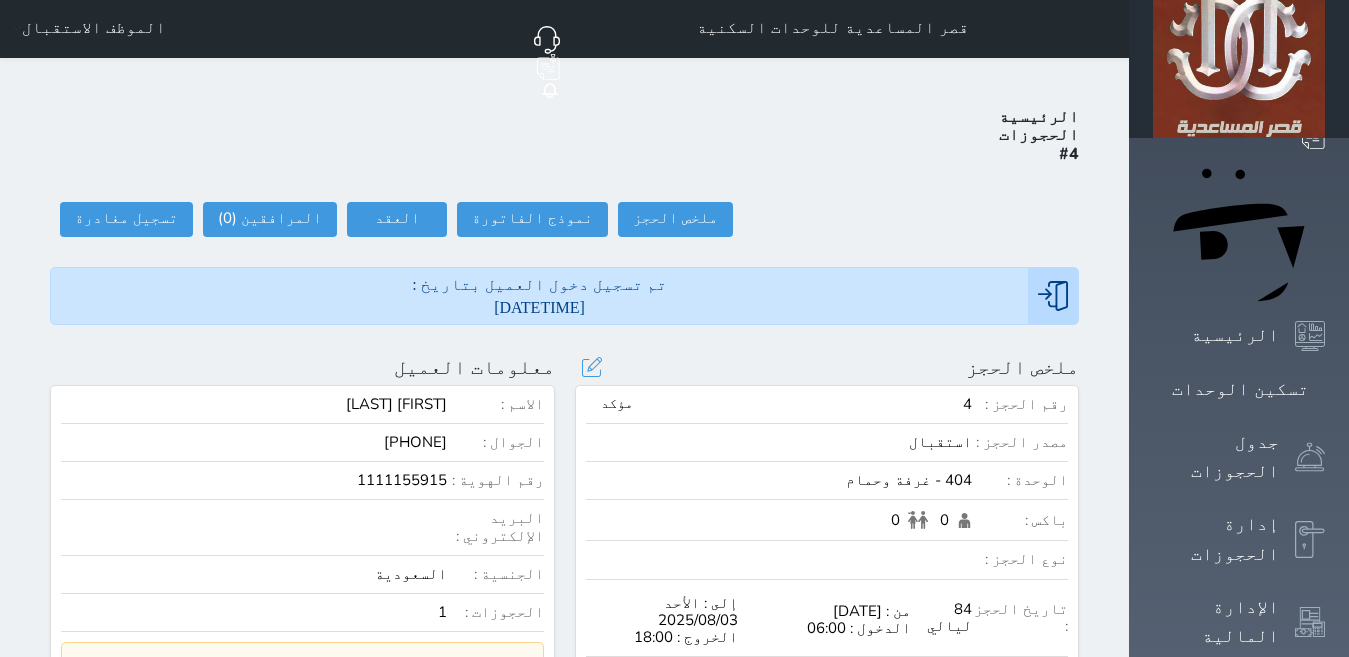 scroll, scrollTop: 0, scrollLeft: 0, axis: both 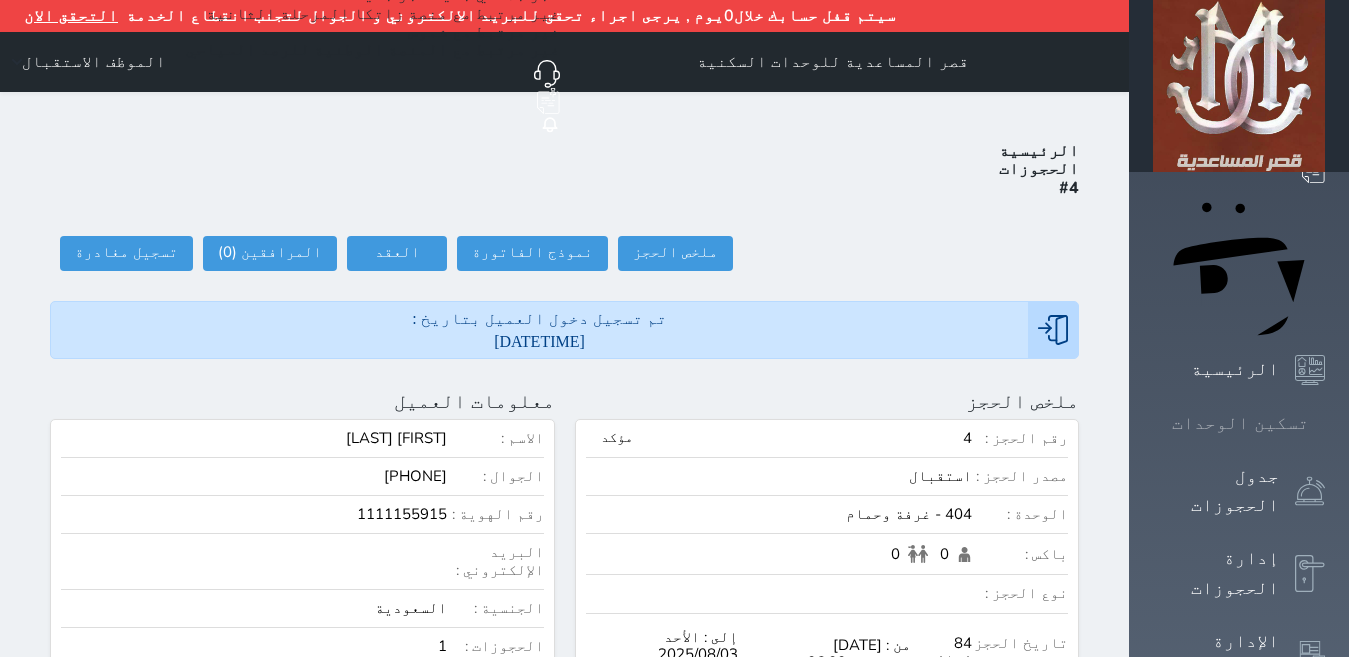 click 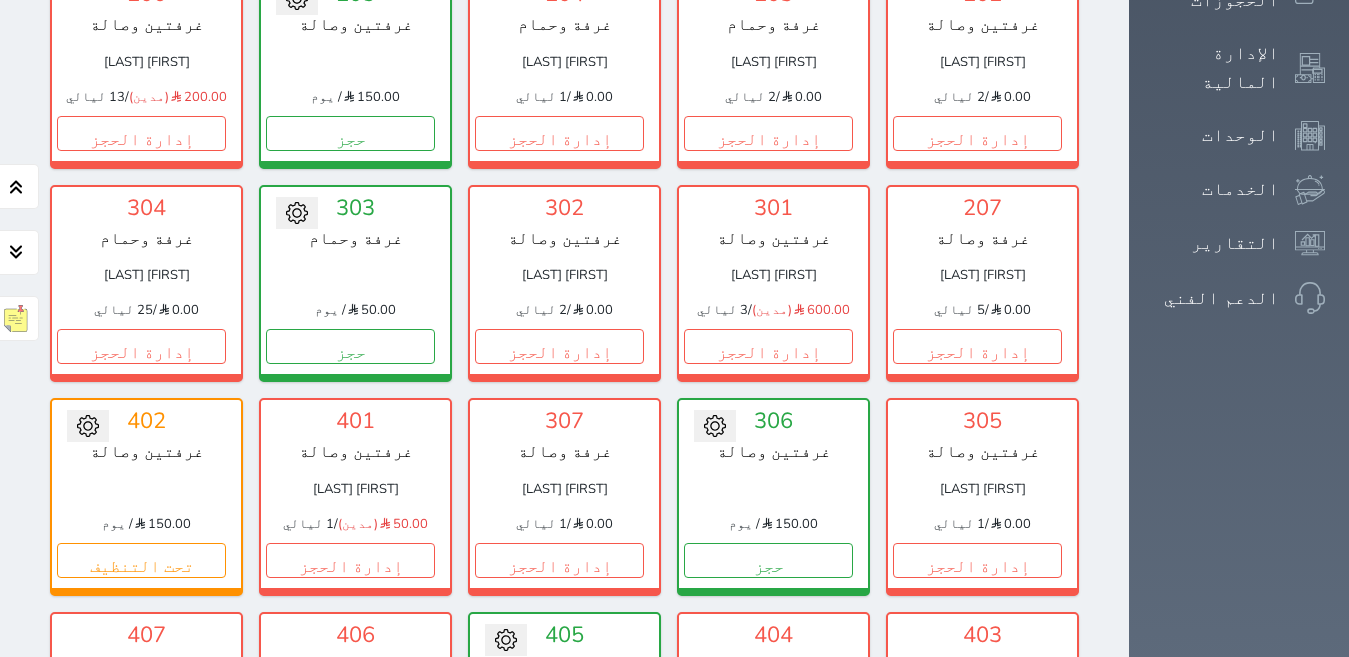 scroll, scrollTop: 610, scrollLeft: 0, axis: vertical 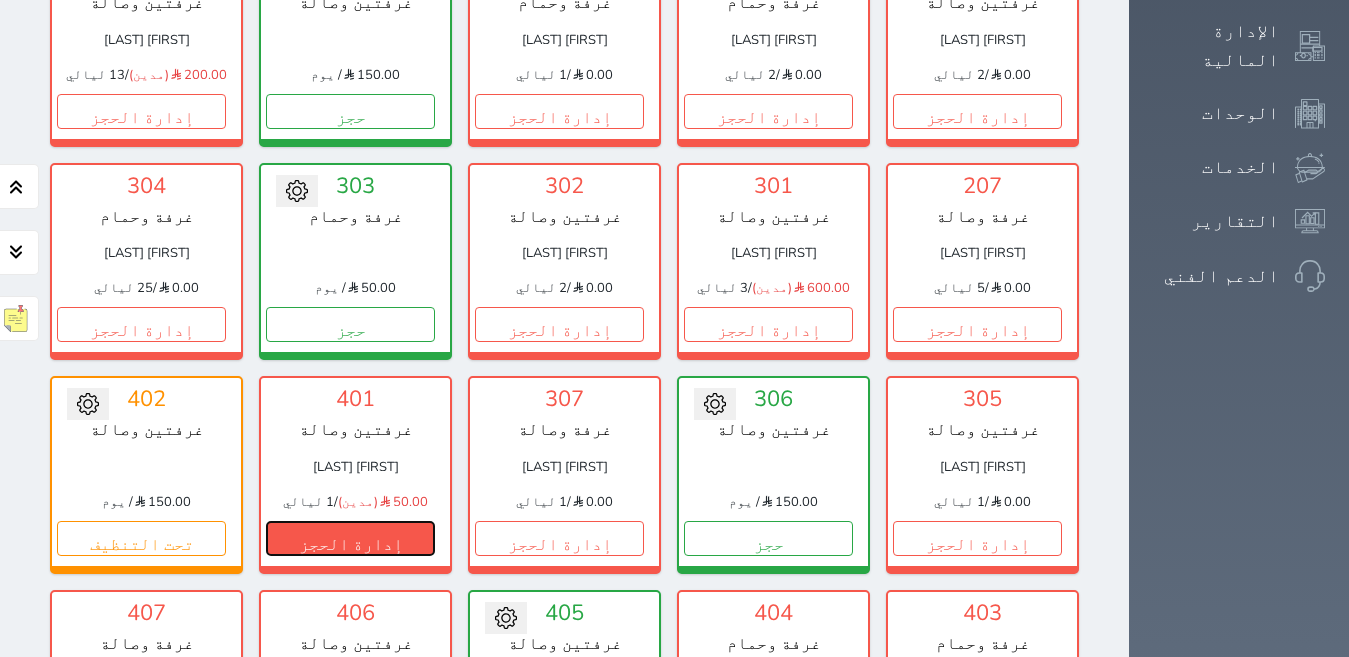click on "إدارة الحجز" at bounding box center [350, 538] 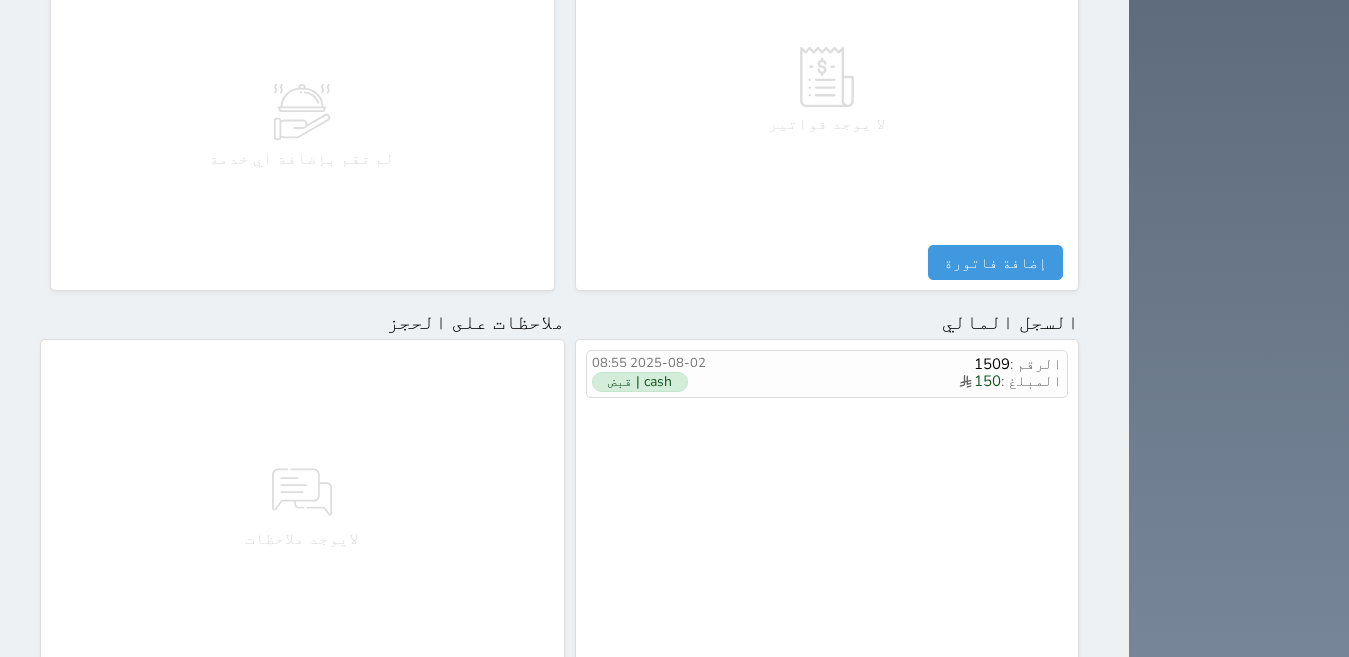 scroll, scrollTop: 1100, scrollLeft: 0, axis: vertical 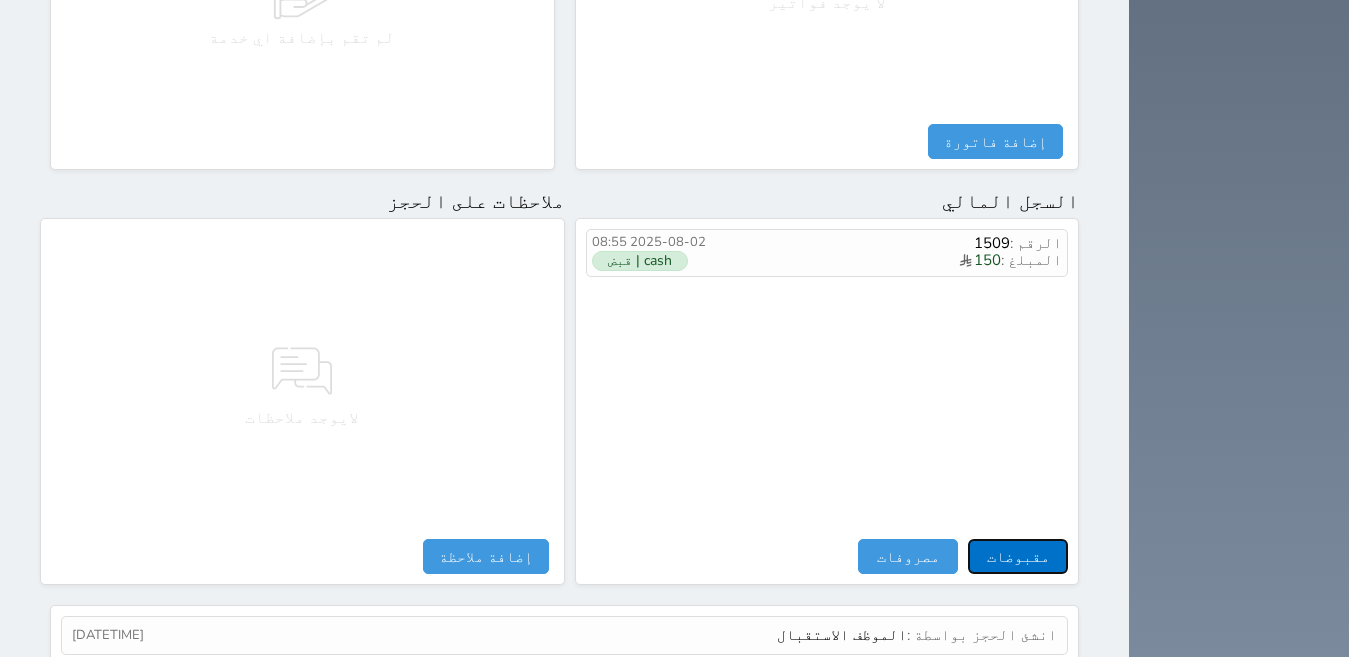 click on "مقبوضات" at bounding box center (1018, 556) 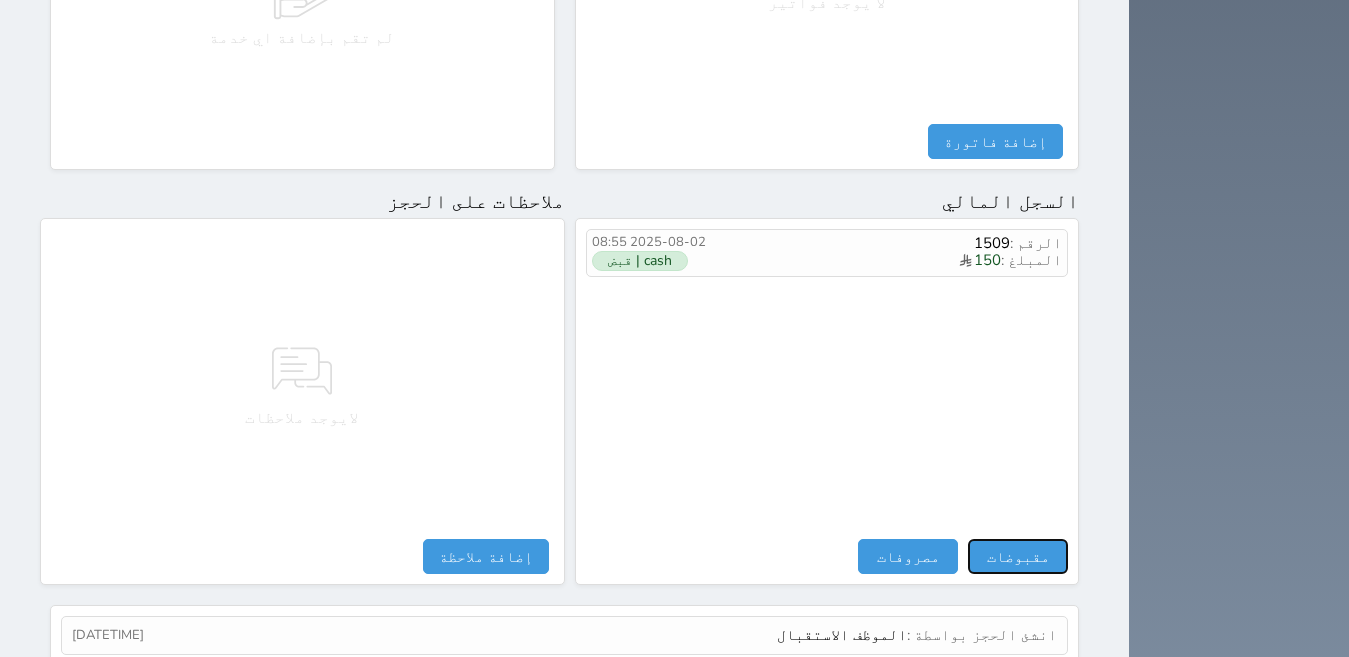 select 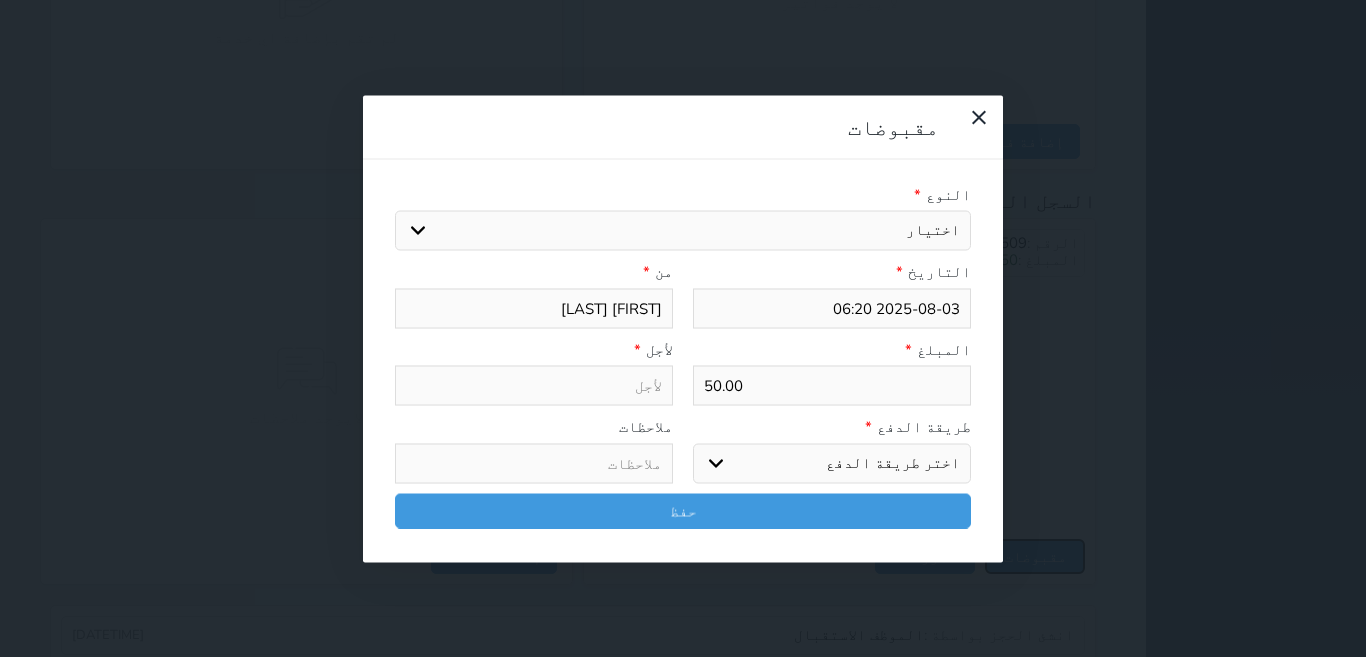 select 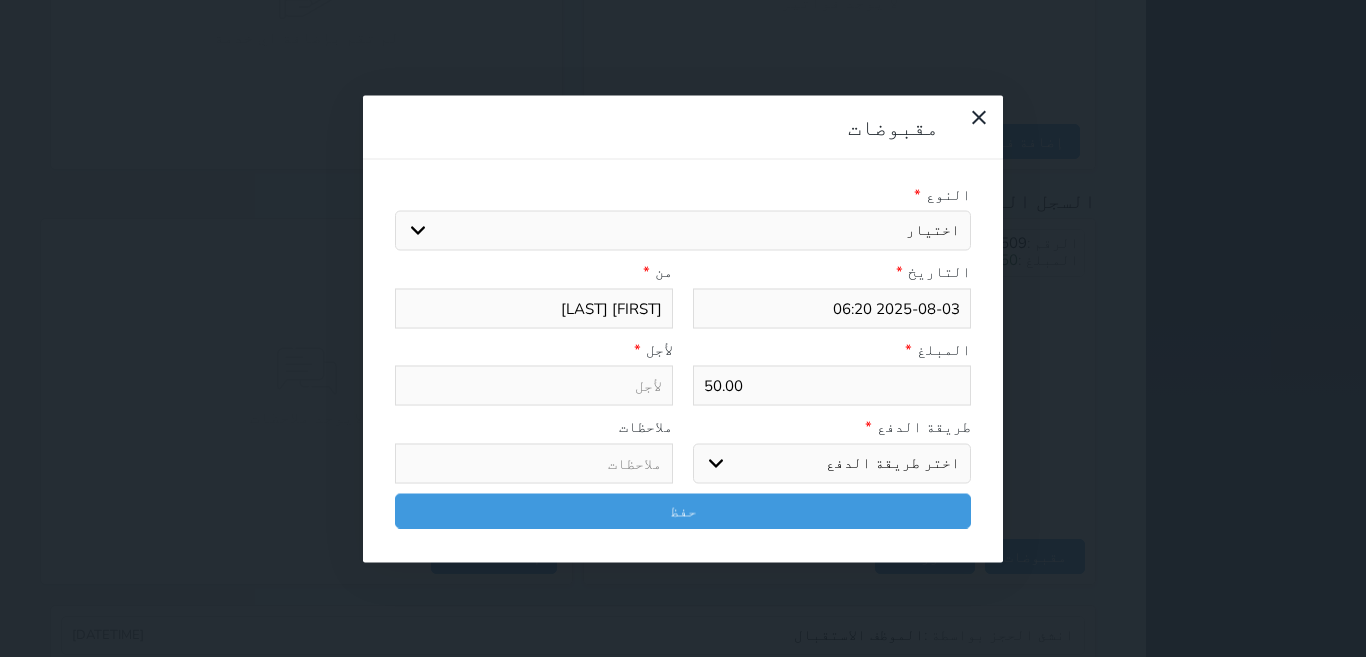 click on "اختيار   مقبوضات عامة قيمة إيجار فواتير تامين عربون لا ينطبق آخر مغسلة واي فاي - الإنترنت مواقف السيارات طعام الأغذية والمشروبات مشروبات المشروبات الباردة المشروبات الساخنة الإفطار غداء عشاء مخبز و كعك حمام سباحة الصالة الرياضية سبا و خدمات الجمال اختيار وإسقاط (خدمات النقل) ميني بار كابل - تلفزيون سرير إضافي تصفيف الشعر التسوق خدمات الجولات السياحية المنظمة خدمات الدليل السياحي" at bounding box center [683, 231] 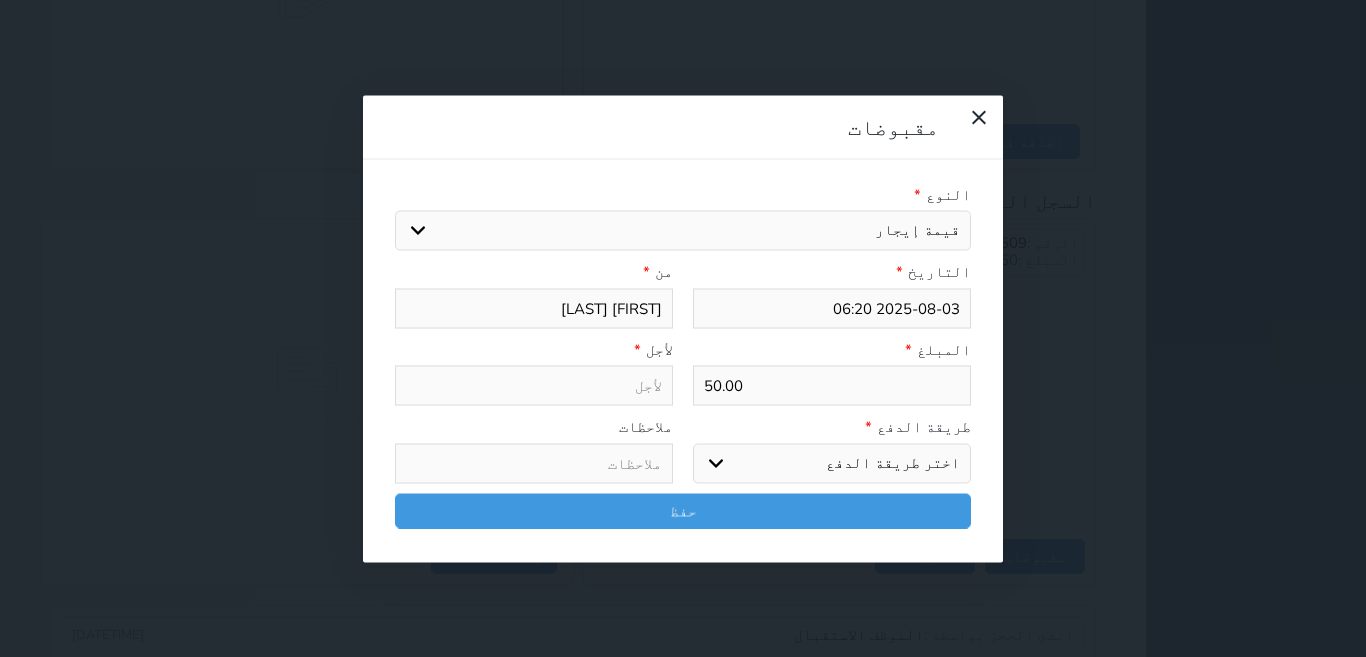 click on "اختيار   مقبوضات عامة قيمة إيجار فواتير تامين عربون لا ينطبق آخر مغسلة واي فاي - الإنترنت مواقف السيارات طعام الأغذية والمشروبات مشروبات المشروبات الباردة المشروبات الساخنة الإفطار غداء عشاء مخبز و كعك حمام سباحة الصالة الرياضية سبا و خدمات الجمال اختيار وإسقاط (خدمات النقل) ميني بار كابل - تلفزيون سرير إضافي تصفيف الشعر التسوق خدمات الجولات السياحية المنظمة خدمات الدليل السياحي" at bounding box center [683, 231] 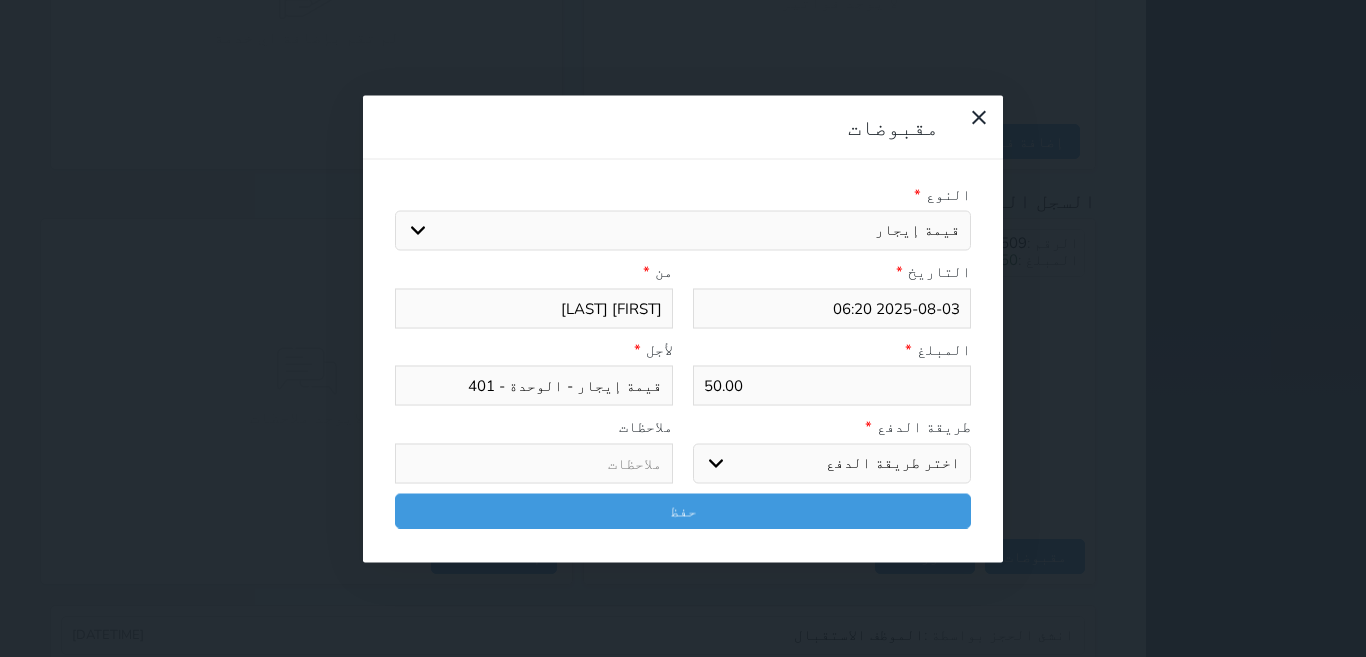 click on "اختر طريقة الدفع   دفع نقدى   تحويل بنكى   مدى   بطاقة ائتمان   آجل" at bounding box center (832, 463) 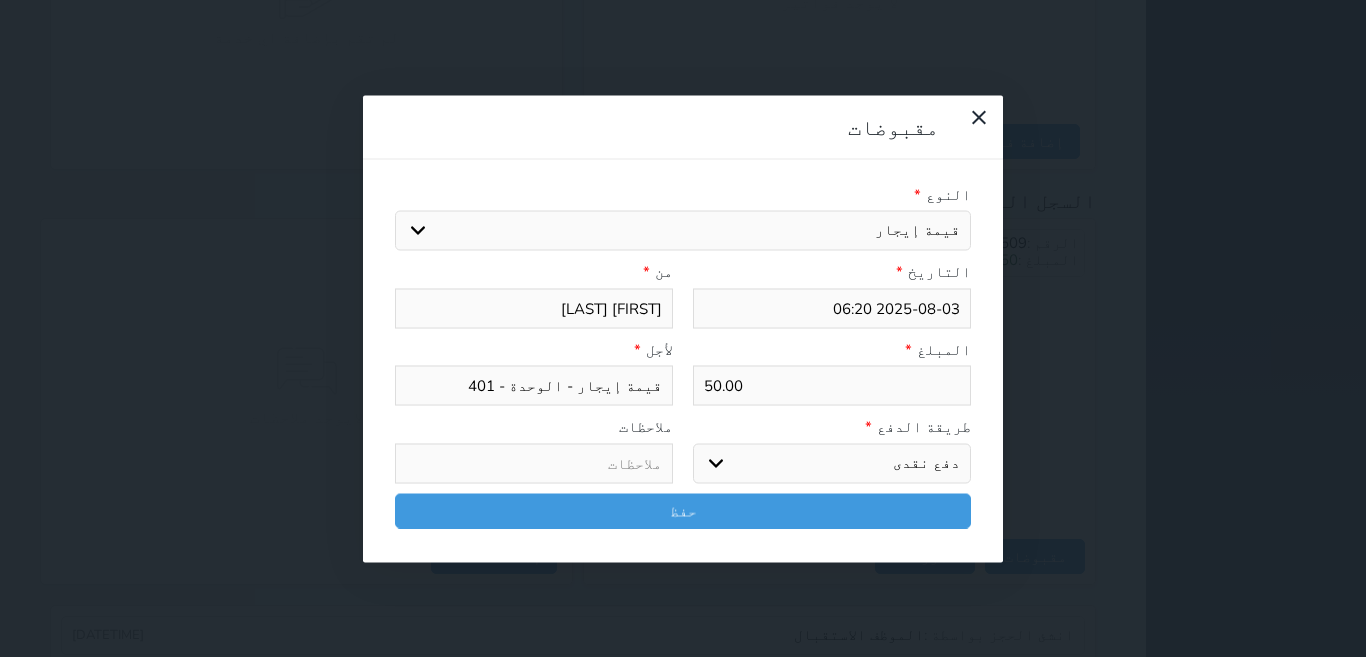 click on "اختر طريقة الدفع   دفع نقدى   تحويل بنكى   مدى   بطاقة ائتمان   آجل" at bounding box center (832, 463) 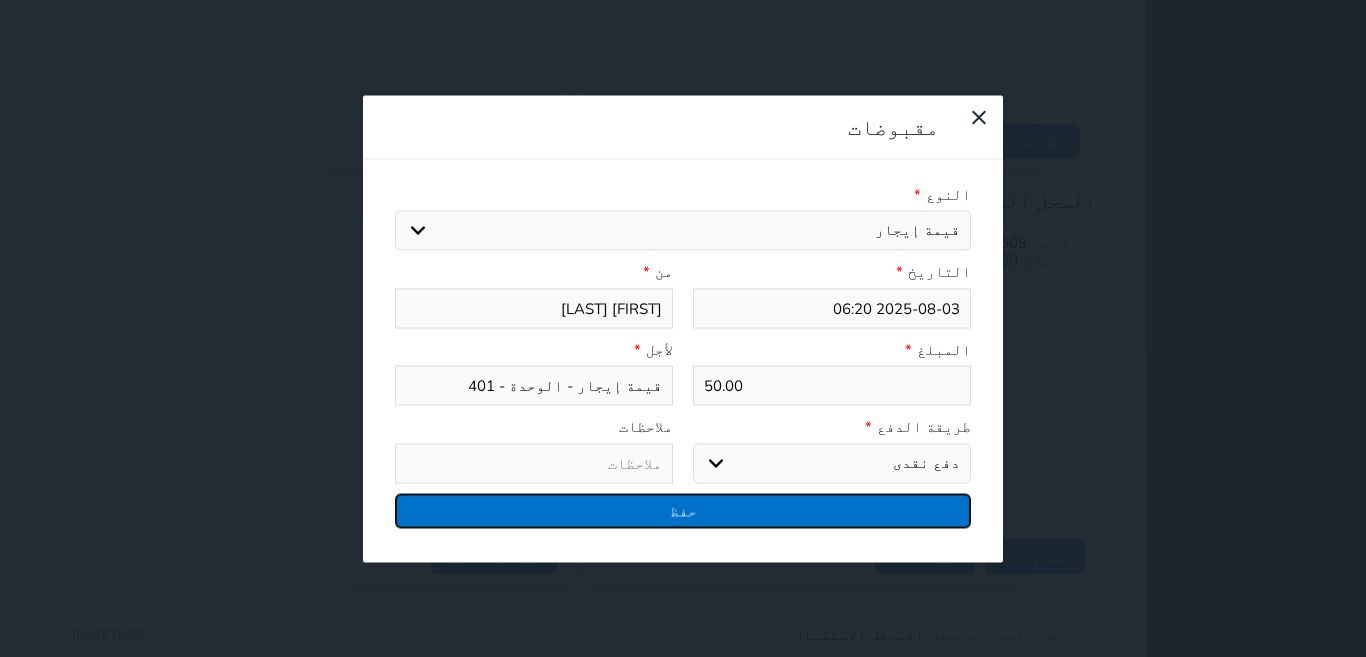 click on "حفظ" at bounding box center [683, 510] 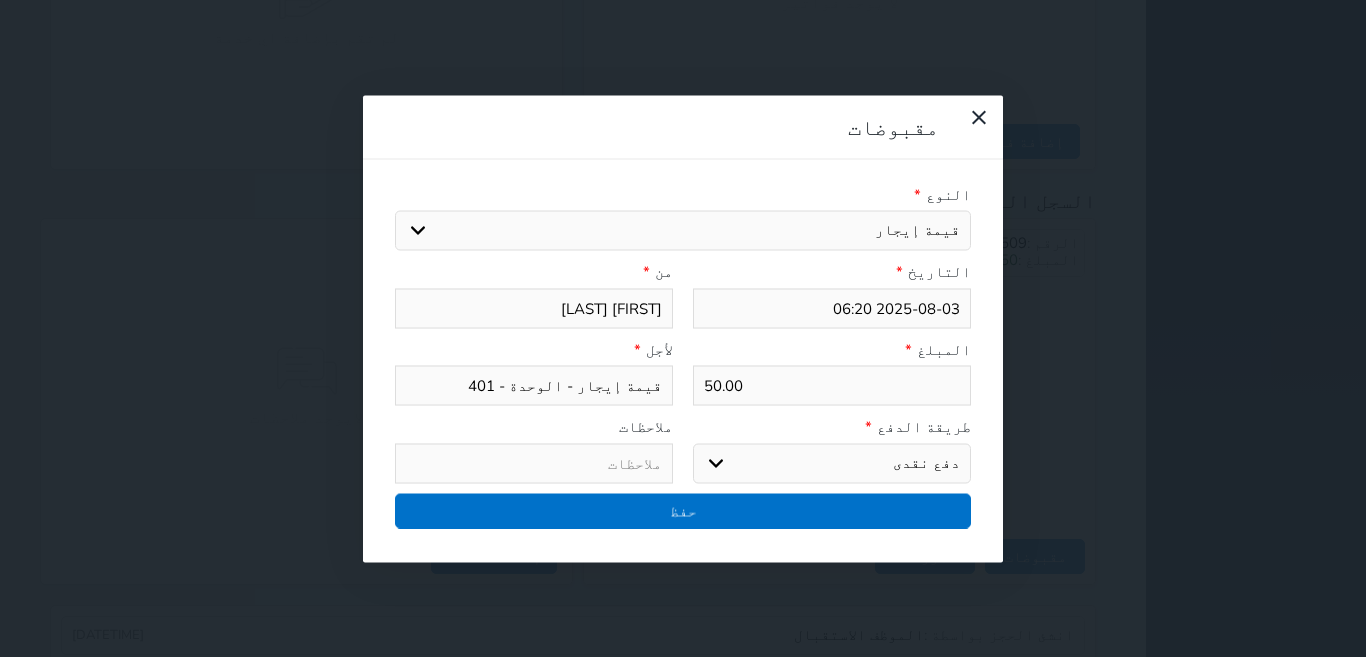 click at bounding box center (0, 0) 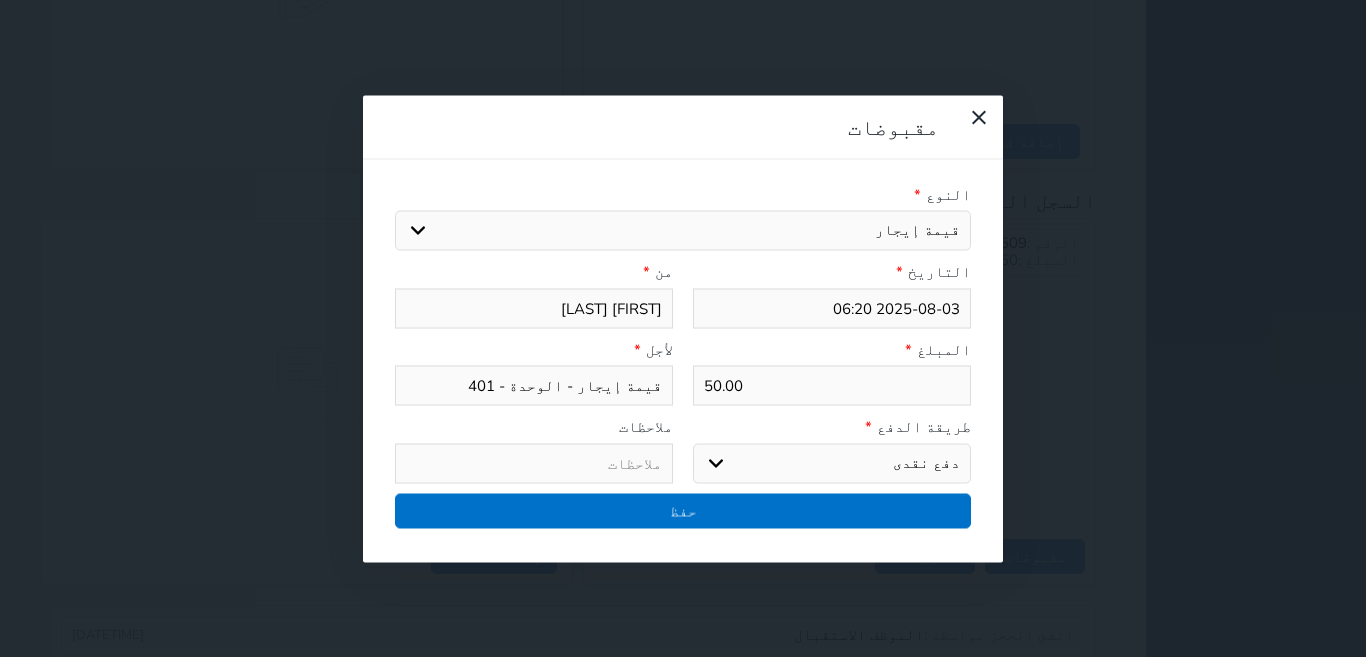 select 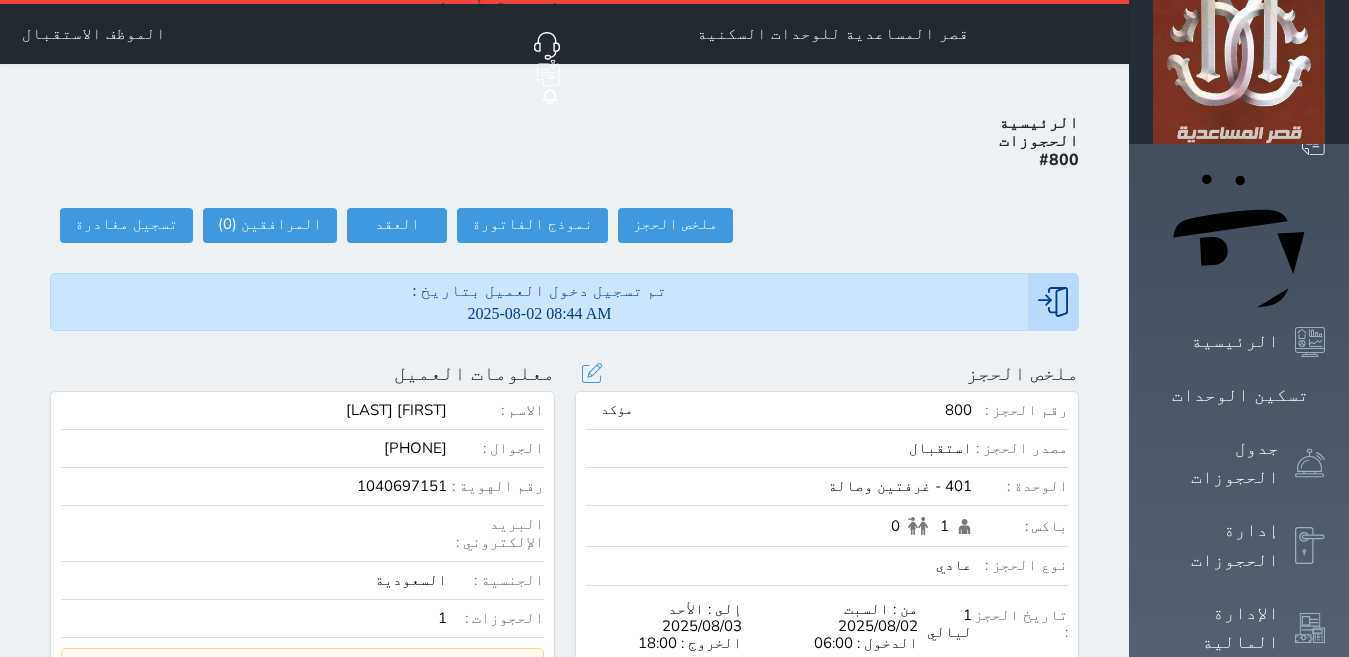 scroll, scrollTop: 0, scrollLeft: 0, axis: both 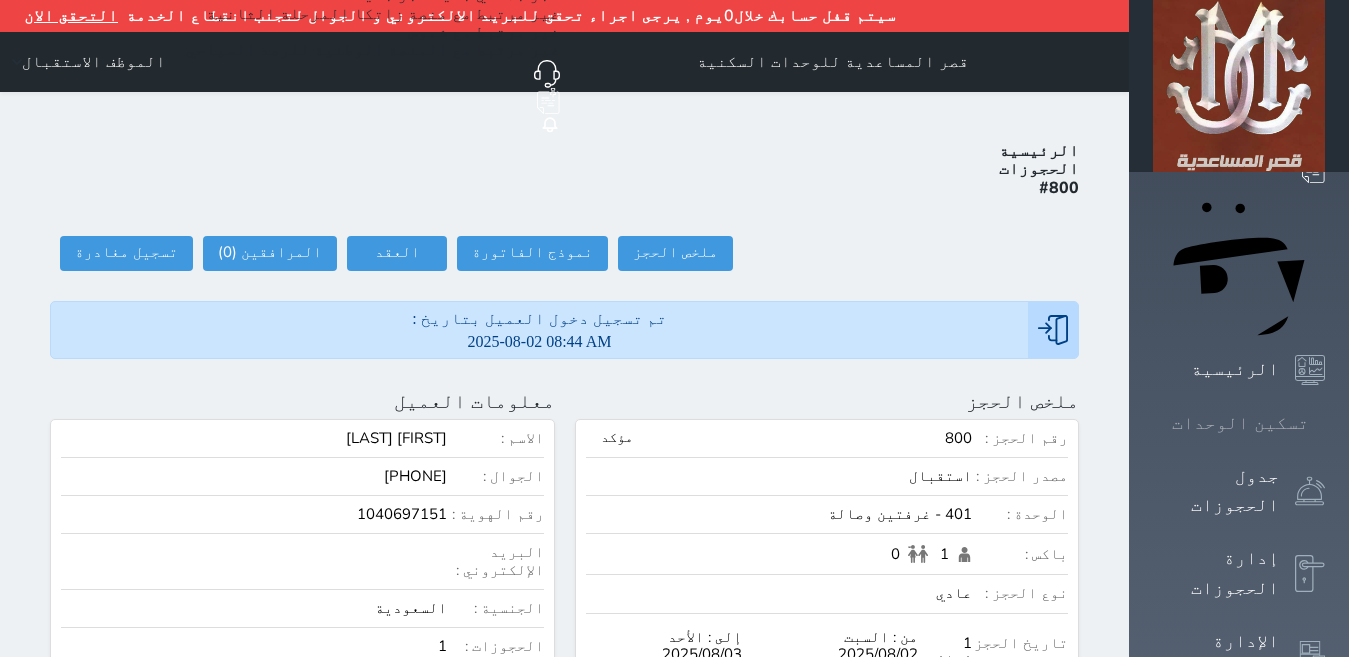 click on "تسكين الوحدات" at bounding box center (1240, 423) 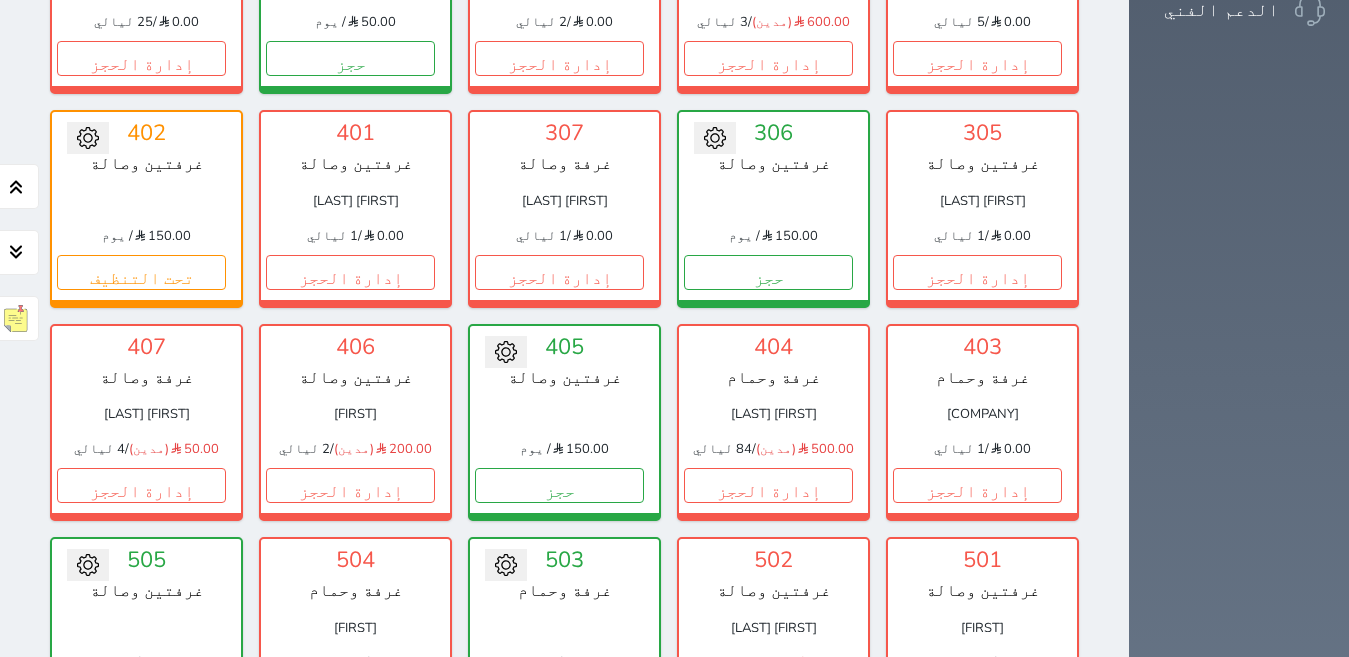 scroll, scrollTop: 910, scrollLeft: 0, axis: vertical 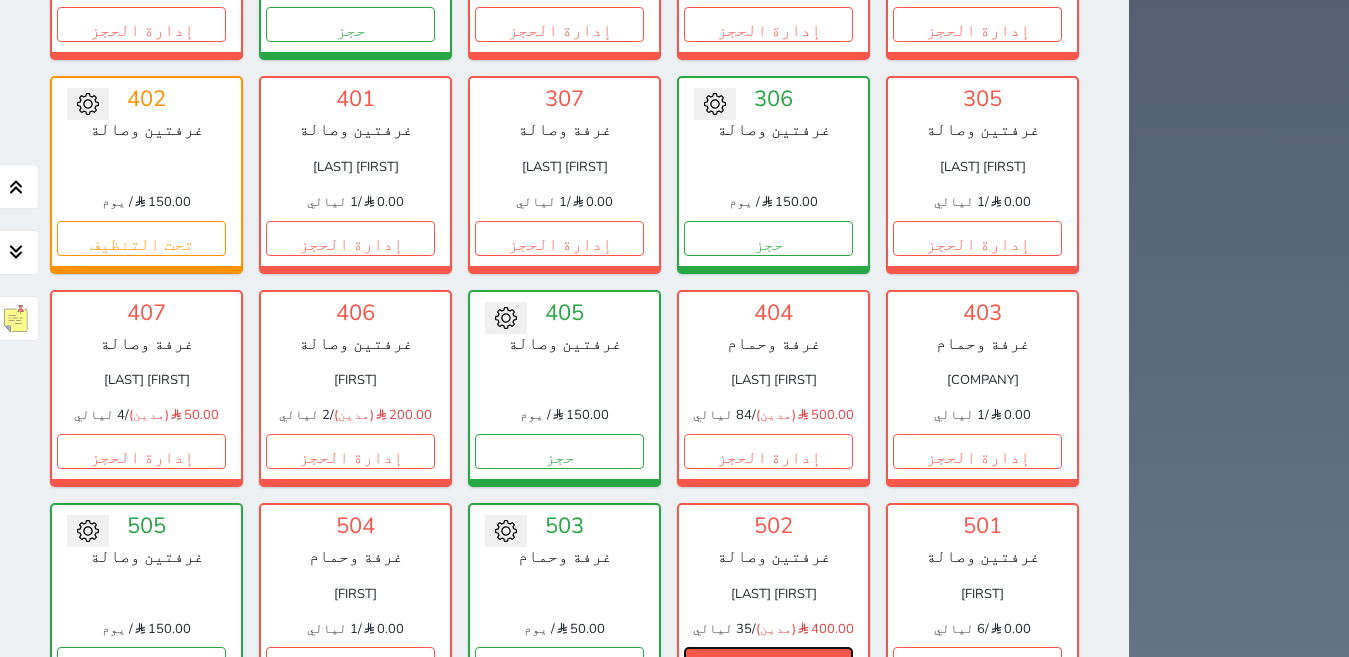 click on "إدارة الحجز" at bounding box center [768, 664] 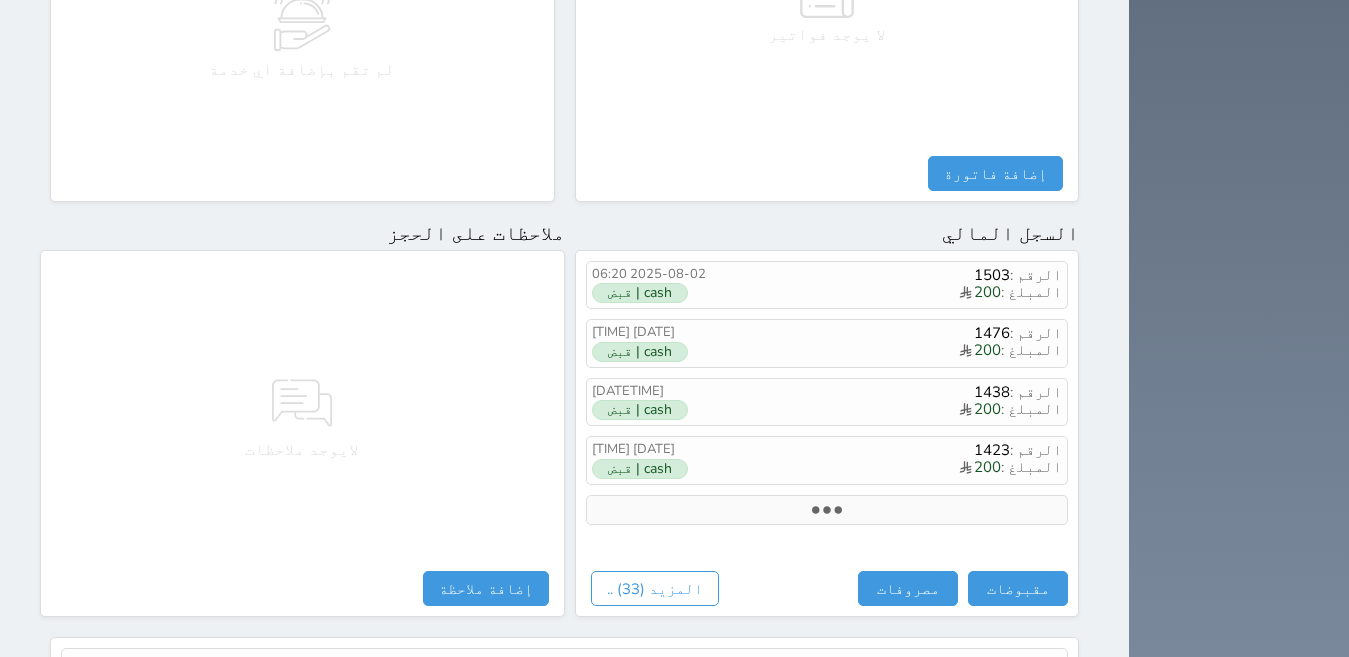 scroll, scrollTop: 1100, scrollLeft: 0, axis: vertical 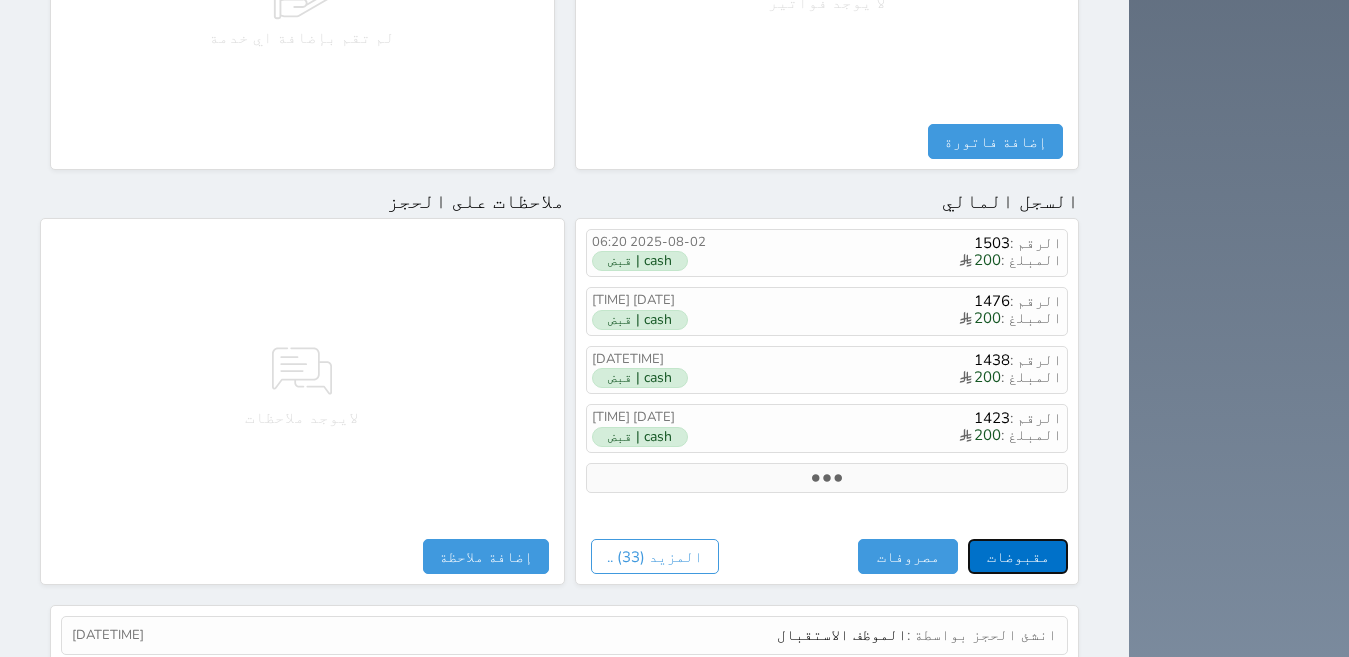 click on "مقبوضات" at bounding box center (1018, 556) 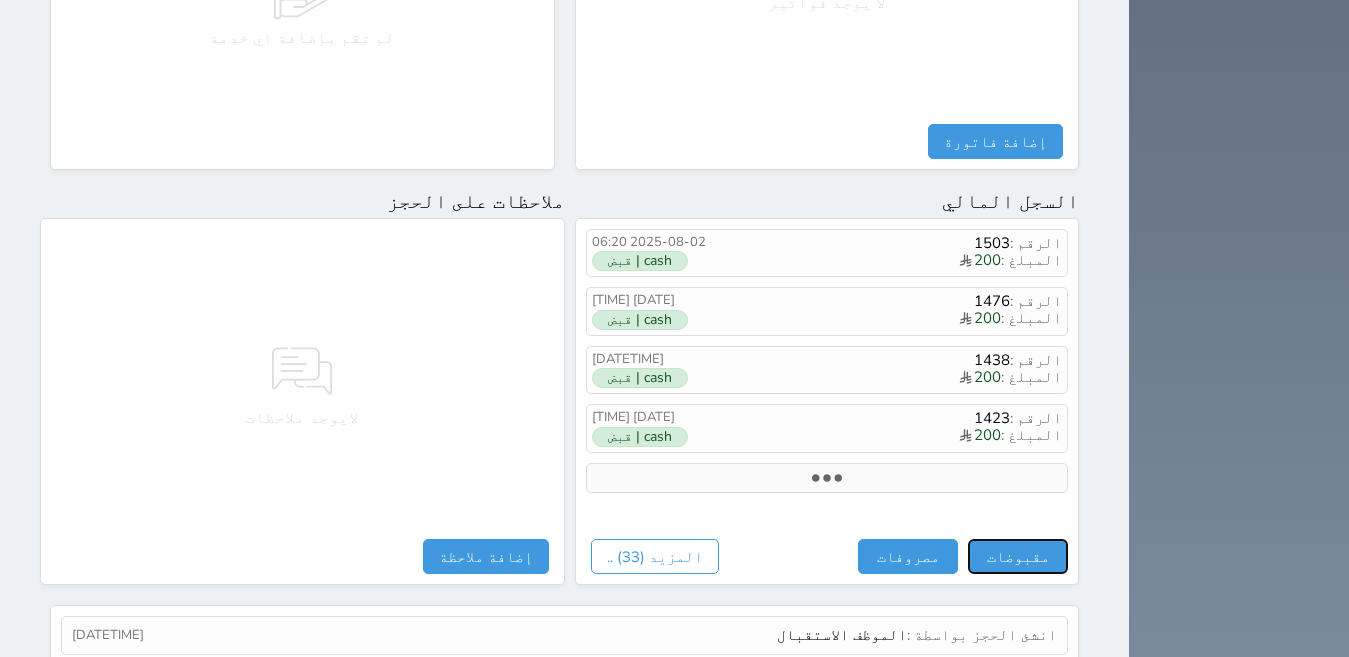 select 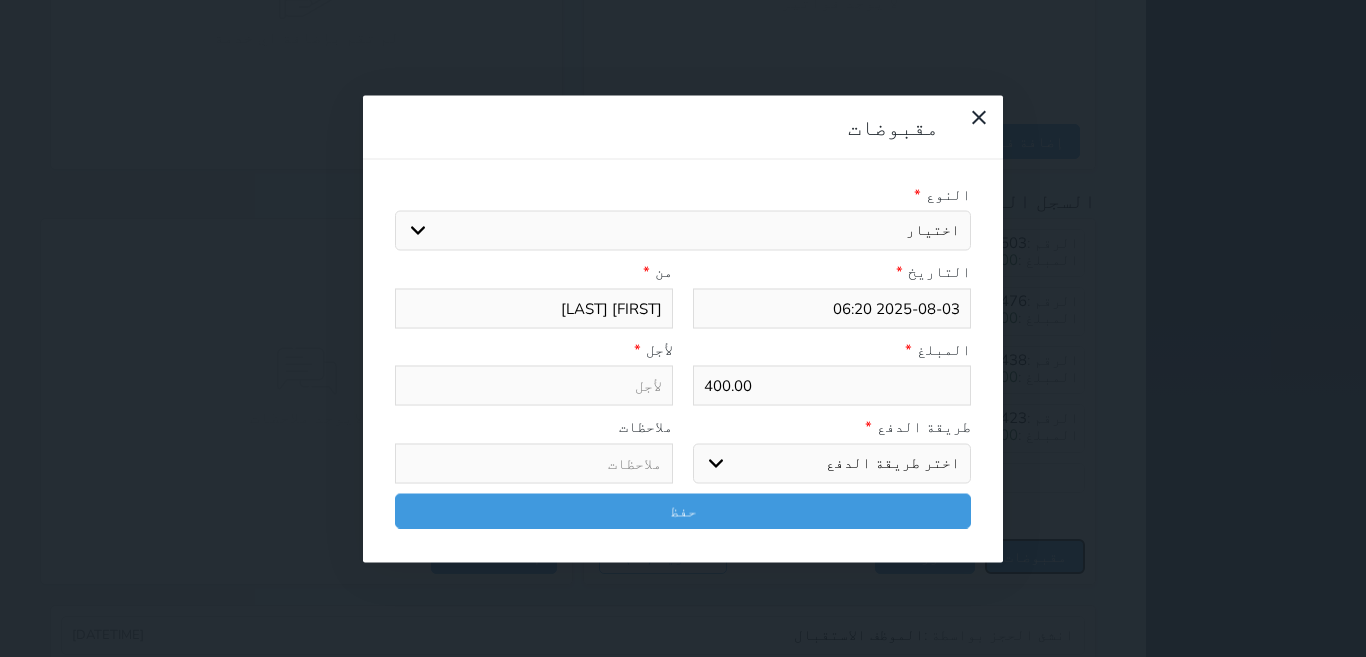 select 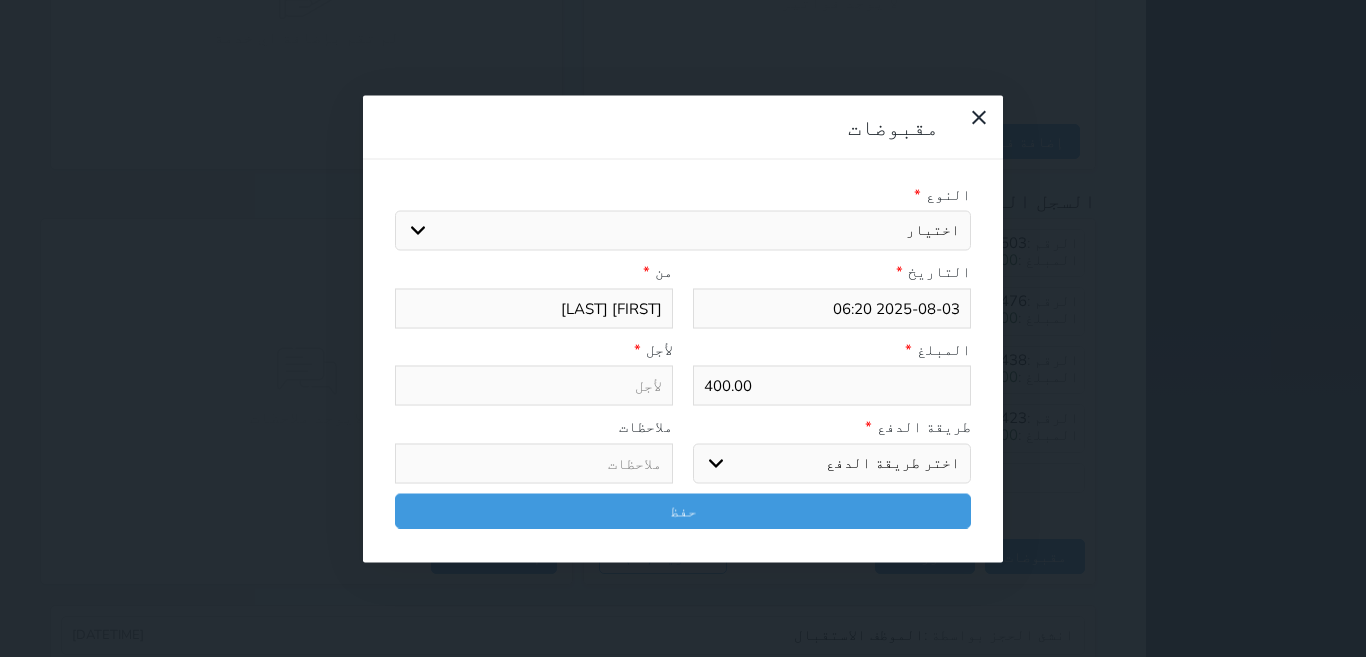 click on "400.00" at bounding box center (832, 386) 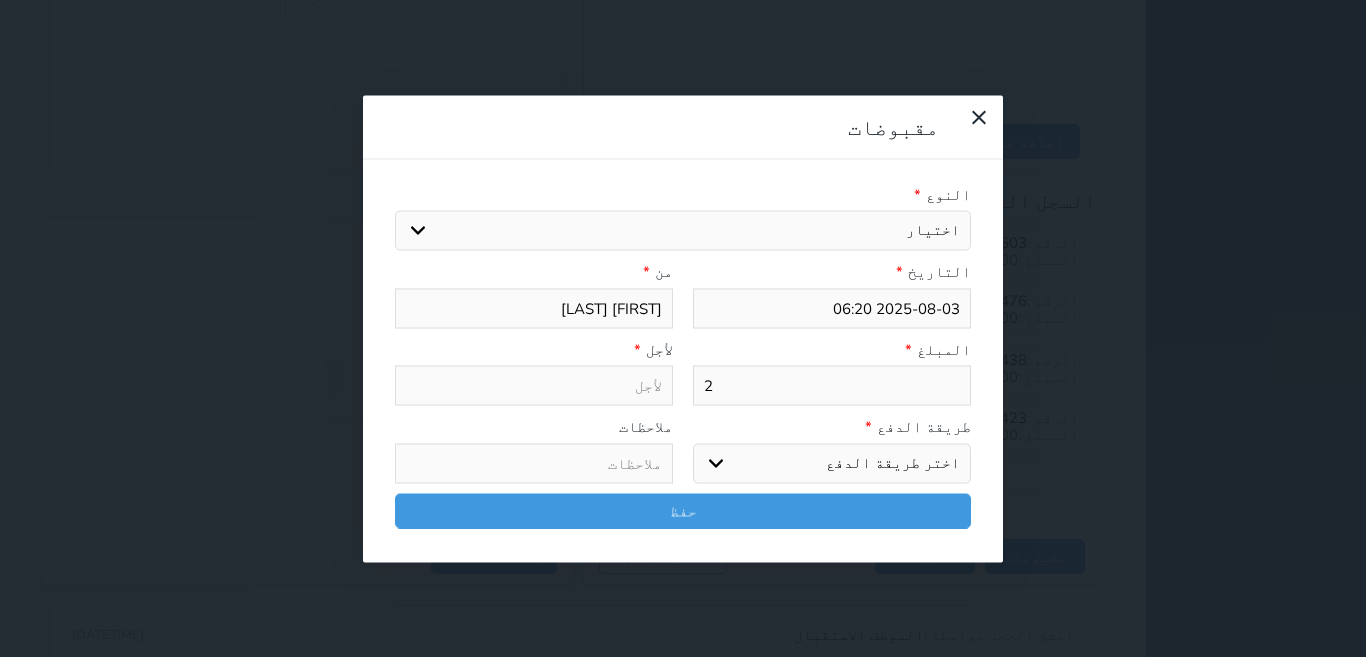 select 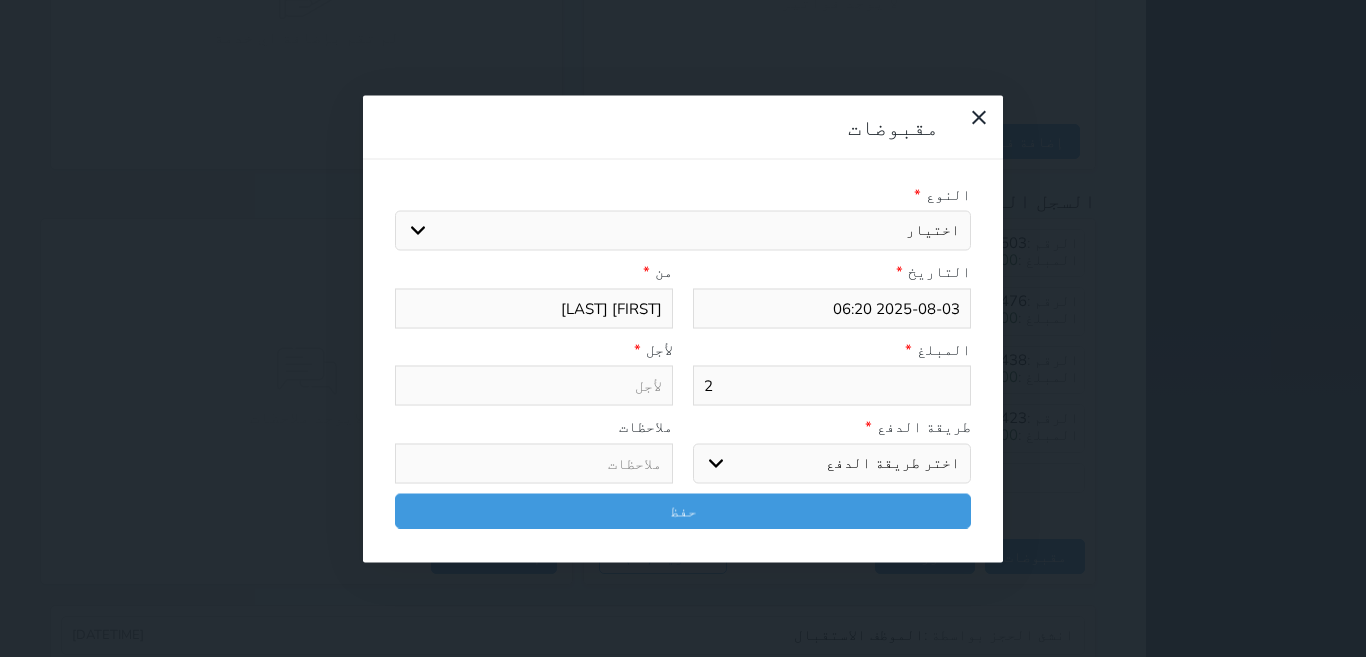 select 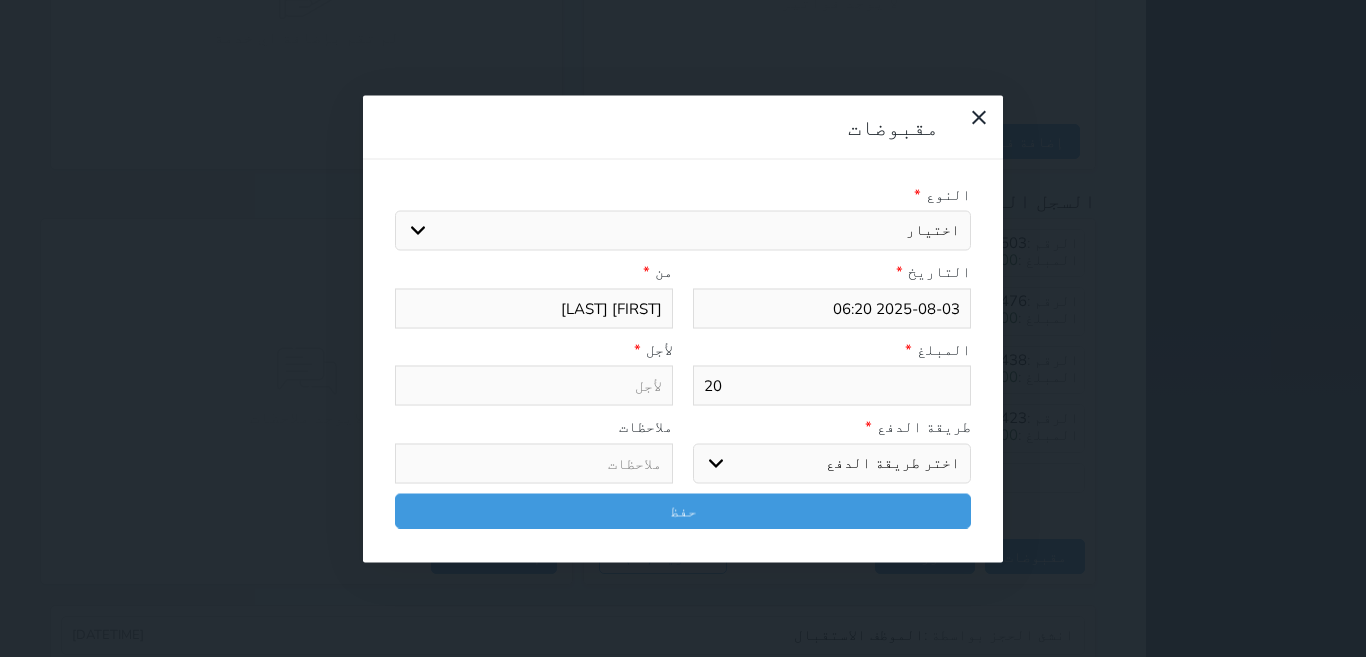 select 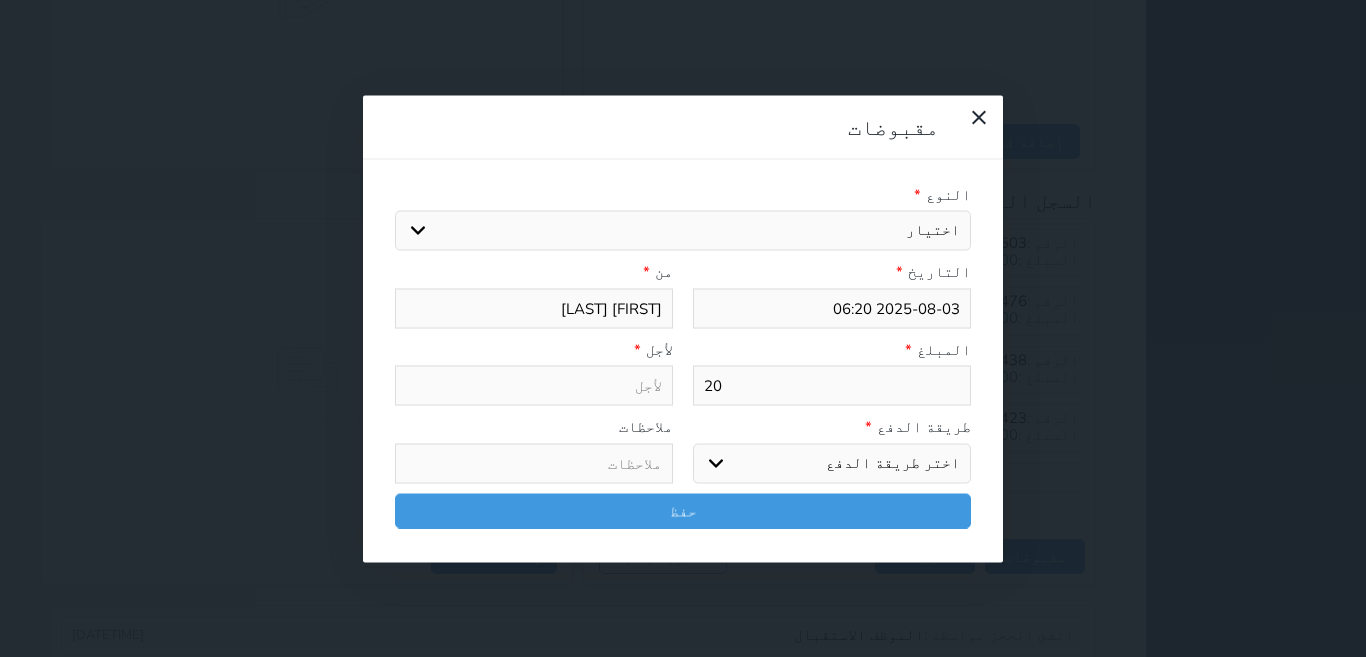 type on "200" 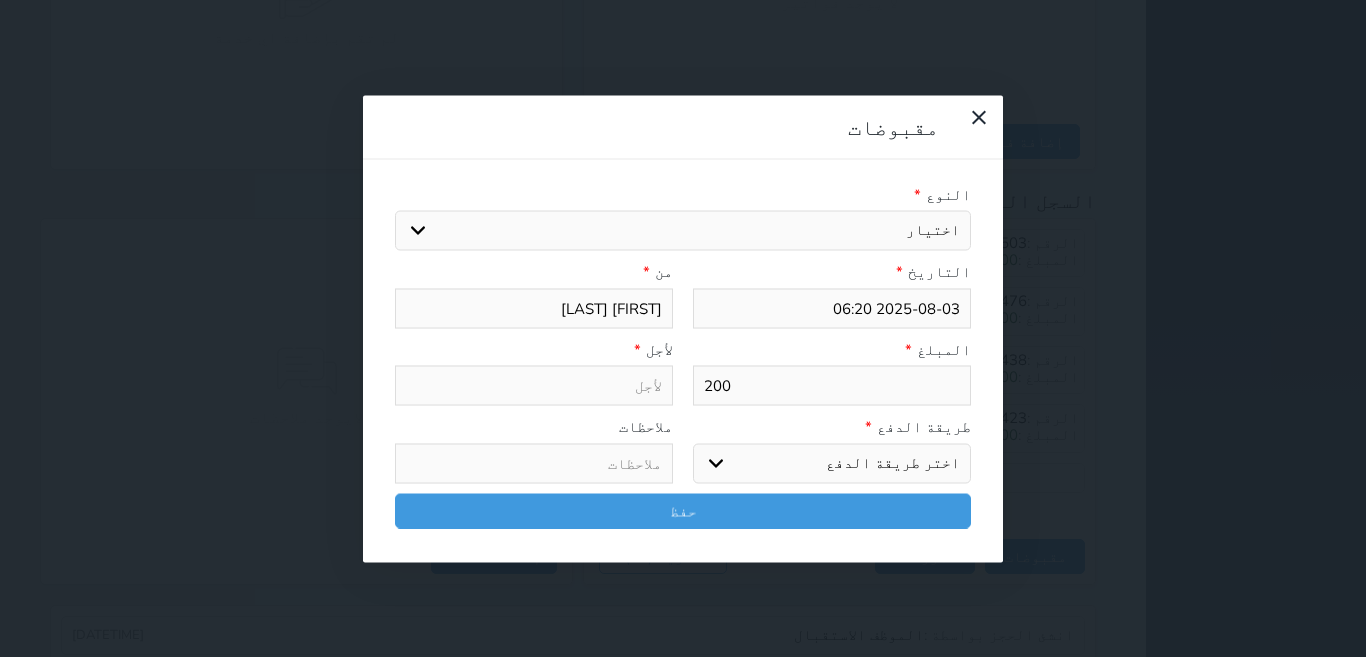 type on "200" 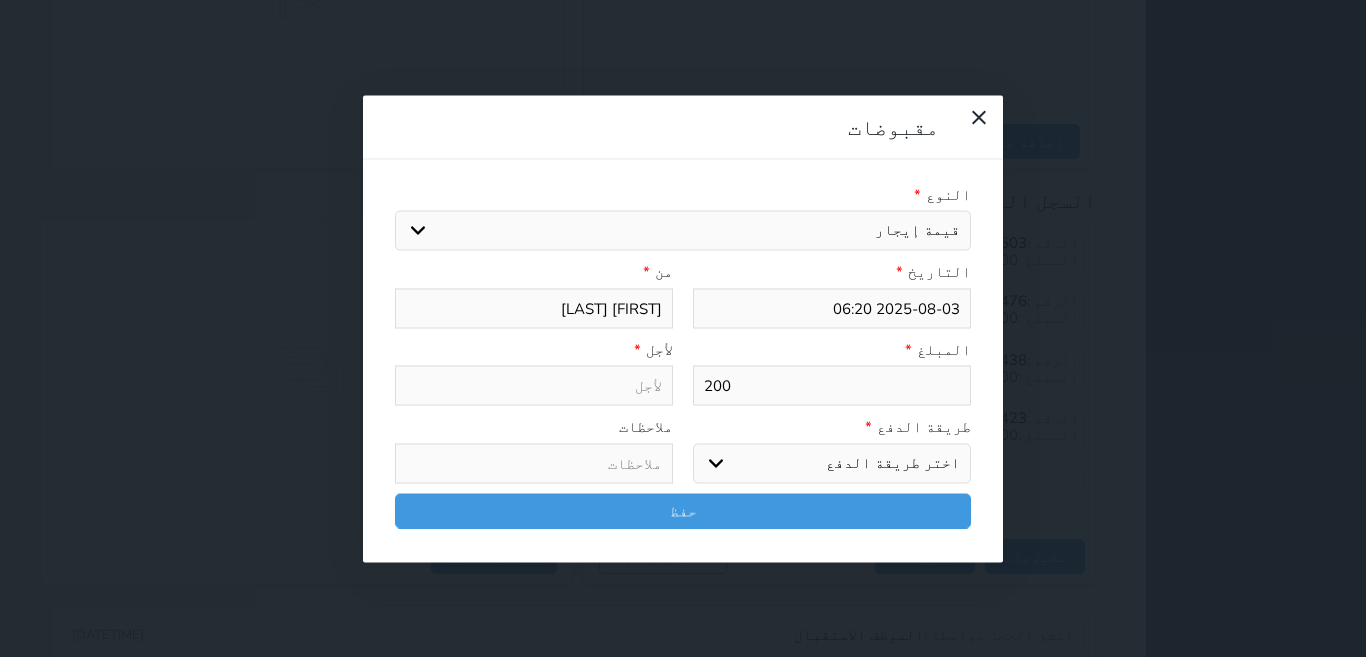 click on "اختيار   مقبوضات عامة قيمة إيجار فواتير تامين عربون لا ينطبق آخر مغسلة واي فاي - الإنترنت مواقف السيارات طعام الأغذية والمشروبات مشروبات المشروبات الباردة المشروبات الساخنة الإفطار غداء عشاء مخبز و كعك حمام سباحة الصالة الرياضية سبا و خدمات الجمال اختيار وإسقاط (خدمات النقل) ميني بار كابل - تلفزيون سرير إضافي تصفيف الشعر التسوق خدمات الجولات السياحية المنظمة خدمات الدليل السياحي" at bounding box center (683, 231) 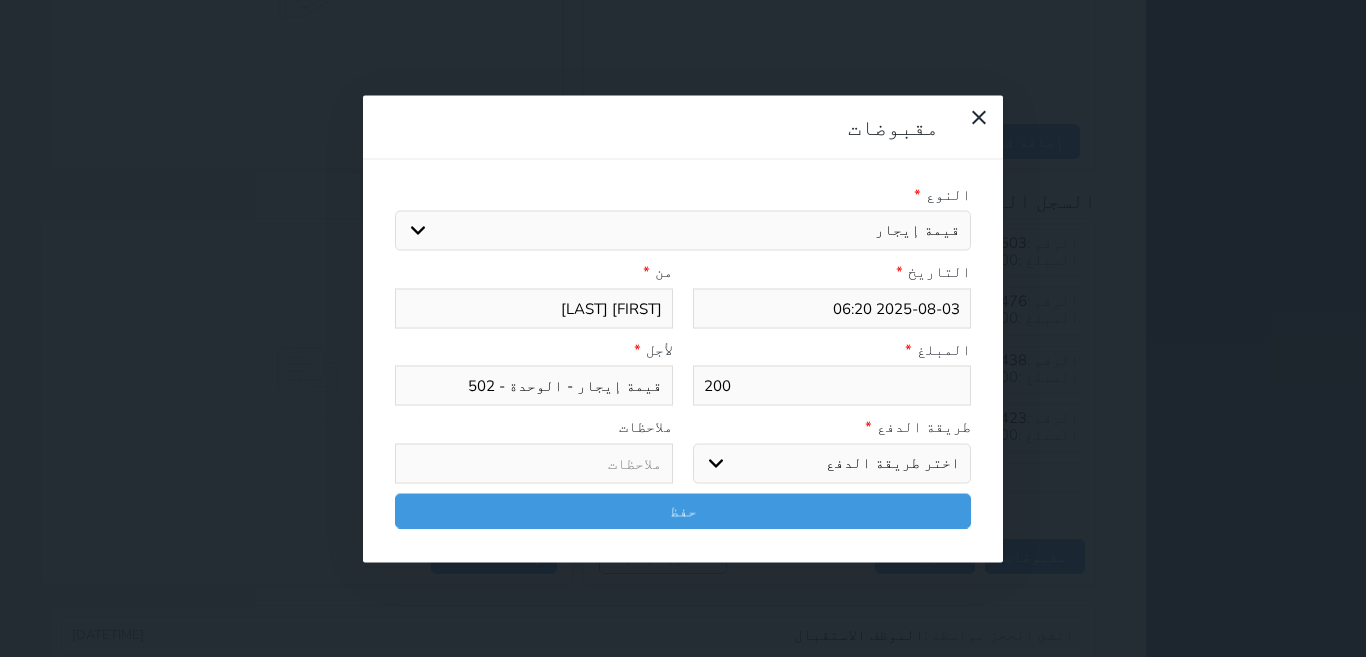 click on "اختر طريقة الدفع   دفع نقدى   تحويل بنكى   مدى   بطاقة ائتمان   آجل" at bounding box center (832, 463) 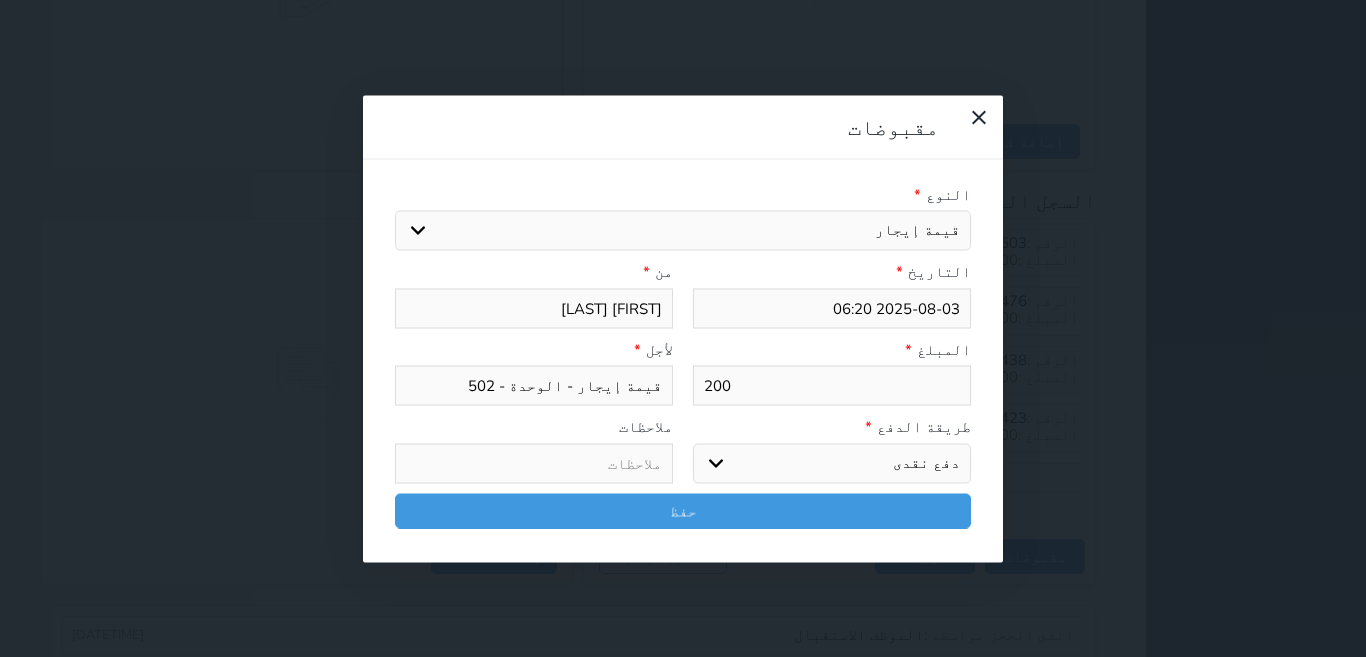 click on "اختر طريقة الدفع   دفع نقدى   تحويل بنكى   مدى   بطاقة ائتمان   آجل" at bounding box center [832, 463] 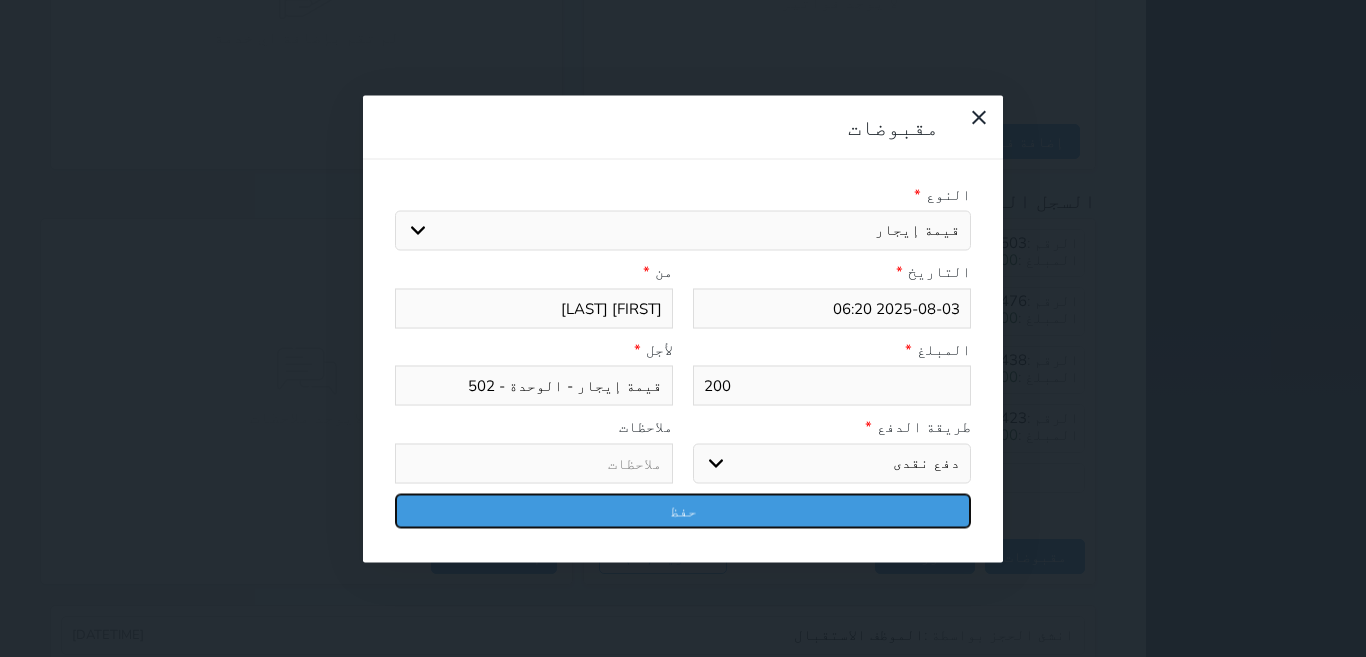 click on "حفظ" at bounding box center [683, 510] 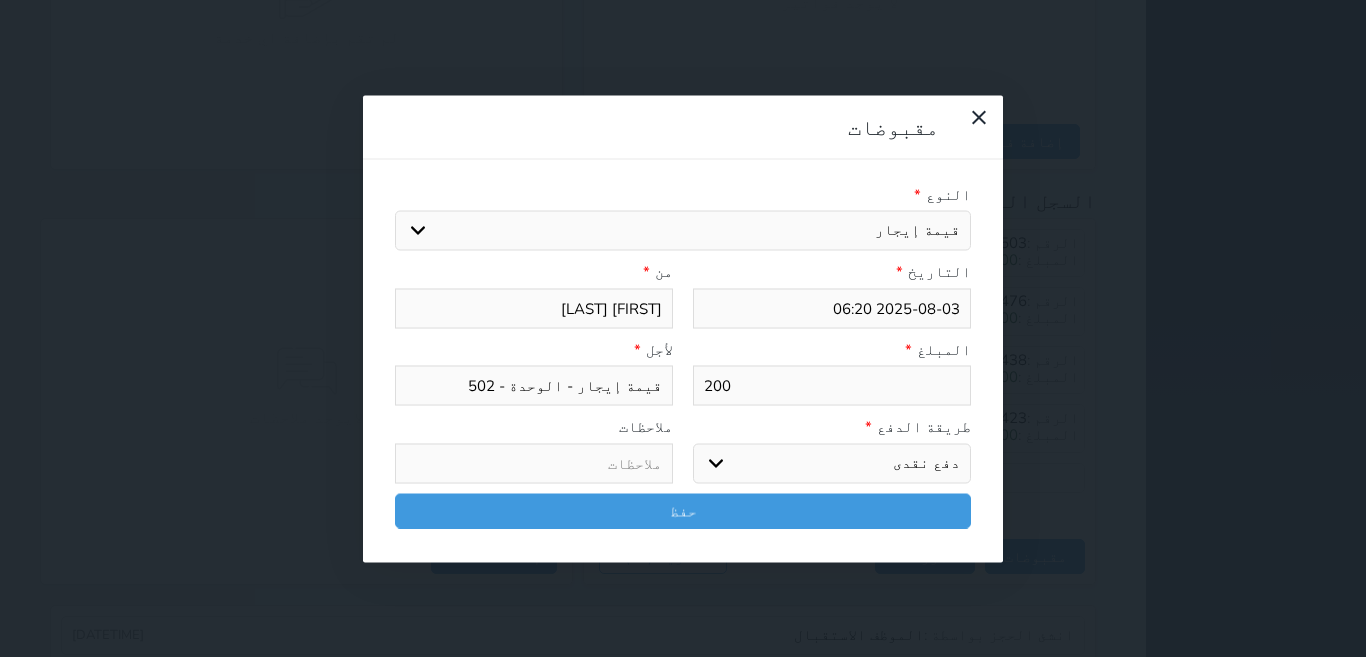 click at bounding box center [0, 0] 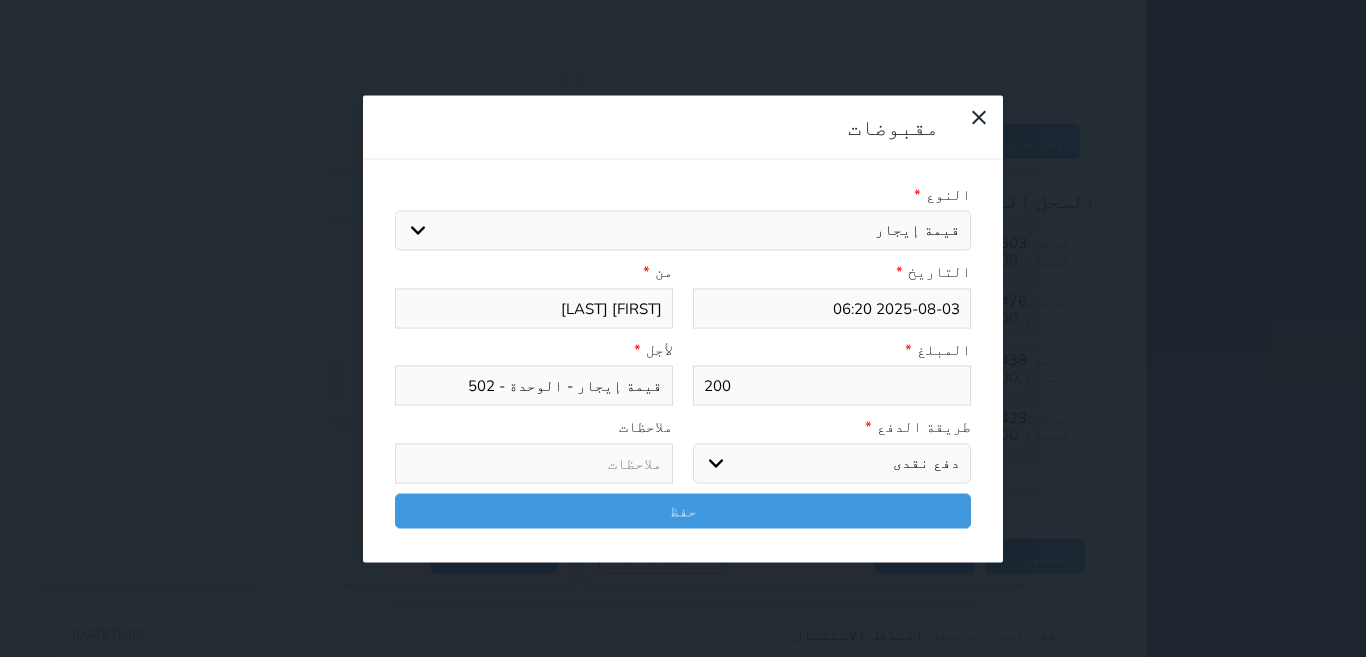 select 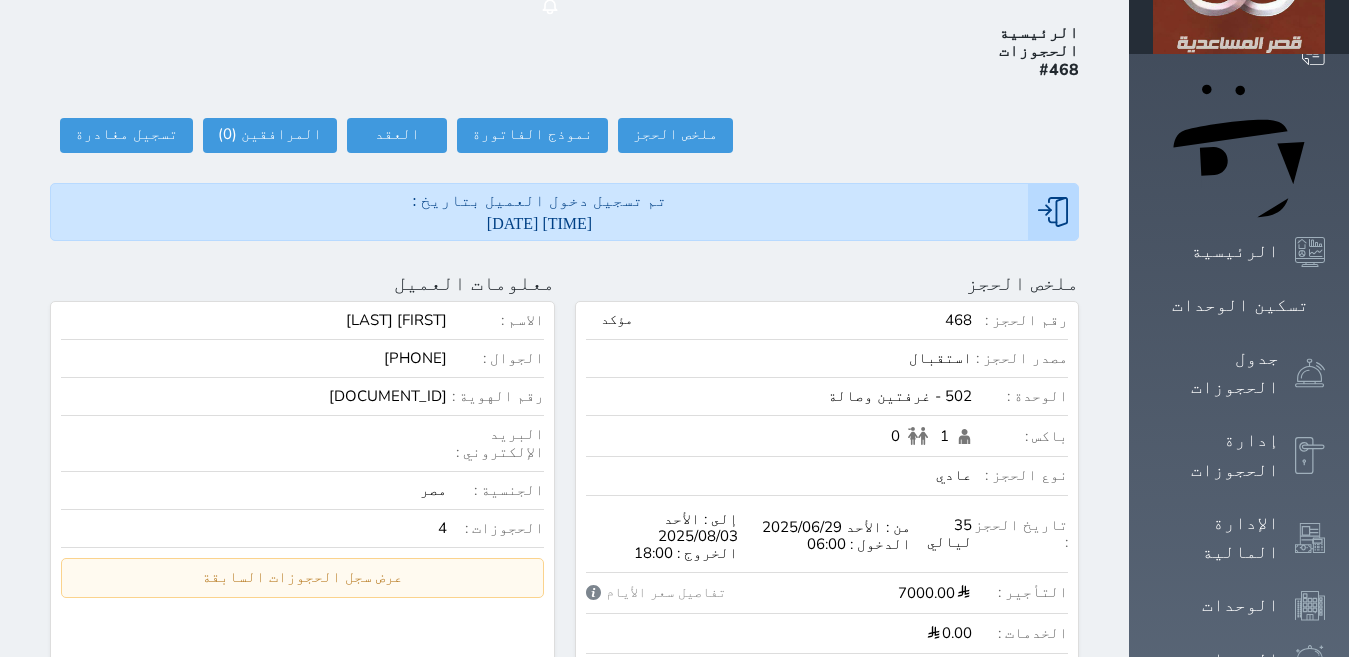 scroll, scrollTop: 0, scrollLeft: 0, axis: both 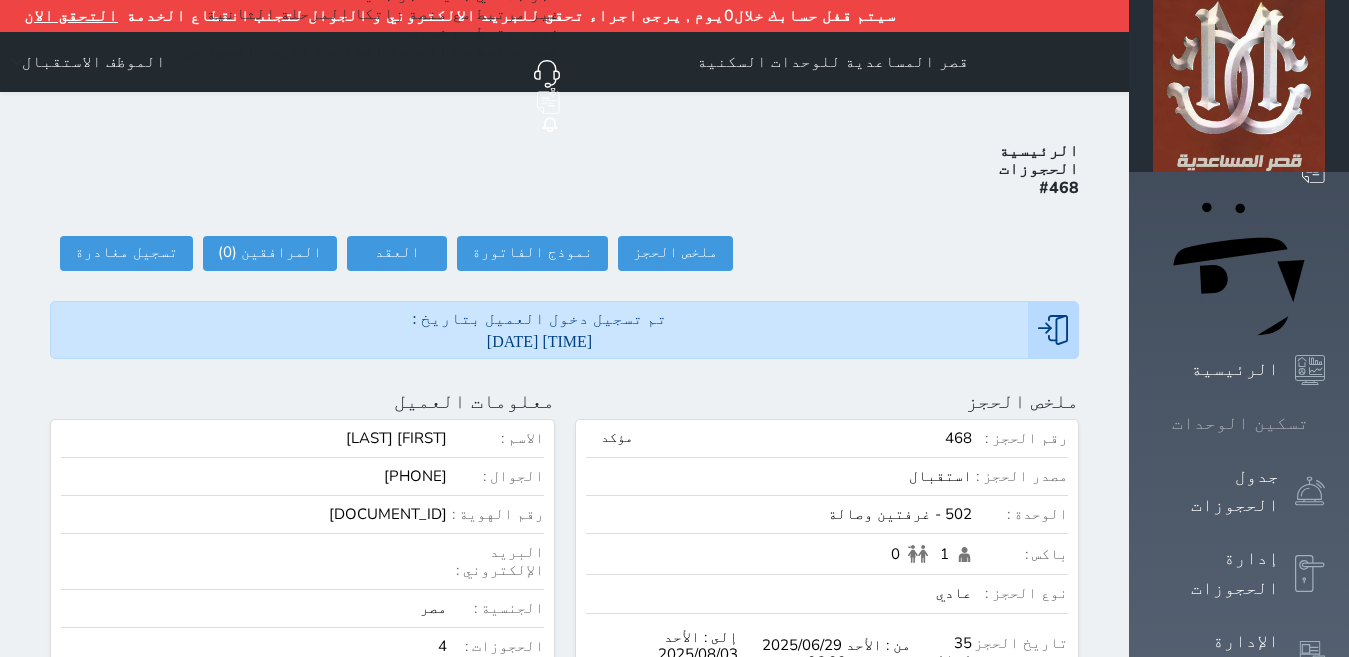 click on "تسكين الوحدات" at bounding box center [1239, 423] 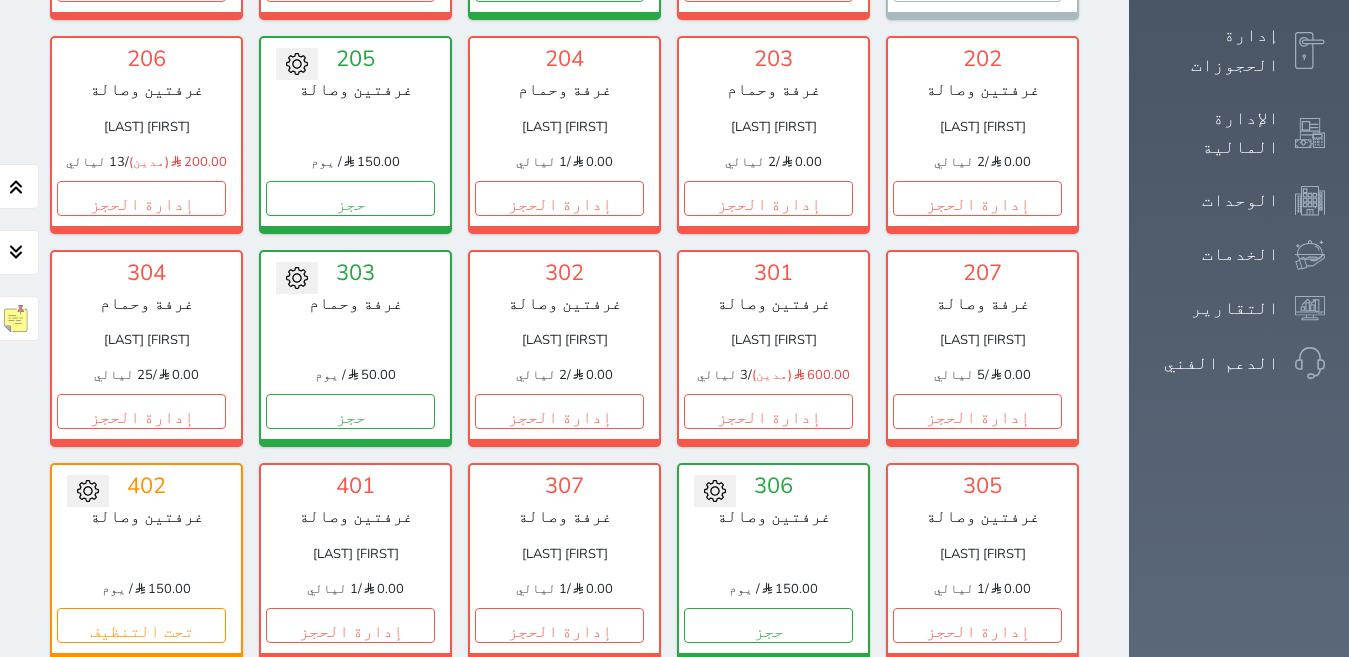 scroll, scrollTop: 610, scrollLeft: 0, axis: vertical 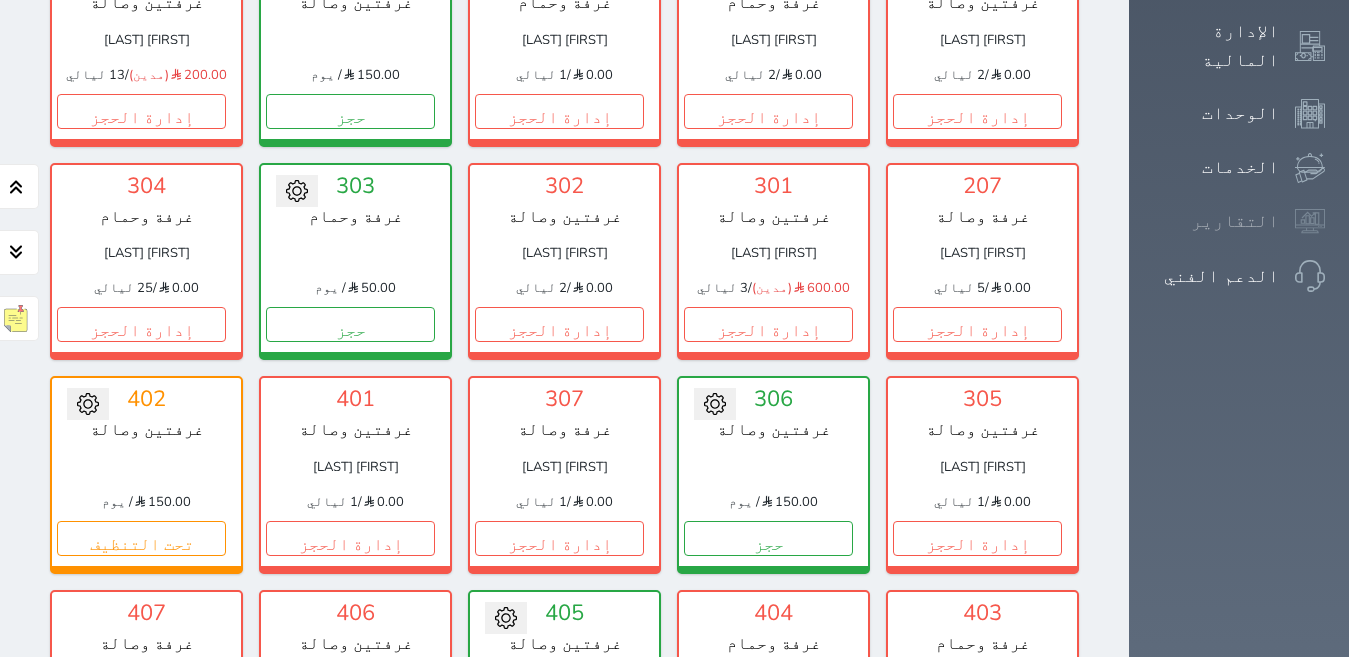 click 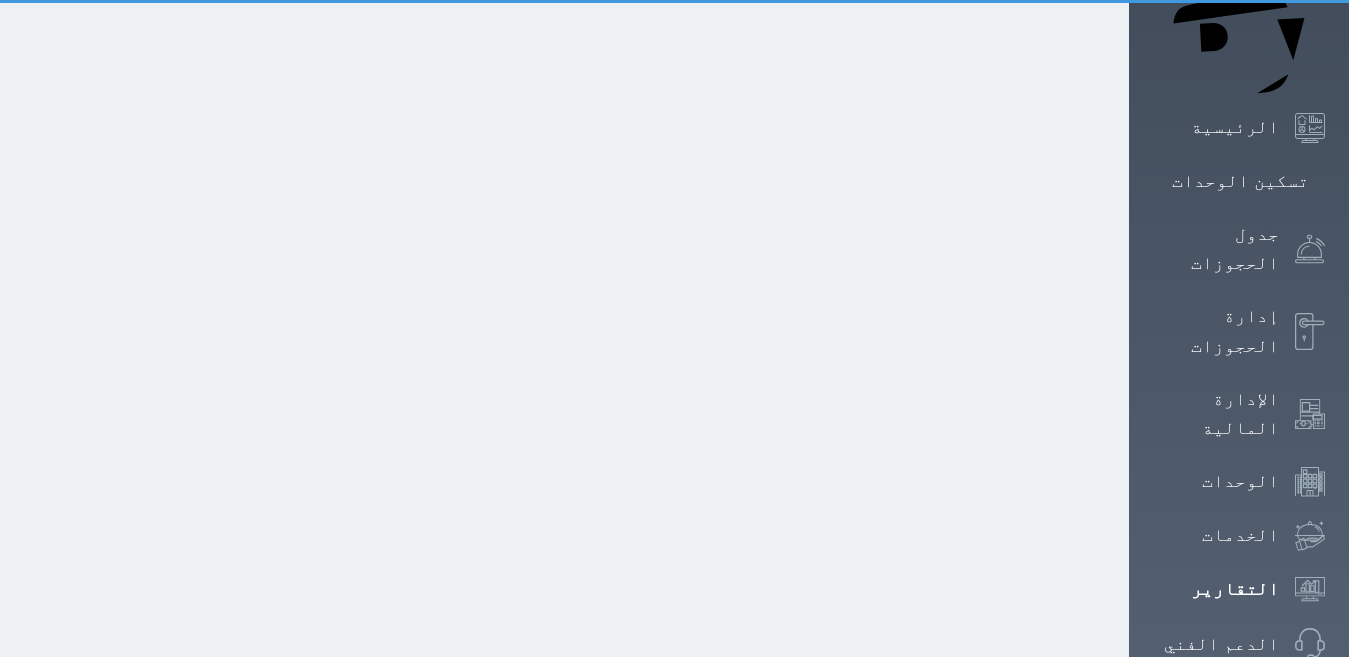 scroll, scrollTop: 0, scrollLeft: 0, axis: both 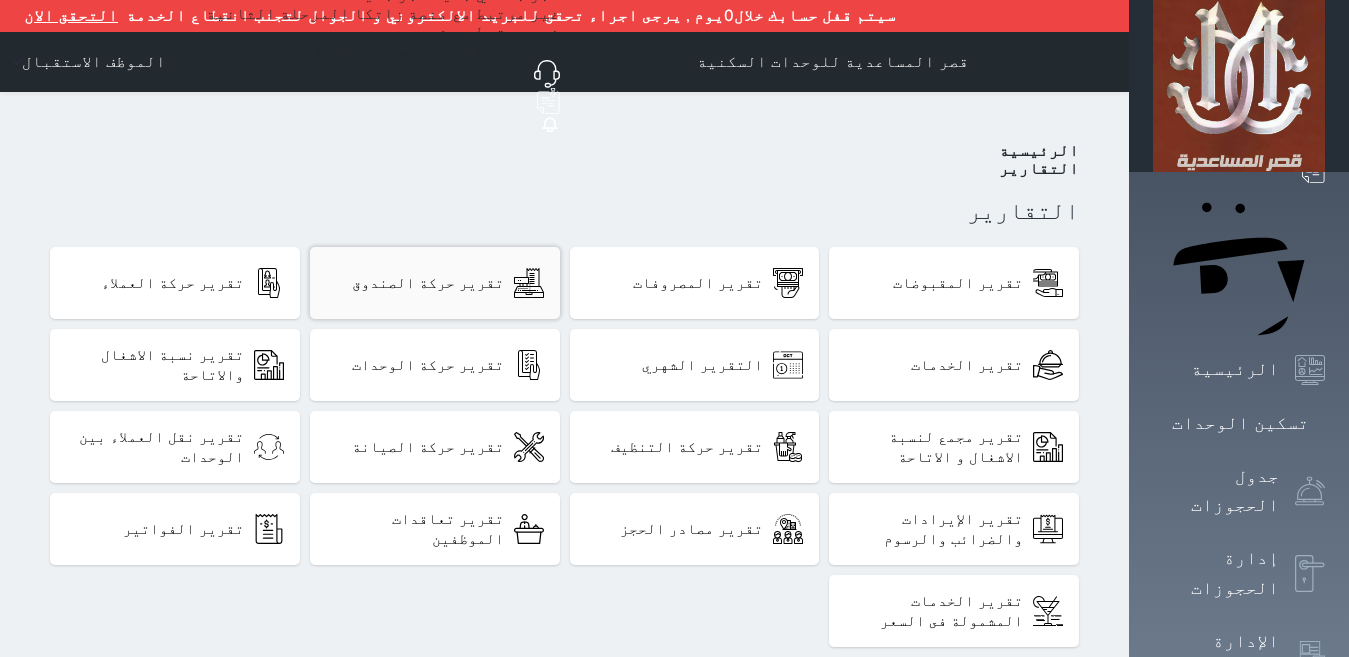click on "تقرير حركة الصندوق" at bounding box center (428, 283) 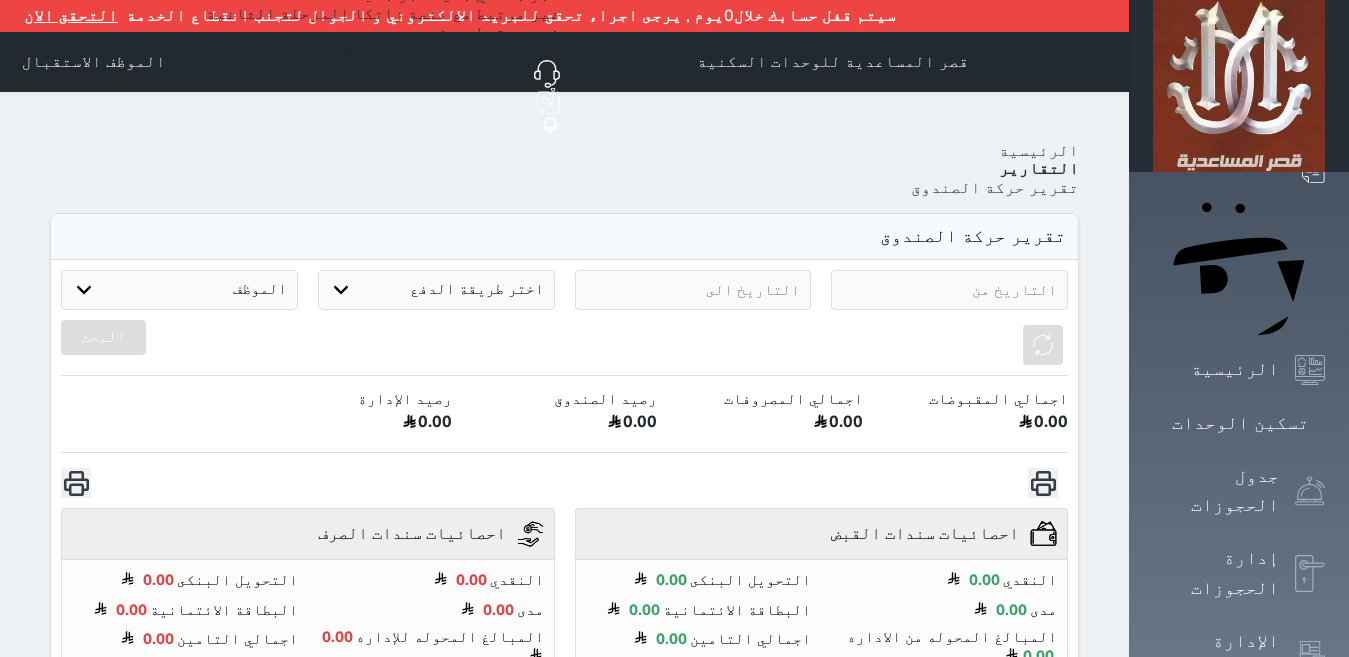 click at bounding box center (949, 290) 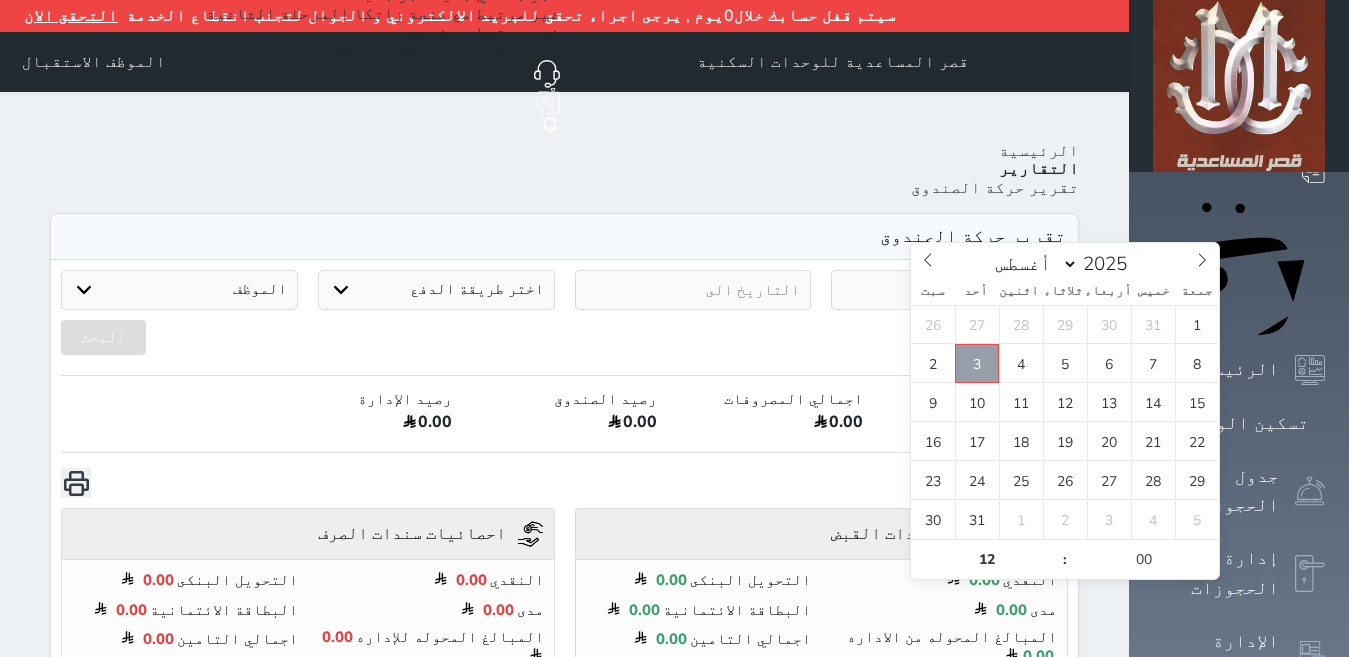 click on "3" at bounding box center [977, 363] 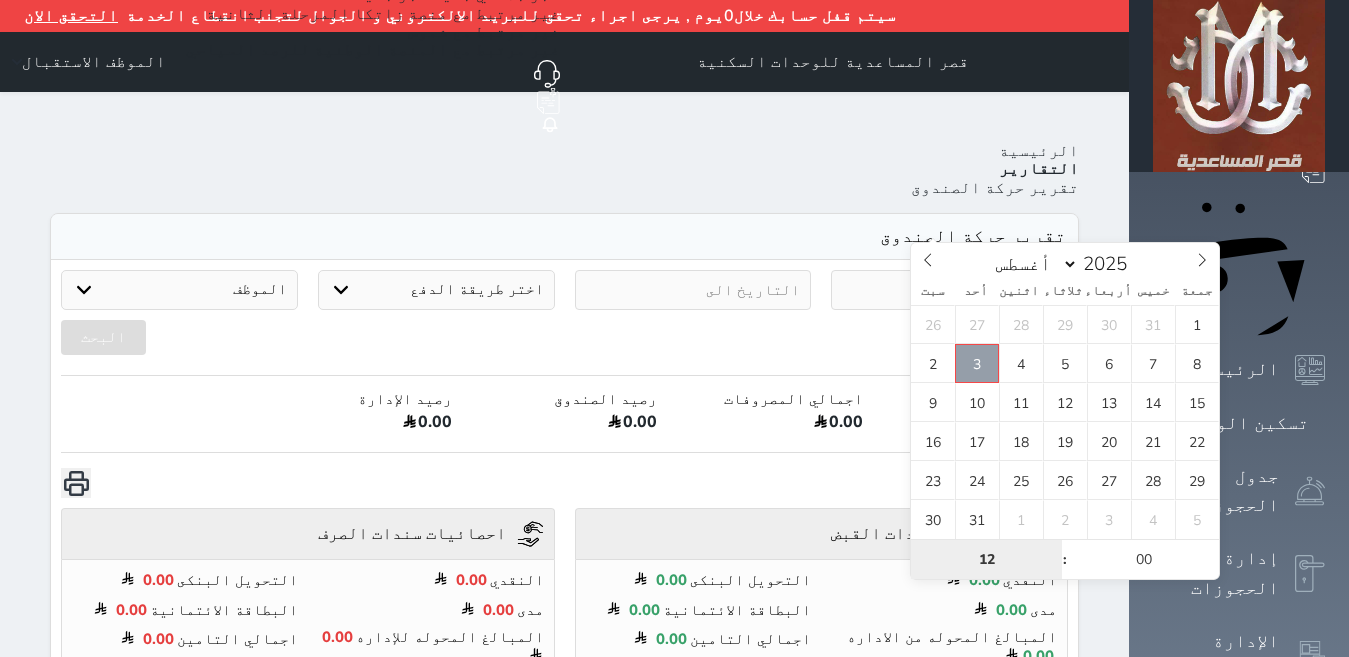 type on "2025-08-03 12:00" 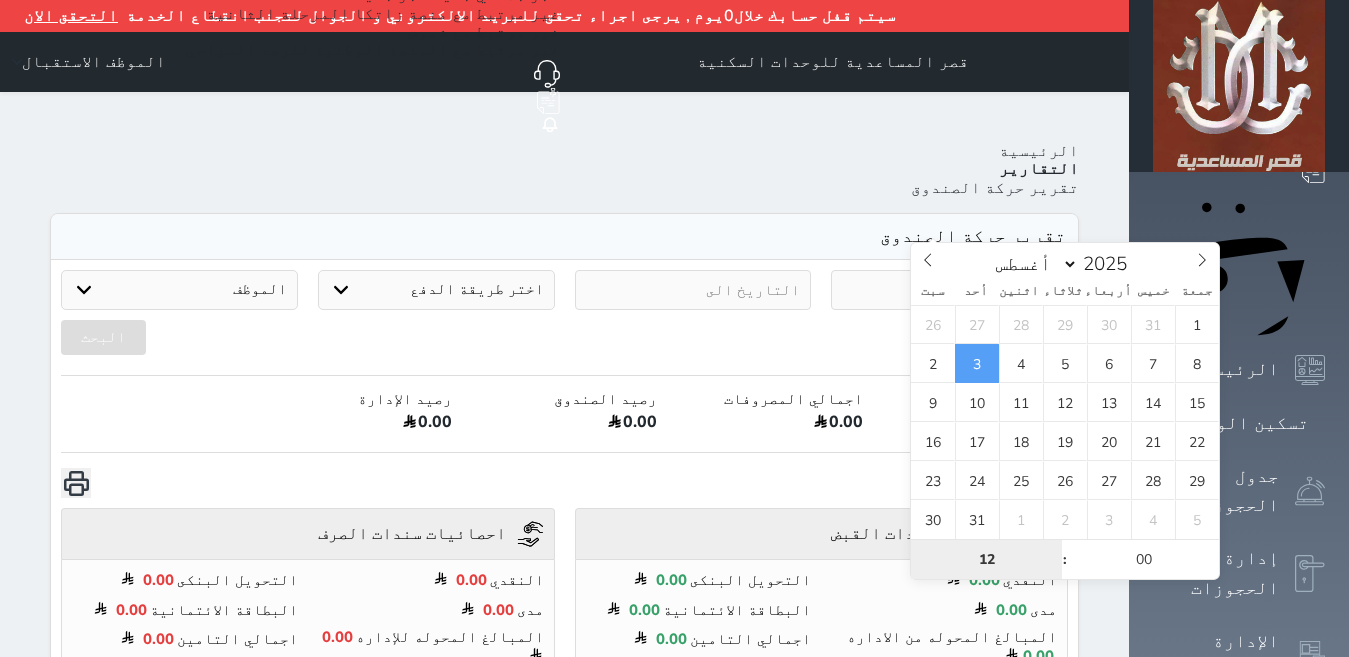 type on "6" 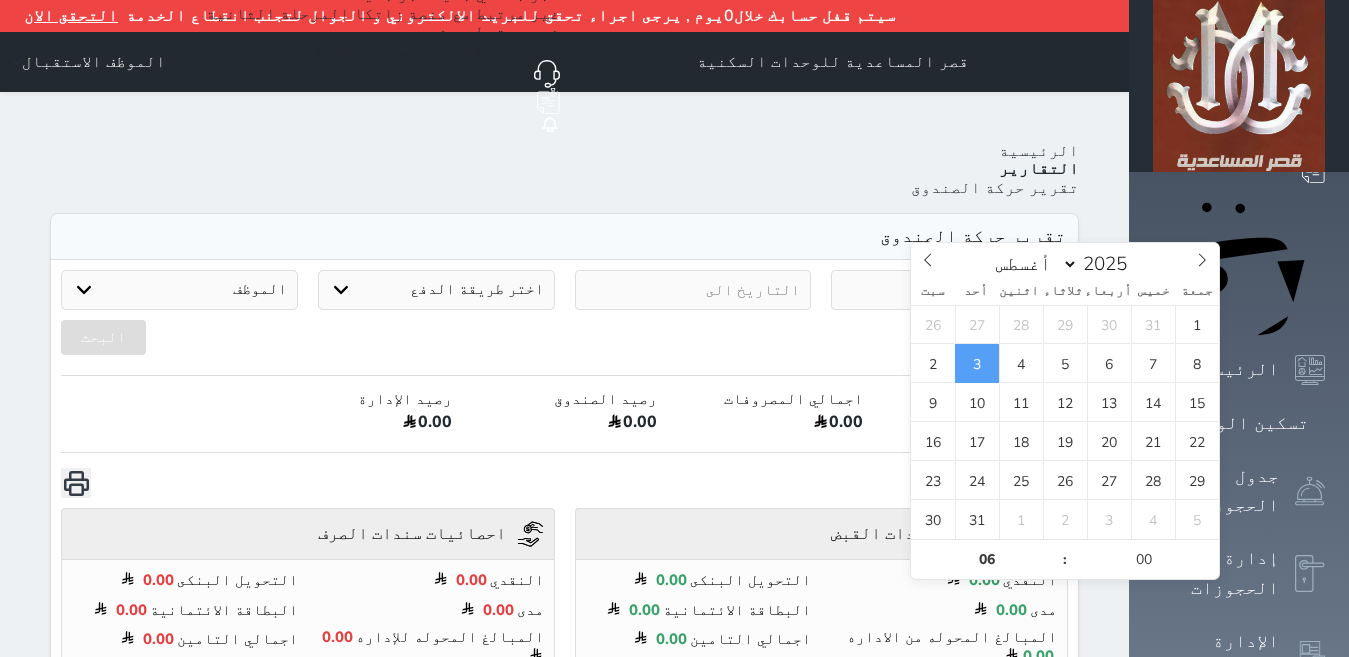 click on "فاتورة على الحجز رقم : 800 اختر طريقة الدفع دفع نقدى تحويل بنكى مدى بطاقة ائتمان آجل الموظف المساعدية المساعدية الموظف الاستقبال البحث اجمالي المقبوضات 0.00 اجمالي المصروفات 0.00 رصيد الصندوق 0.00 رصيد الإدارة 0.00 احصائيات سندات القبض undefined النقدي 0.00 التحويل البنكى 0.00 مدى 0.00 البطاقة الائتمانية 0.00 المبالغ المحوله من الاداره 0.00 اجمالي التامين 0.00 احصائيات سندات الصرف undefined النقدي 0.00 التحويل البنكى 0.00 مدى 0.00 البطاقة الائتمانية 0.00 المبالغ المحوله للإداره 0.00 اجمالي التامين 0.00 undefined" at bounding box center (564, 600) 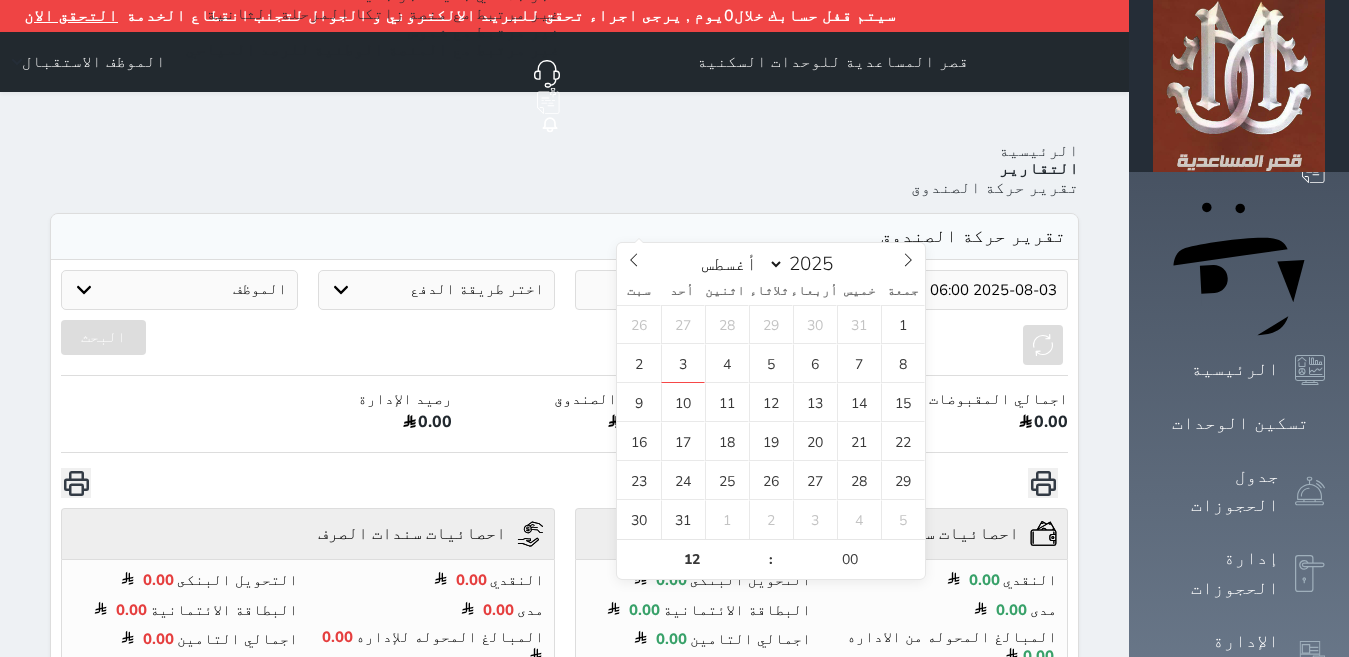 click at bounding box center (693, 290) 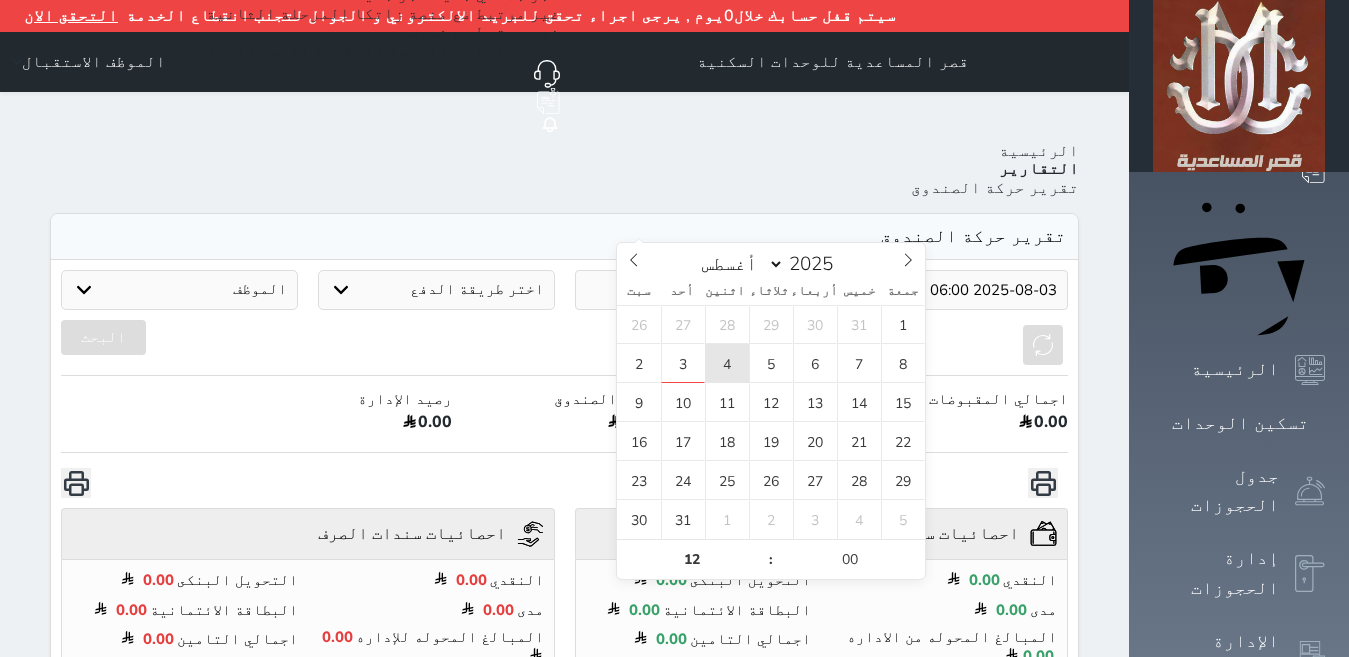click on "4" at bounding box center (727, 363) 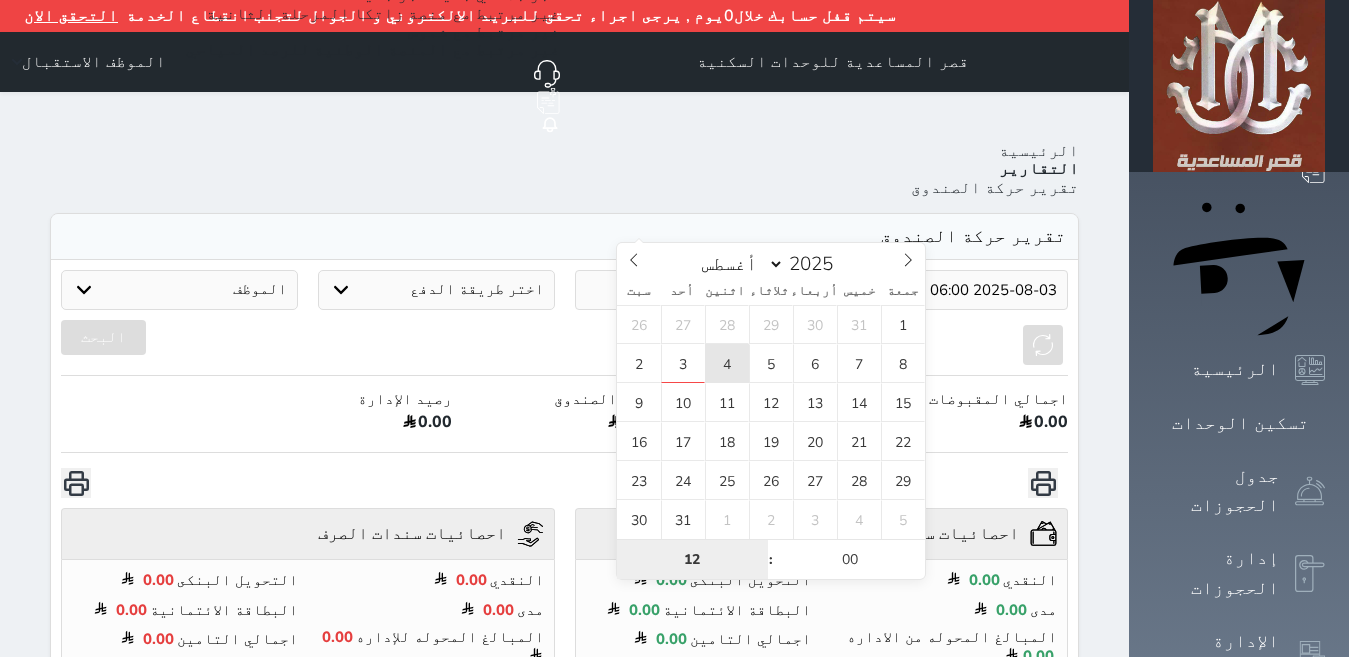 type on "[DATETIME]" 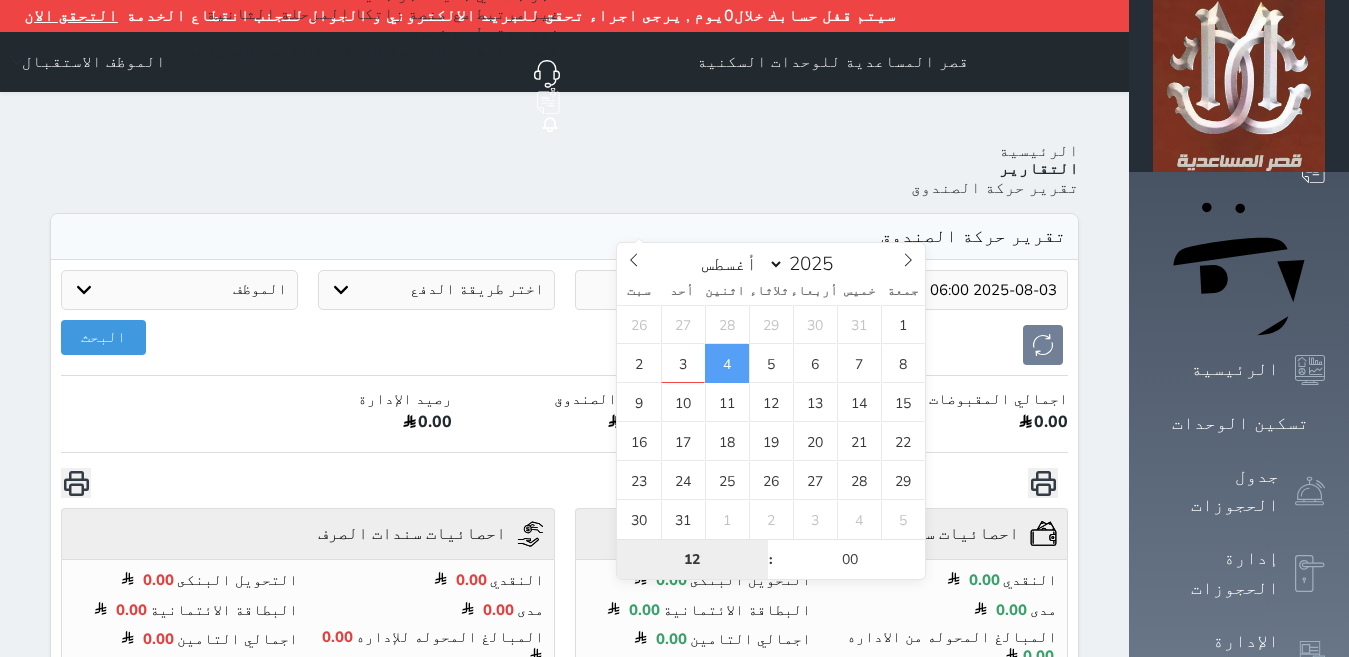 type on "6" 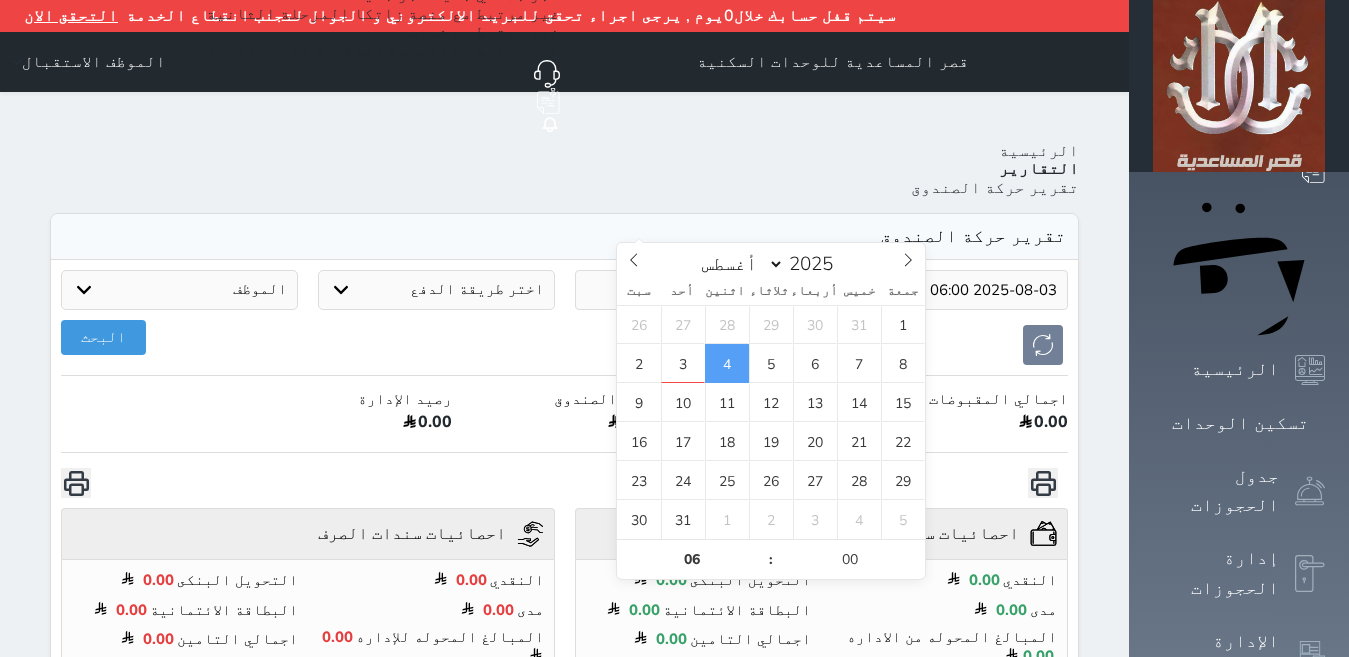 click on "اجمالي المقبوضات   0.00    اجمالي المصروفات   0.00    رصيد الصندوق   0.00    رصيد الإدارة   0.00" at bounding box center (564, 419) 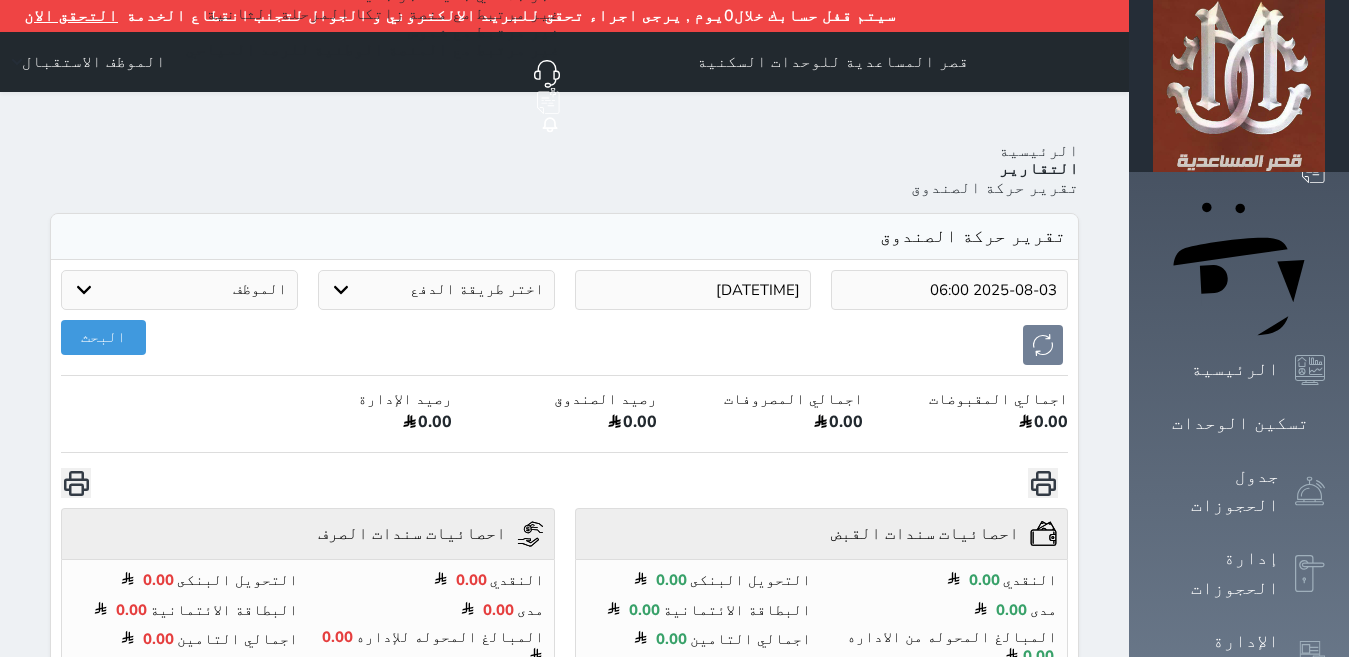 type on "[DATETIME]" 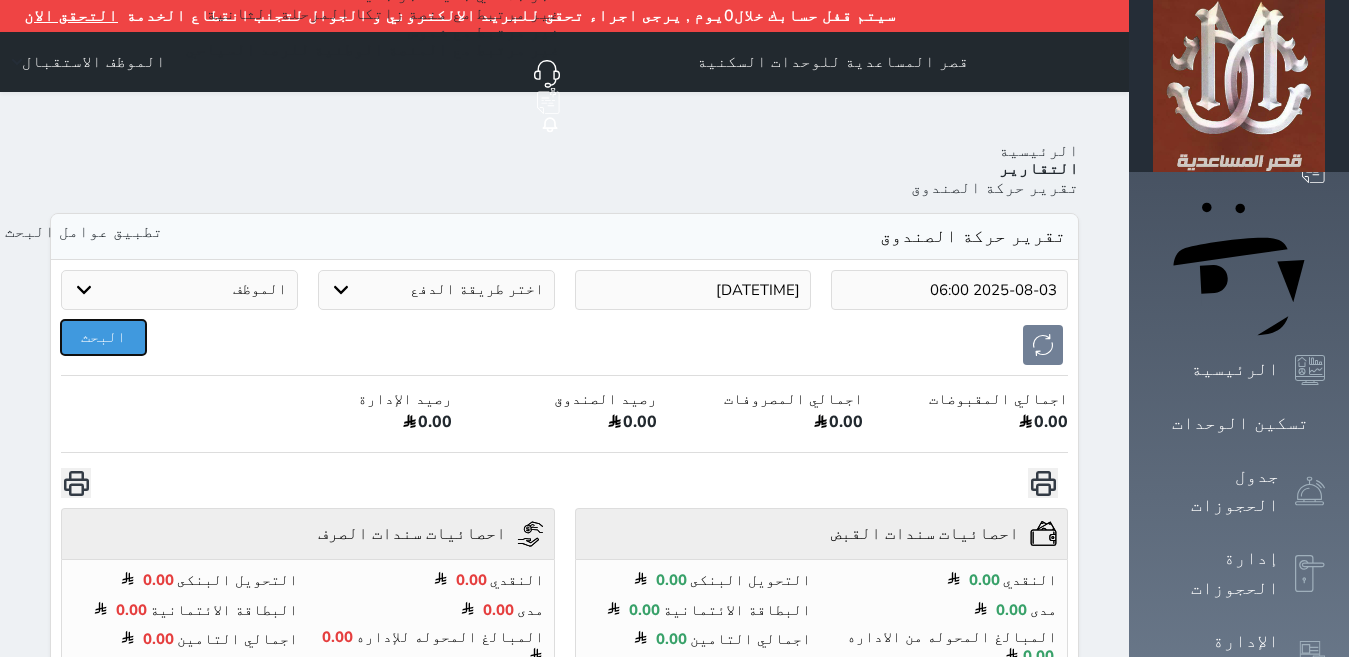 click on "البحث" at bounding box center [103, 337] 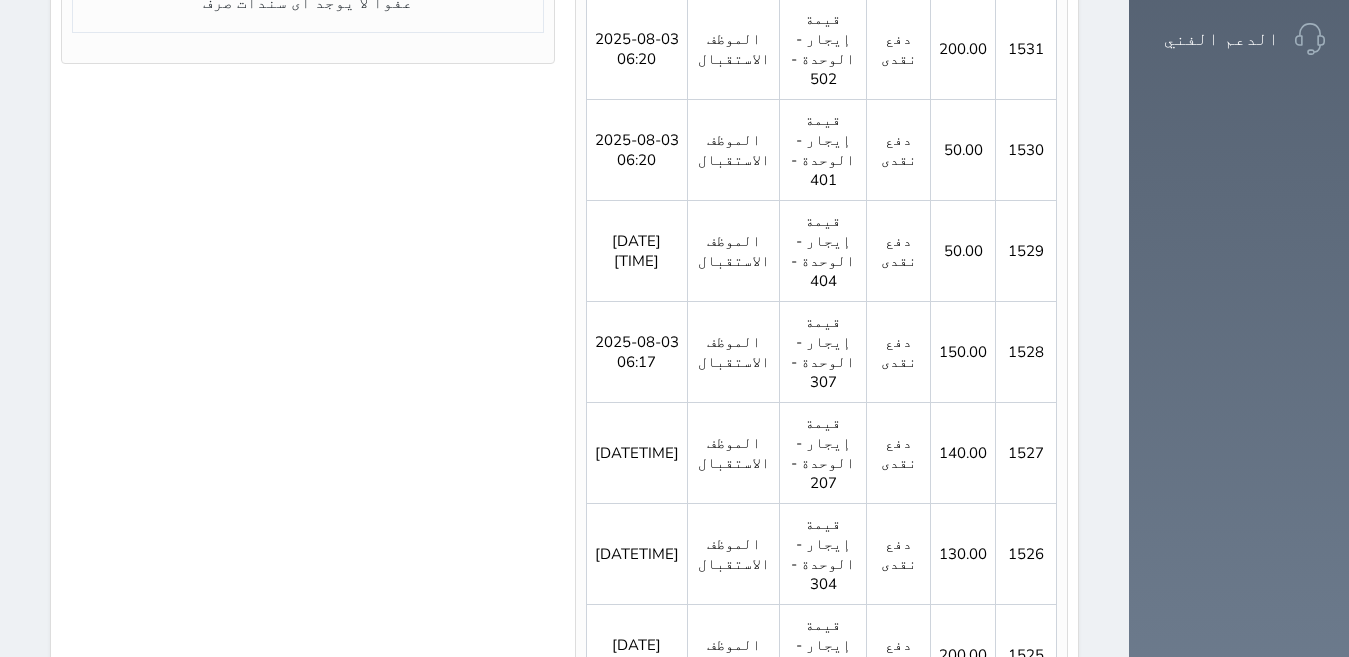 scroll, scrollTop: 882, scrollLeft: 0, axis: vertical 